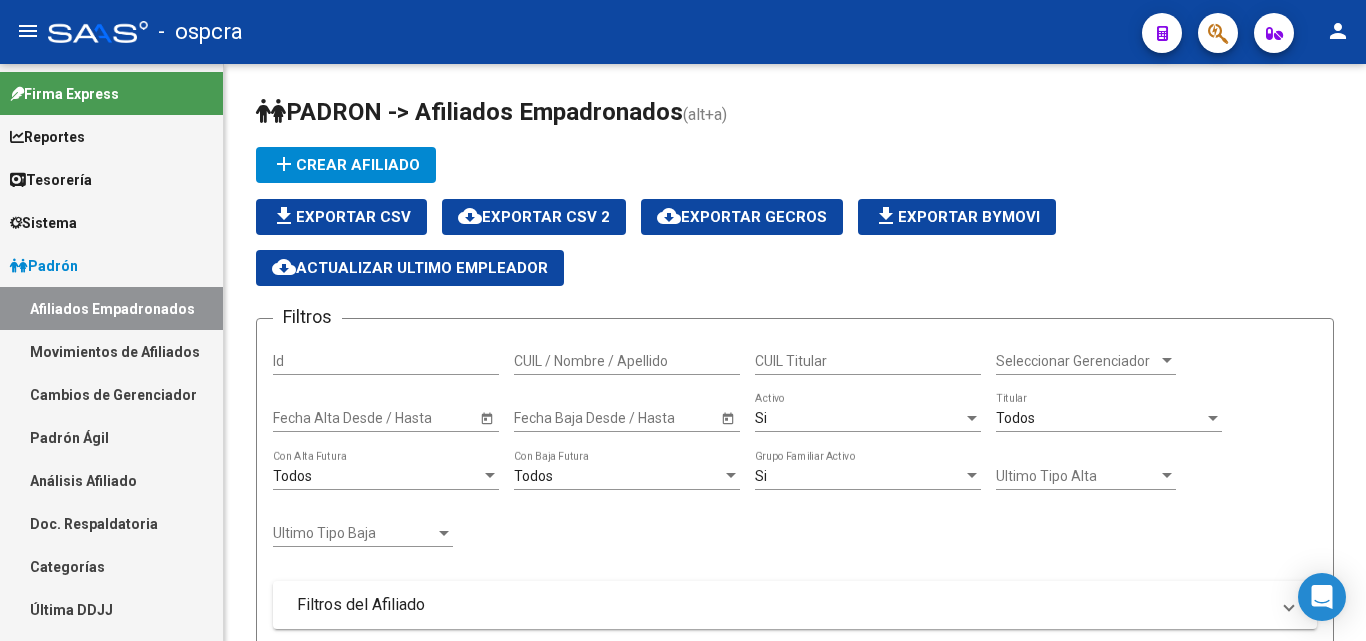 scroll, scrollTop: 0, scrollLeft: 0, axis: both 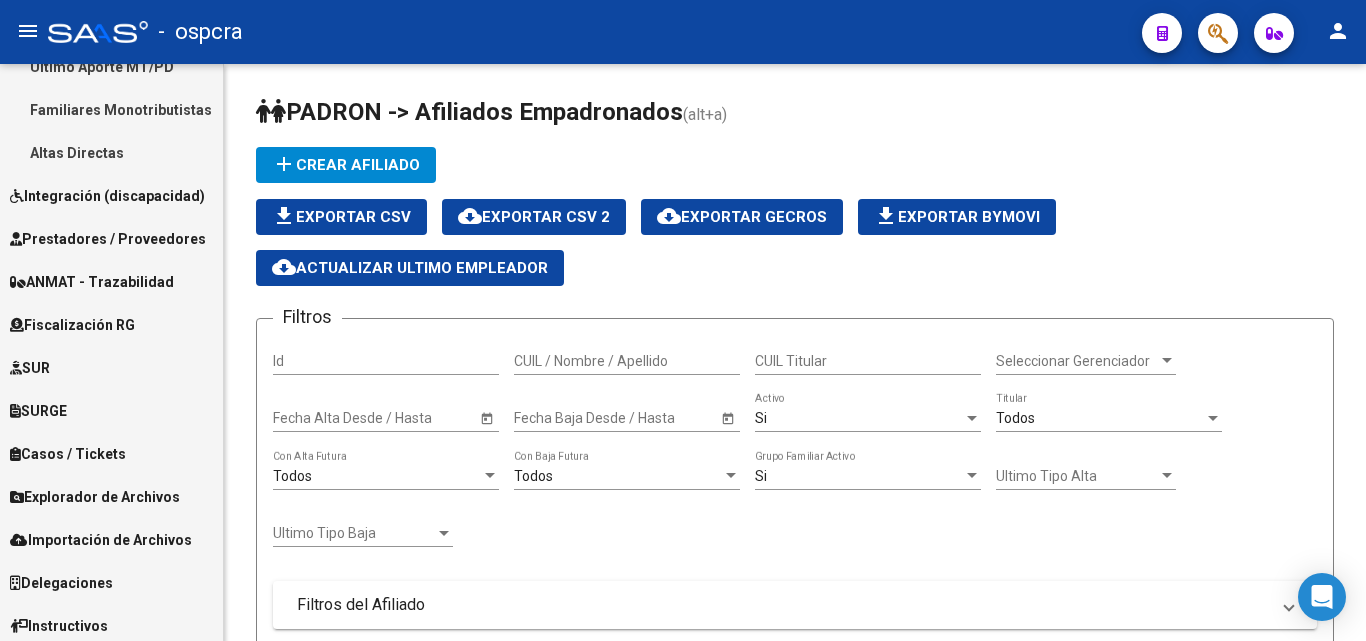 click on "Explorador de Archivos" at bounding box center (95, 497) 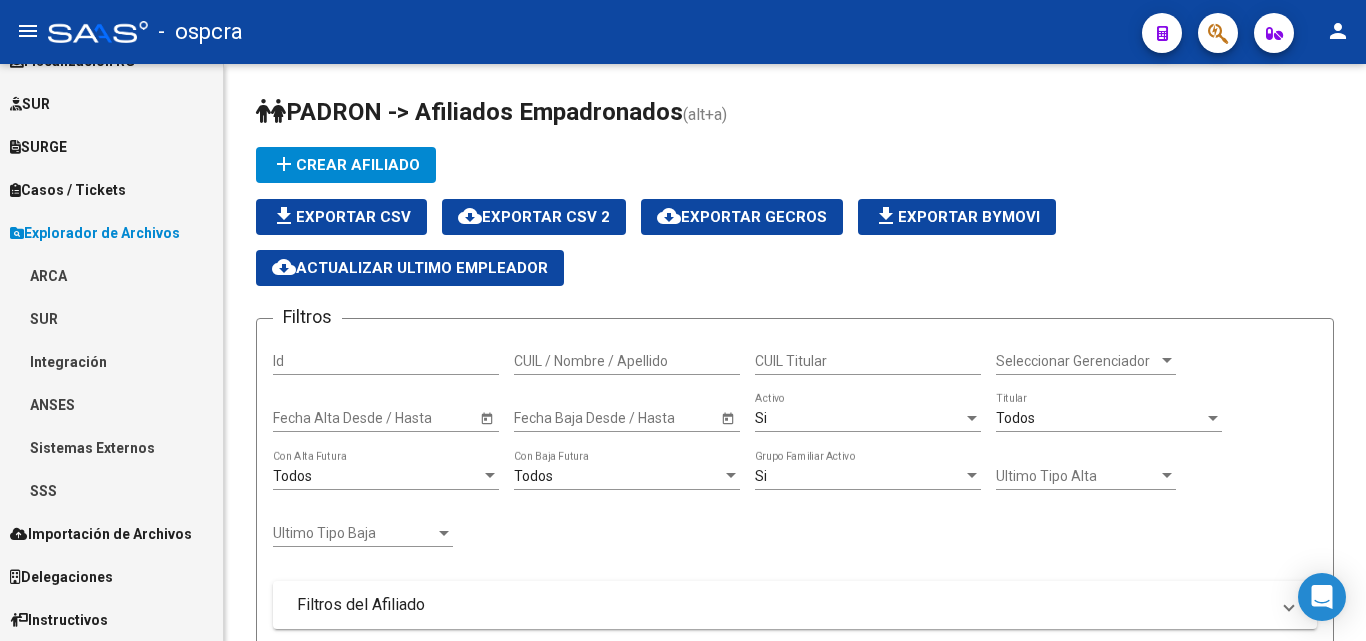 scroll, scrollTop: 377, scrollLeft: 0, axis: vertical 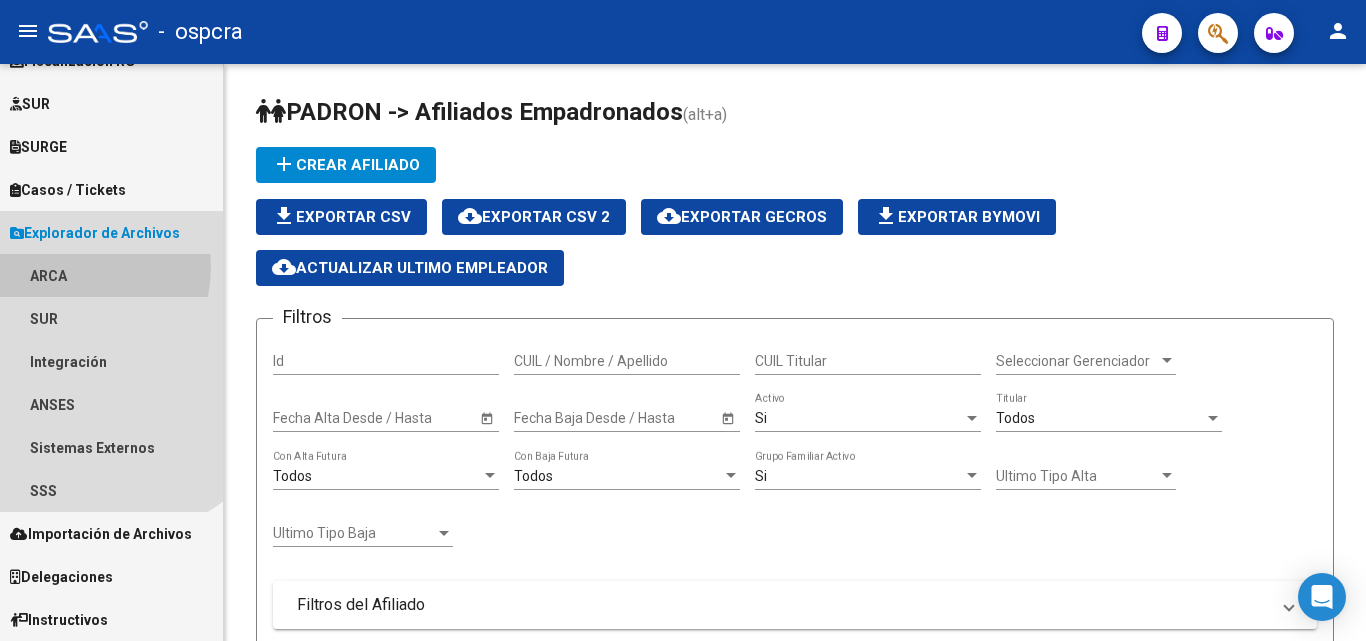 click on "ARCA" at bounding box center [111, 275] 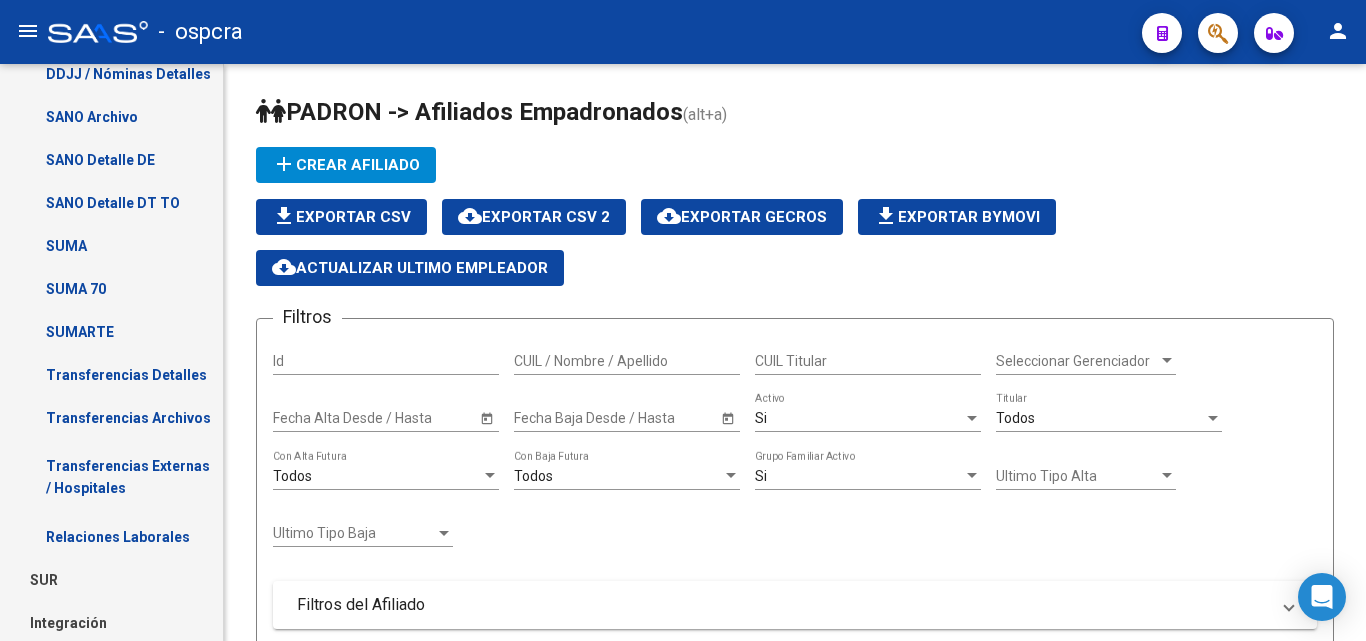 scroll, scrollTop: 733, scrollLeft: 0, axis: vertical 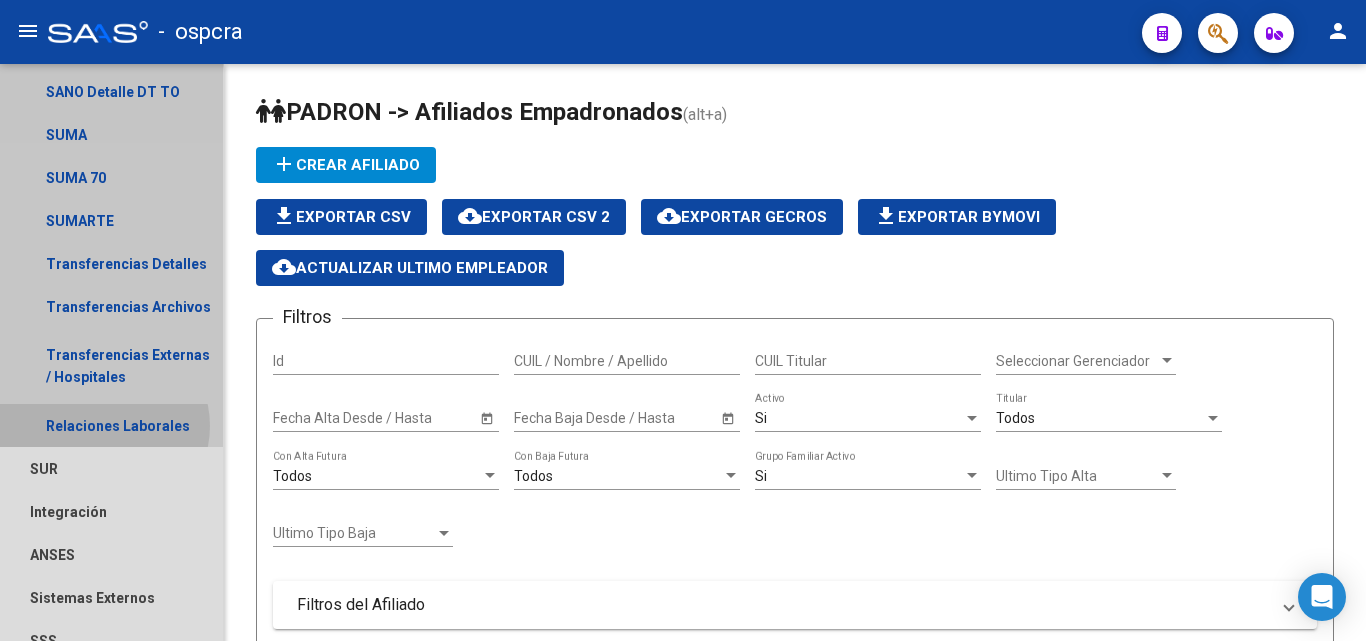 click on "Relaciones Laborales" at bounding box center [111, 425] 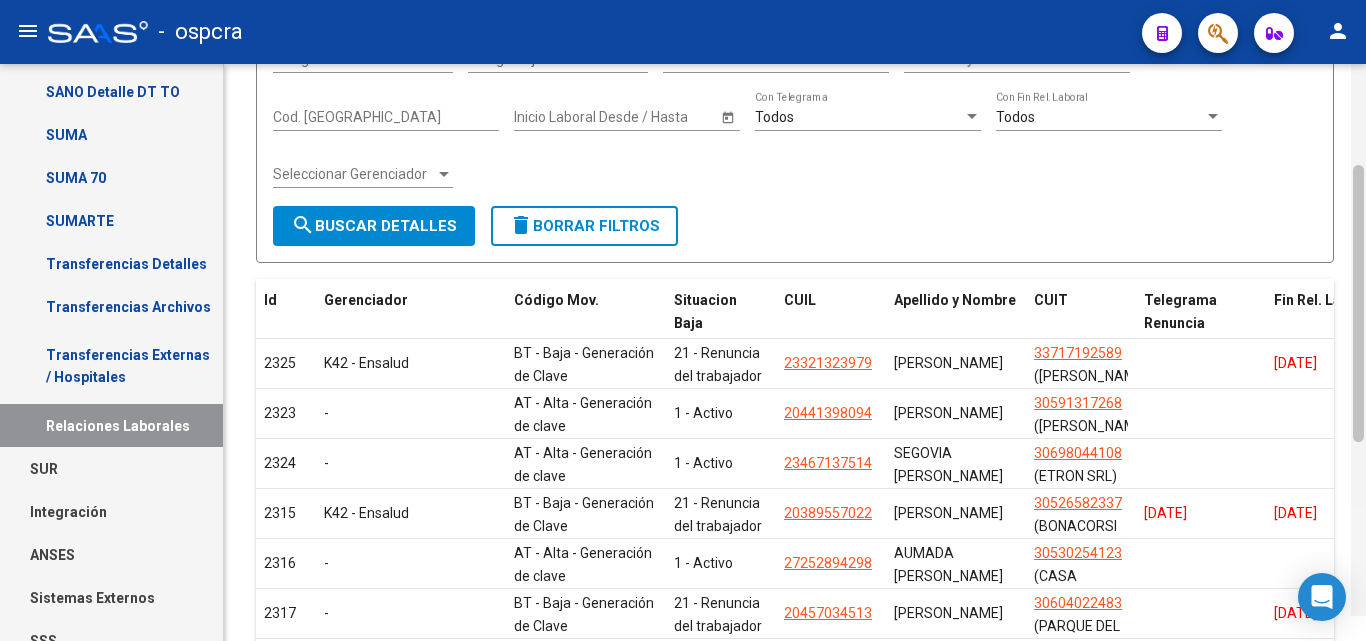 scroll, scrollTop: 321, scrollLeft: 0, axis: vertical 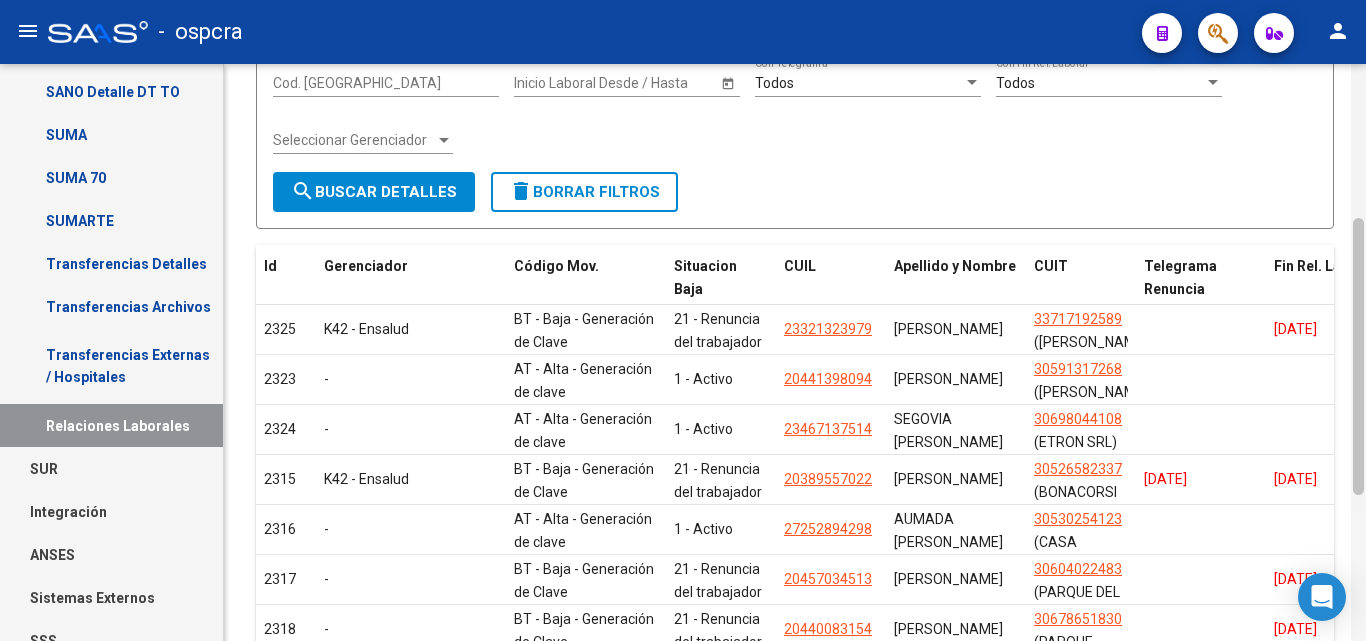 drag, startPoint x: 1358, startPoint y: 196, endPoint x: 1365, endPoint y: 299, distance: 103.23759 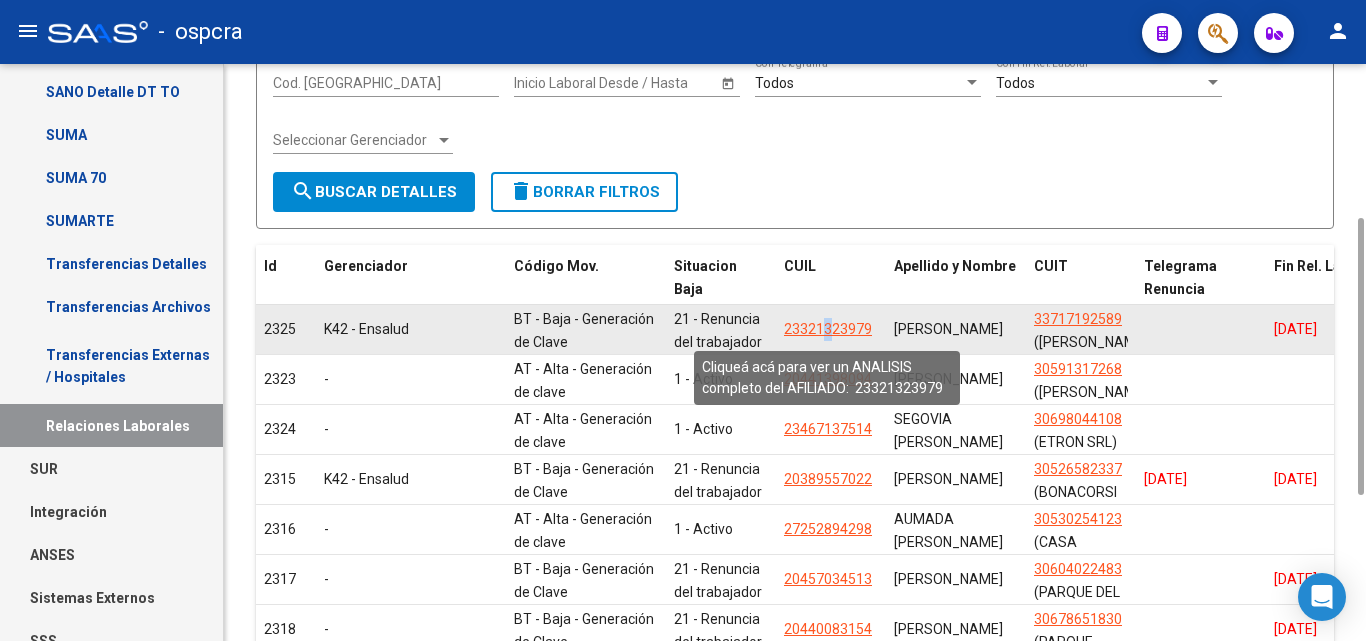 click on "23321323979" 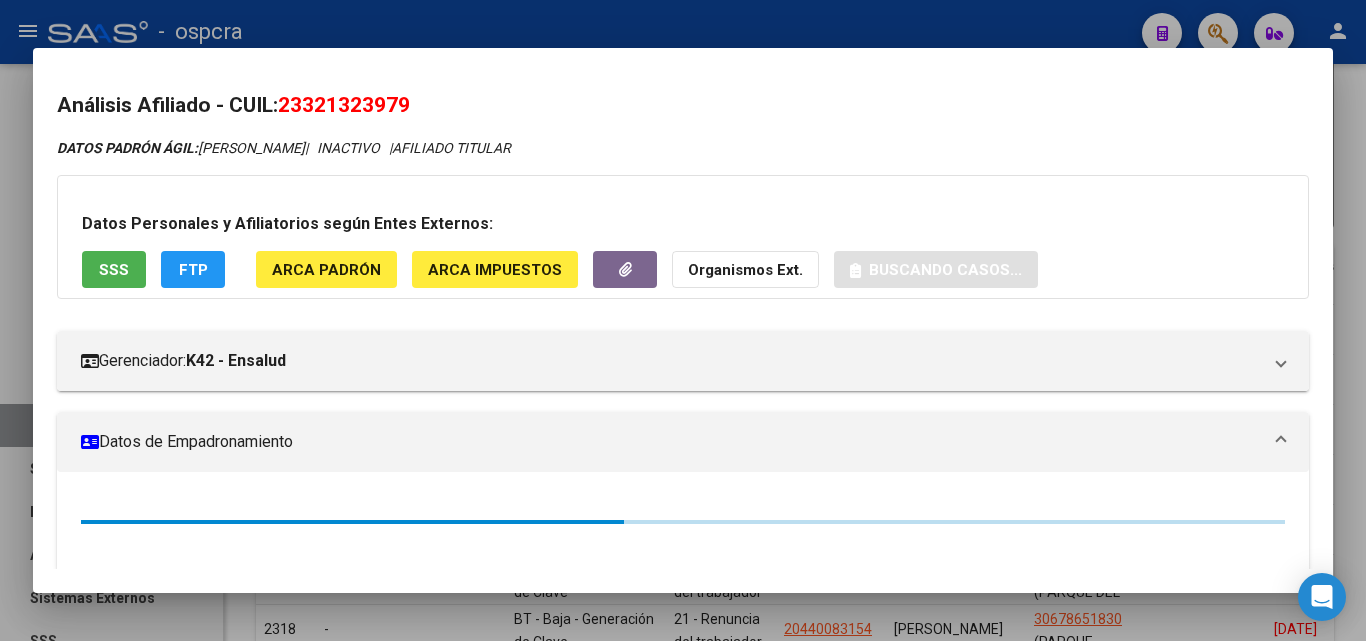 click at bounding box center [683, 320] 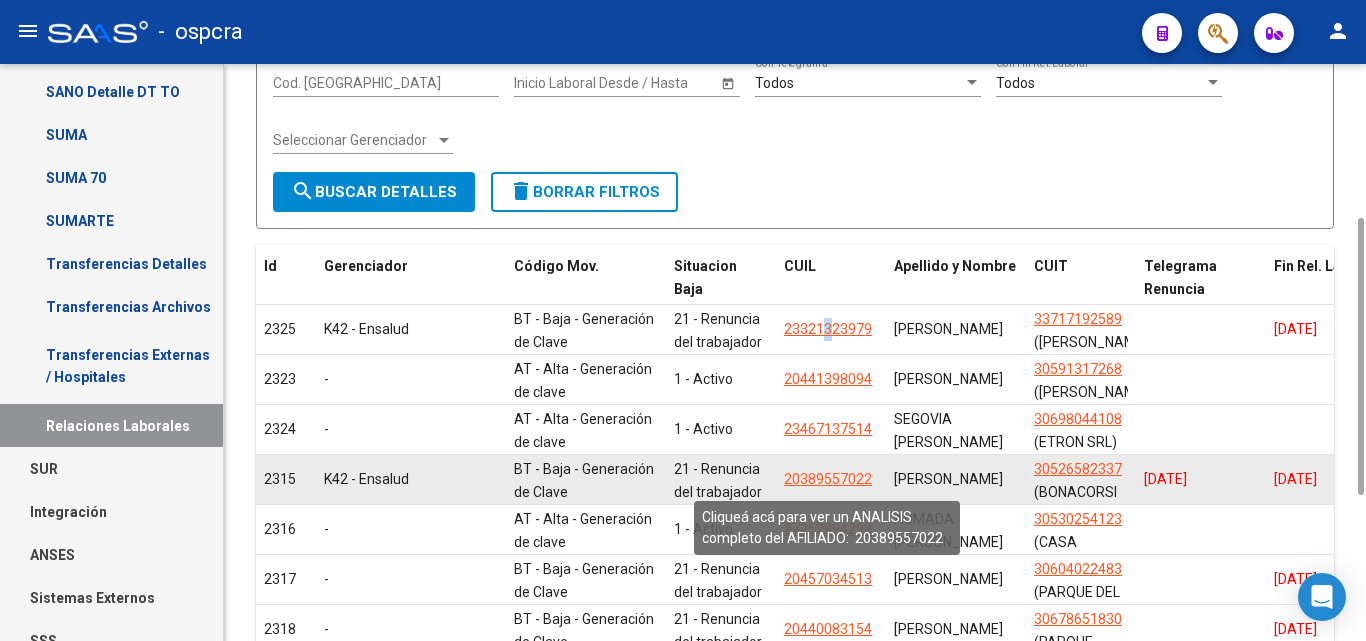click on "20389557022" 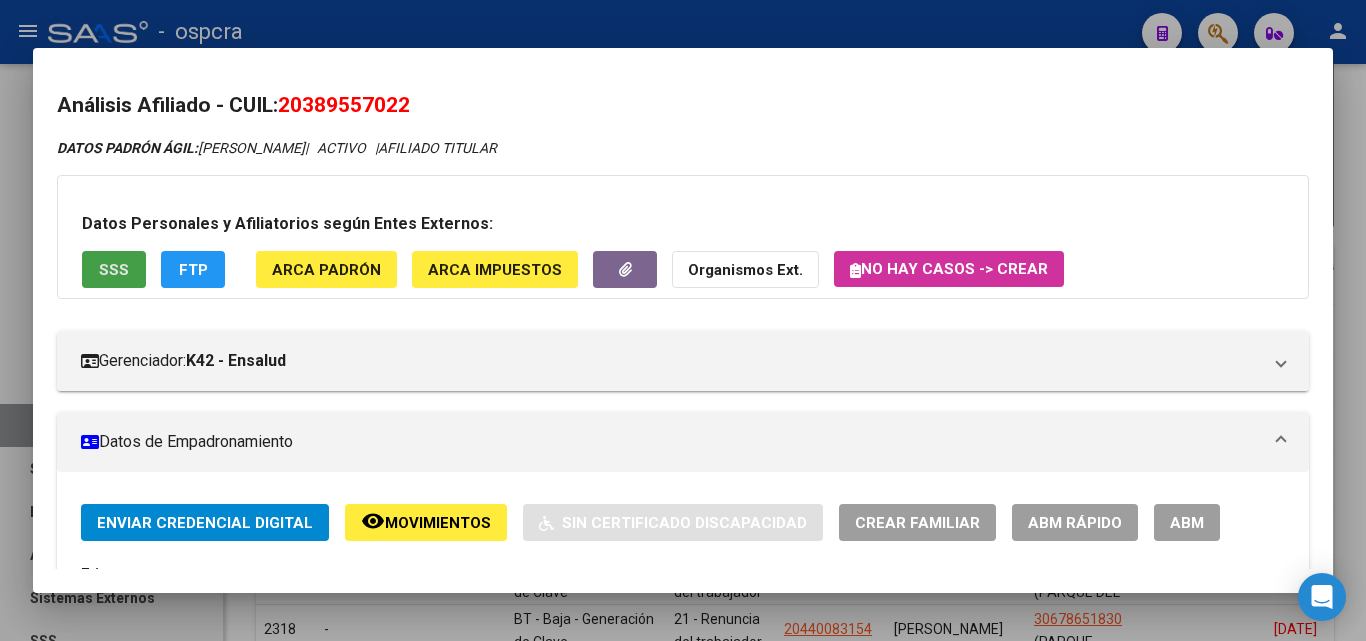 click on "SSS" at bounding box center (114, 269) 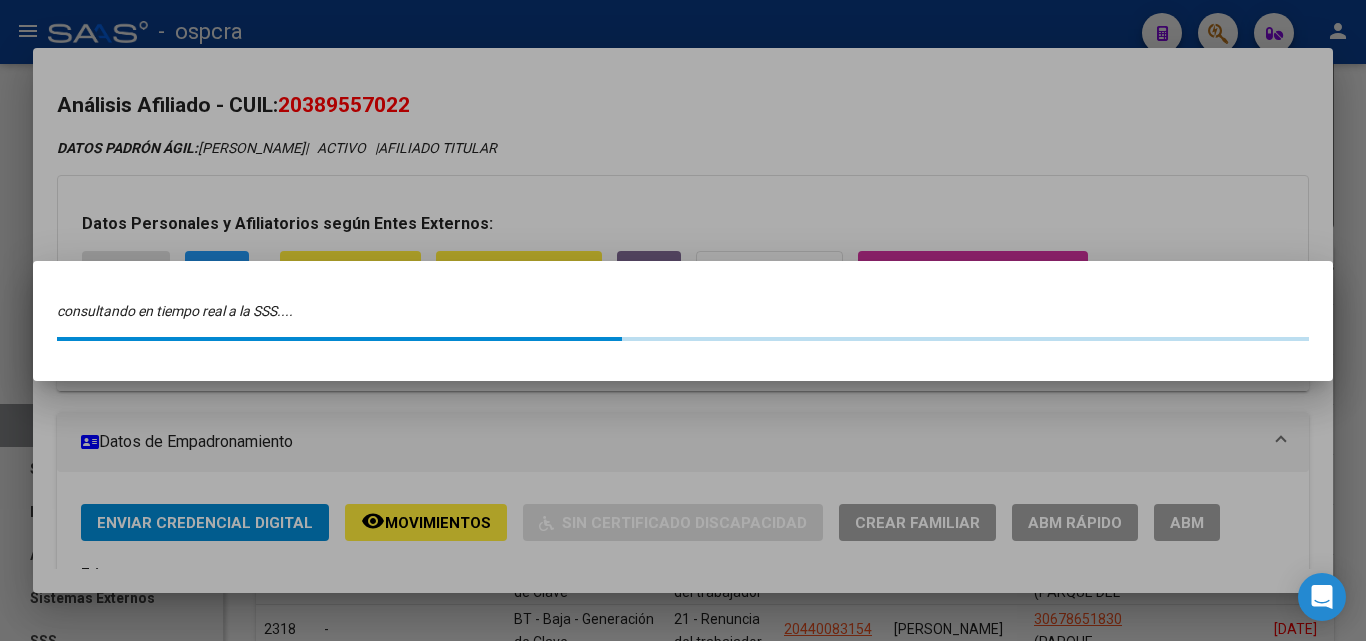 click at bounding box center [683, 320] 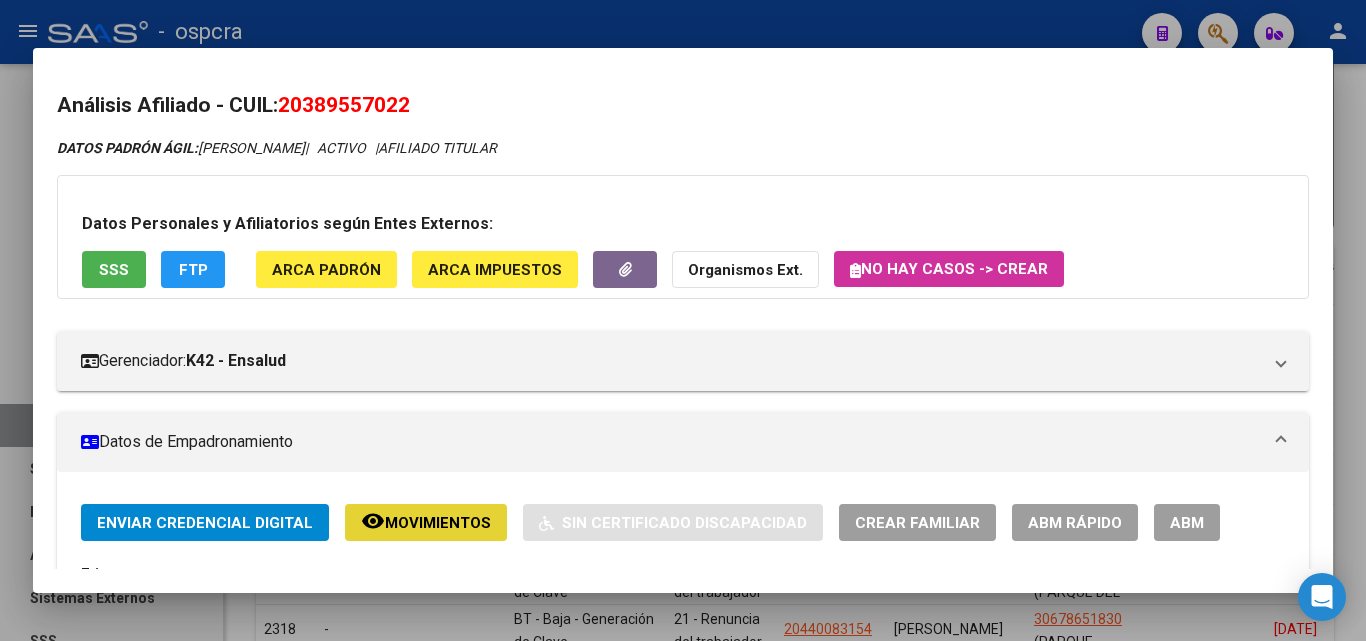 click on "Movimientos" 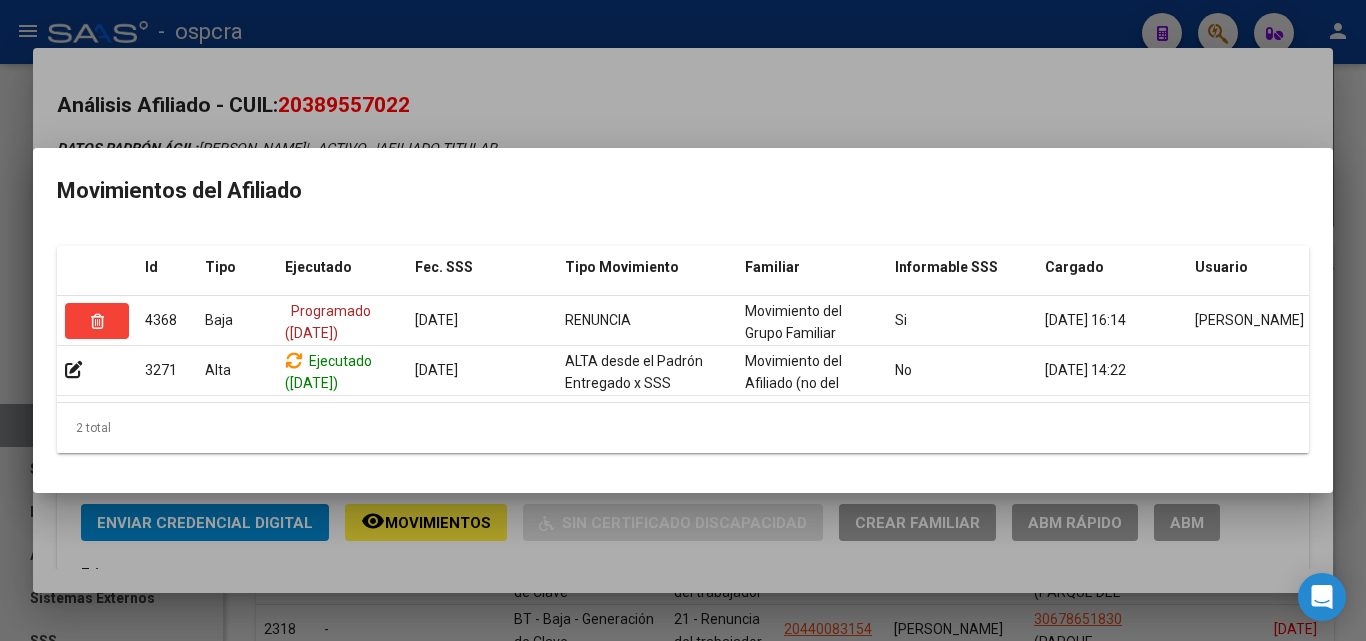 click at bounding box center (683, 320) 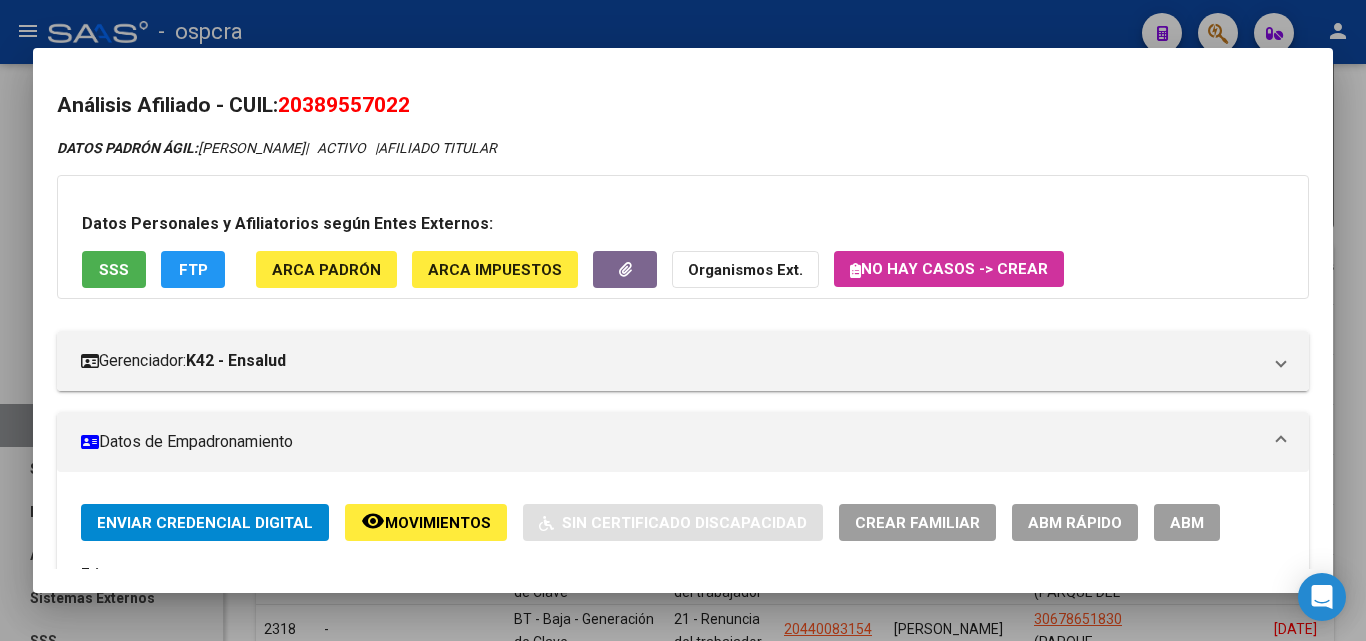 click at bounding box center (683, 320) 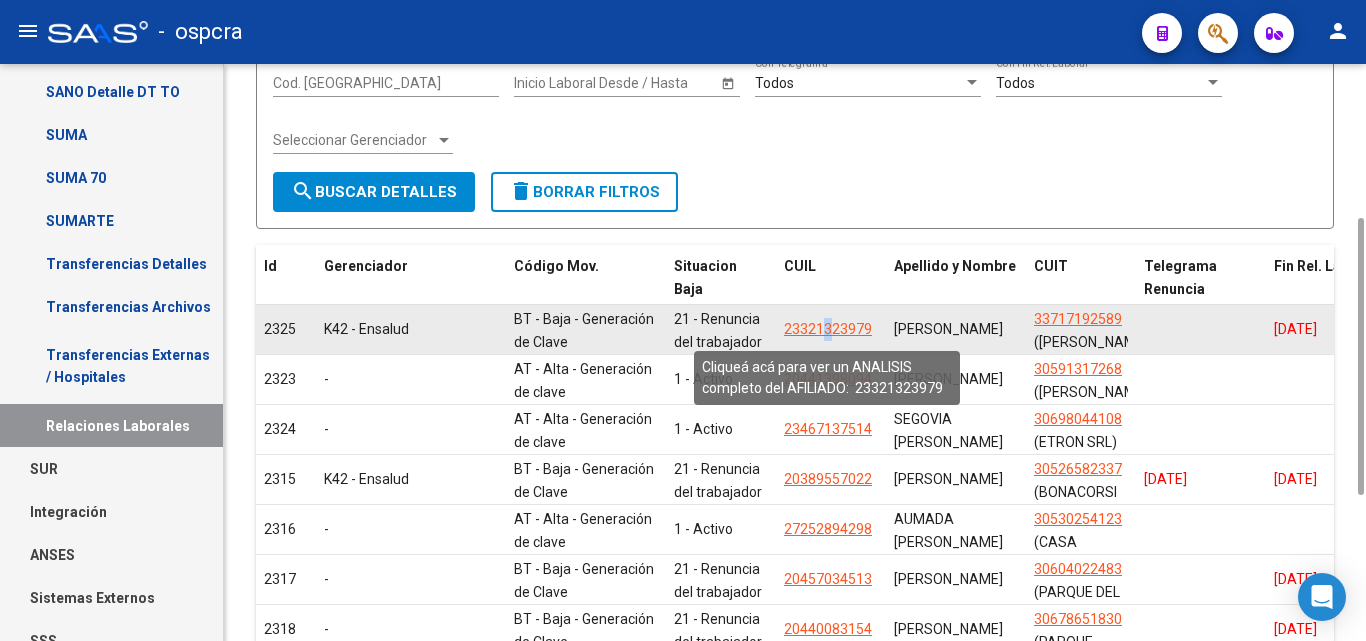 click on "23321323979" 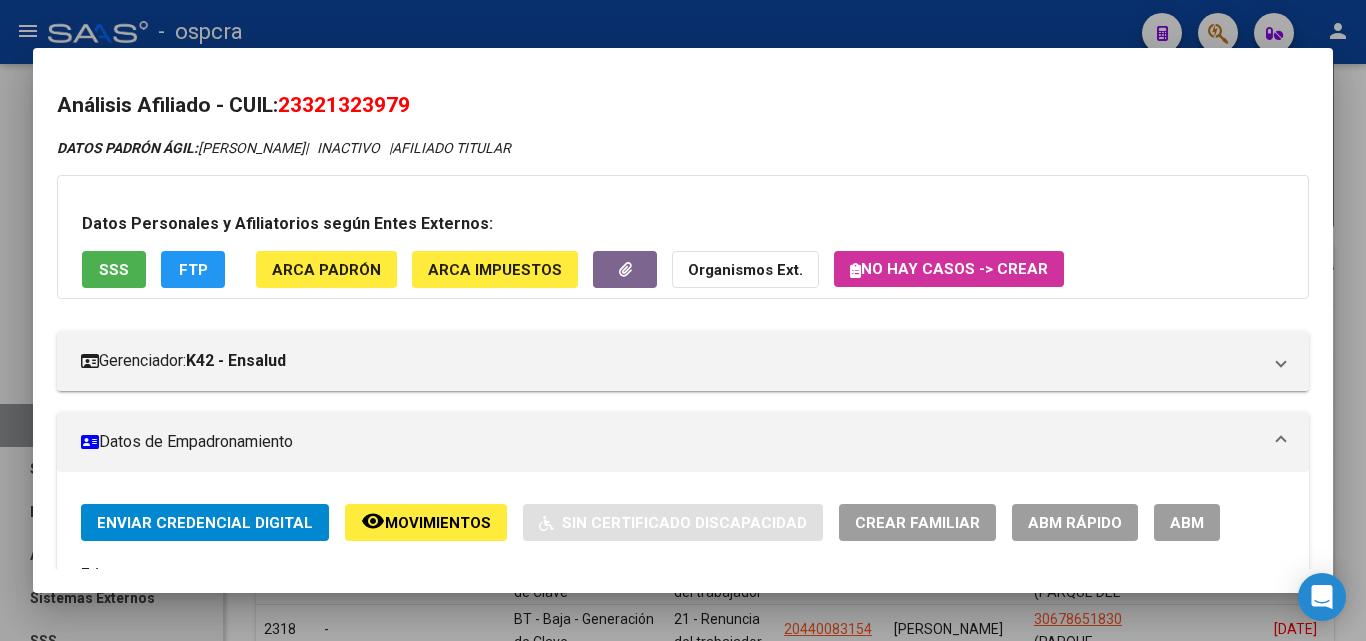 click on "remove_red_eye Movimientos" 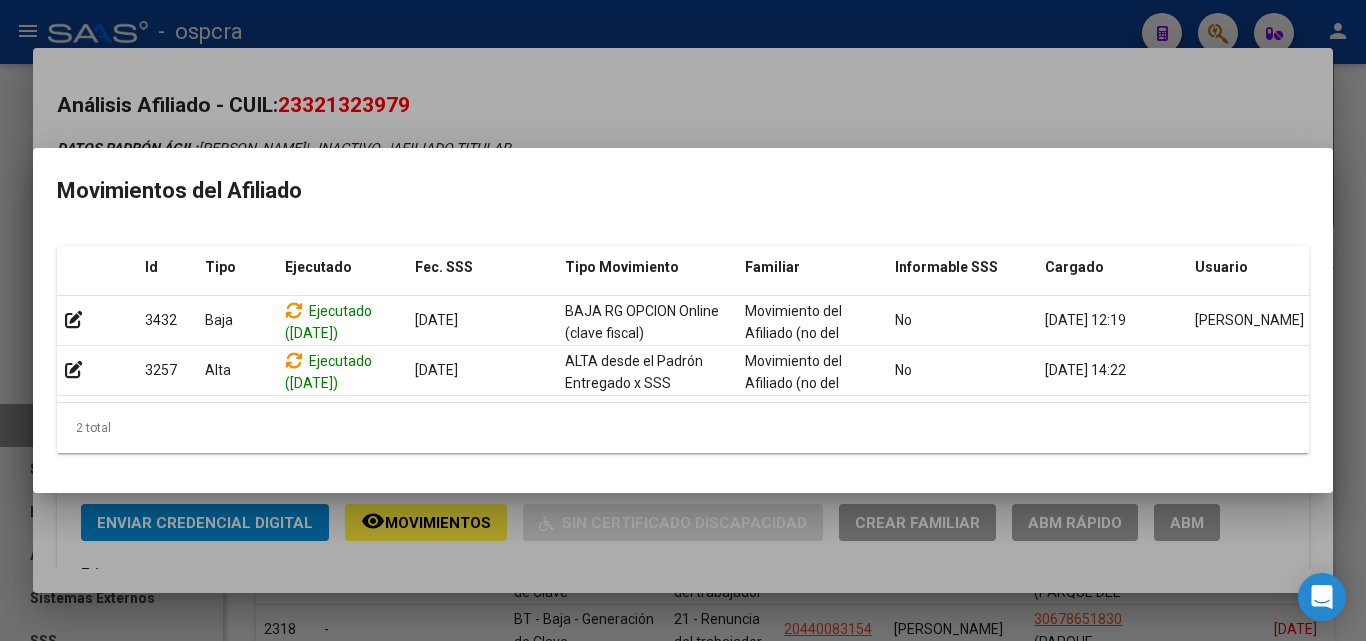 click at bounding box center [683, 320] 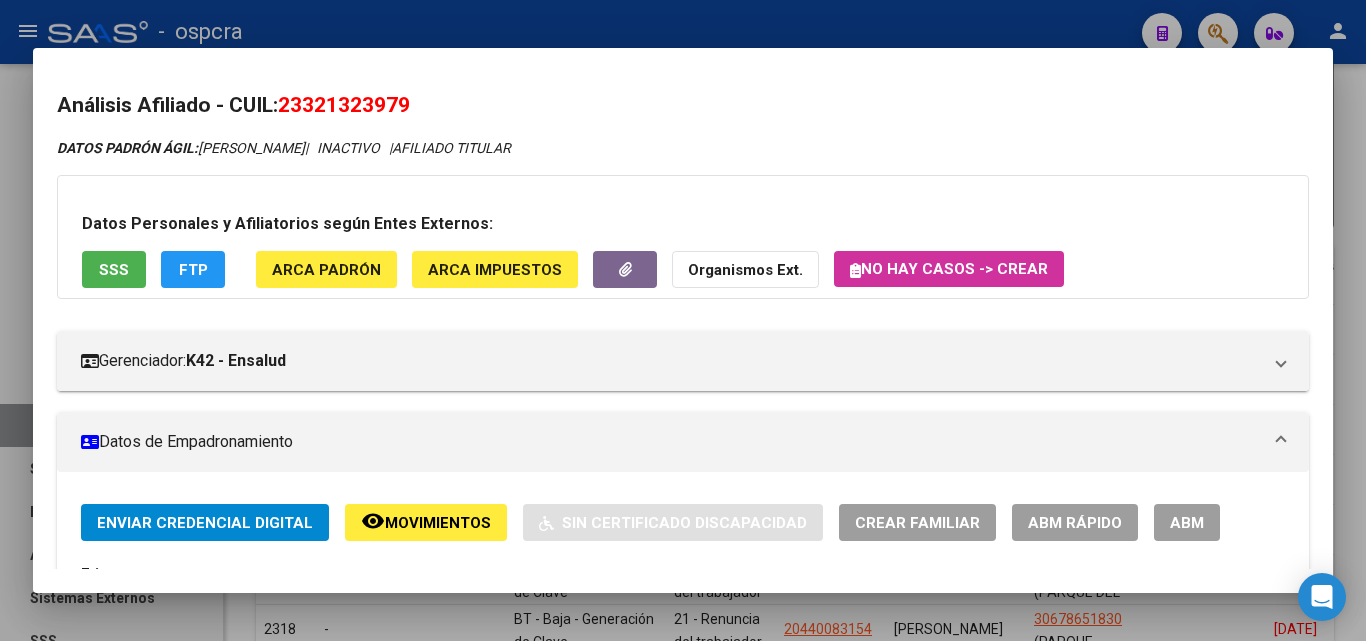 click at bounding box center [683, 320] 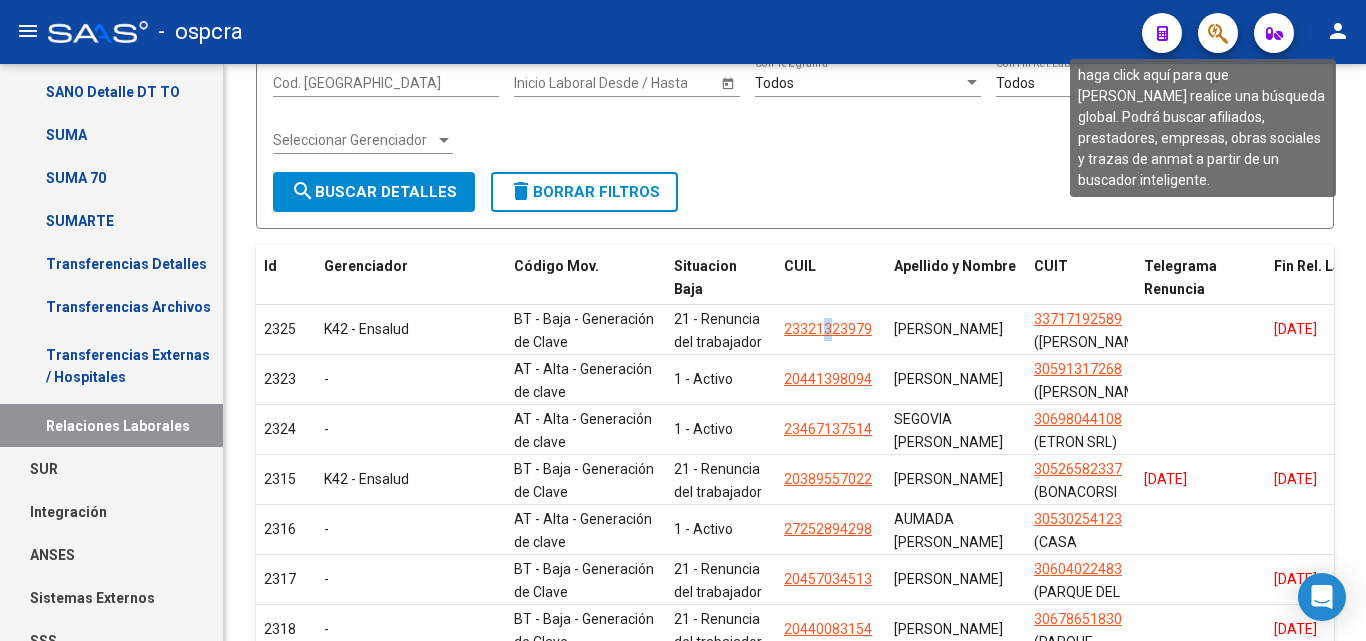 click 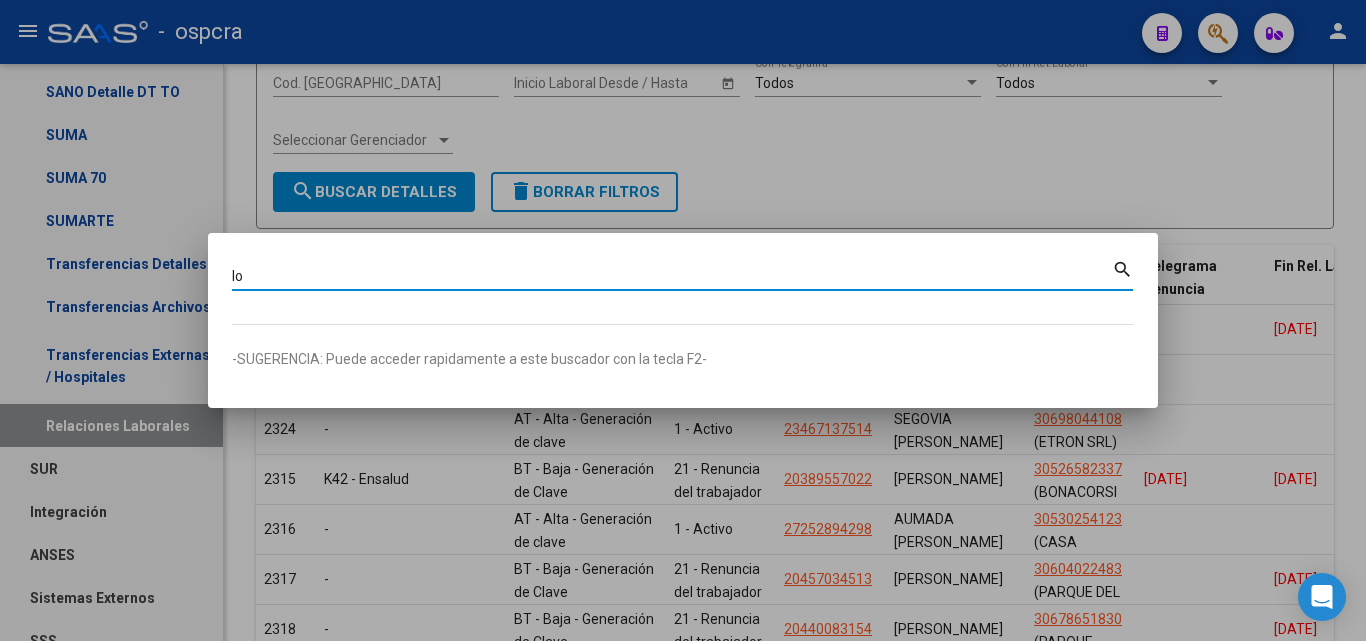 type on "l" 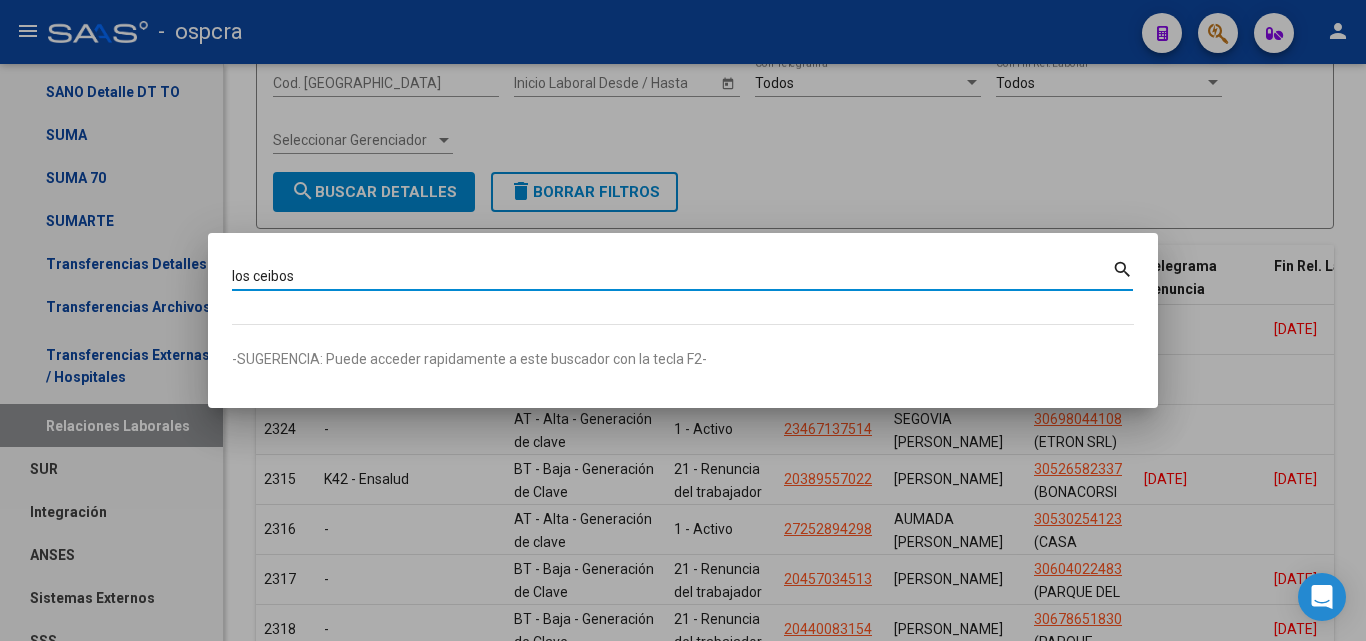 type on "los ceibos" 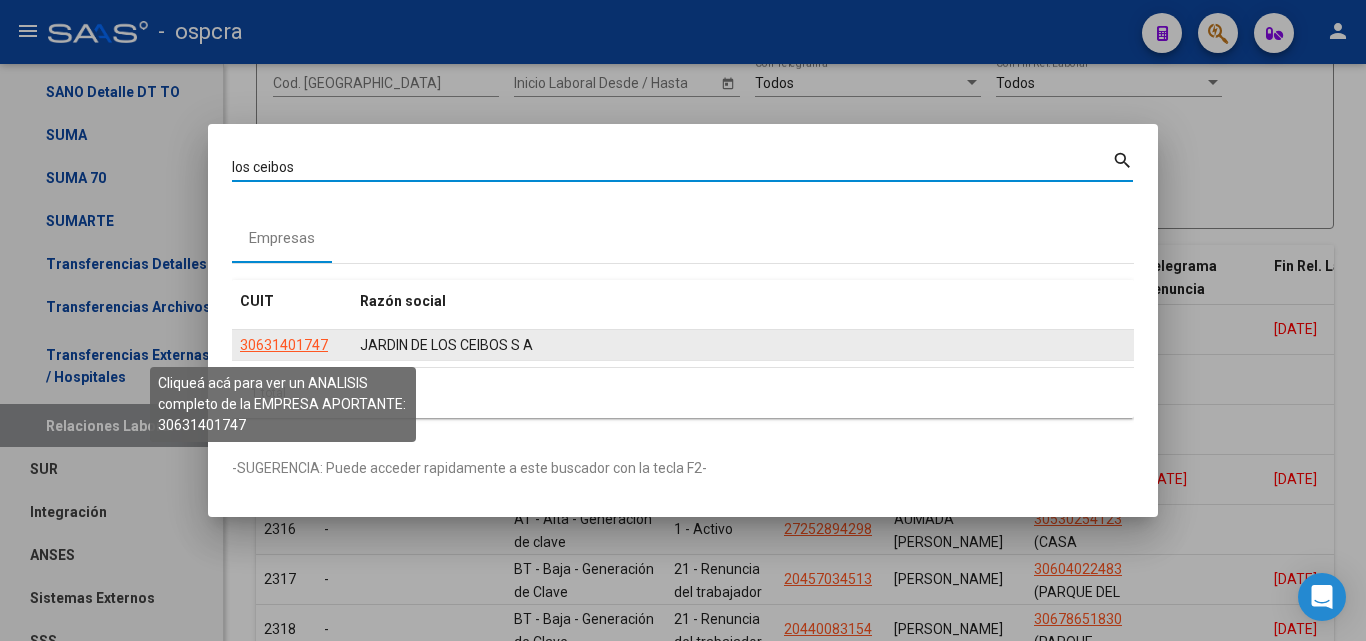 click on "30631401747" 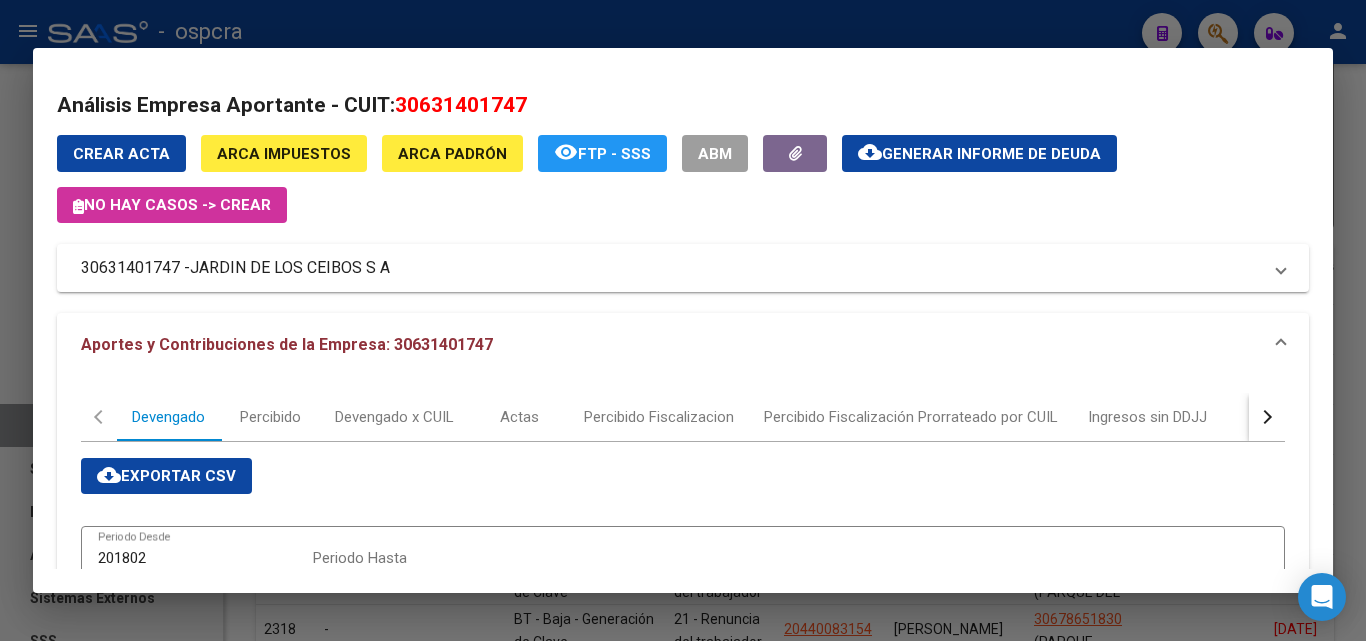 scroll, scrollTop: 500, scrollLeft: 0, axis: vertical 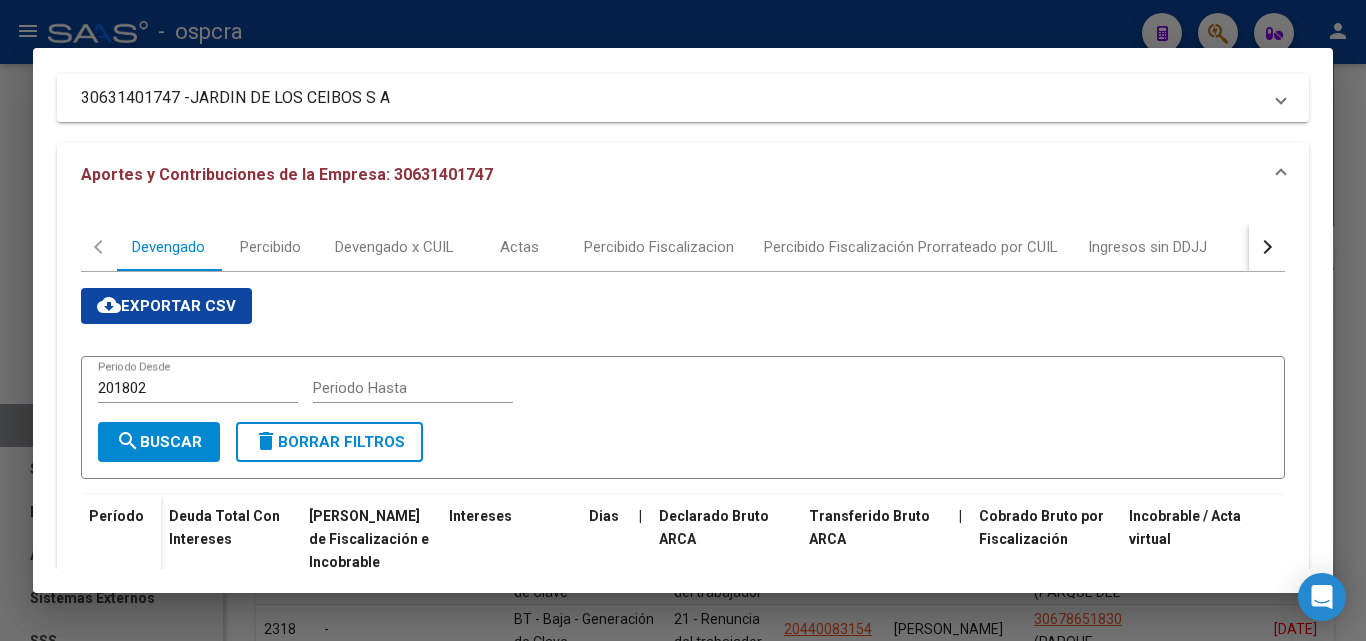 click at bounding box center [683, 320] 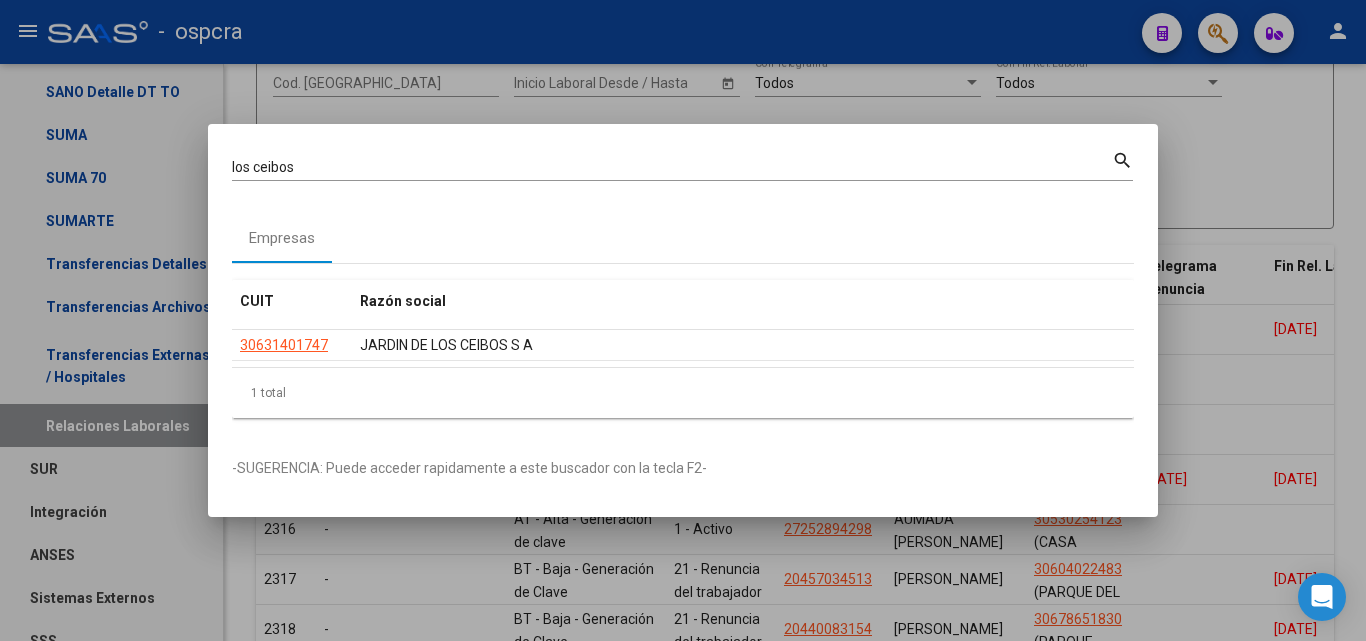 click at bounding box center (683, 320) 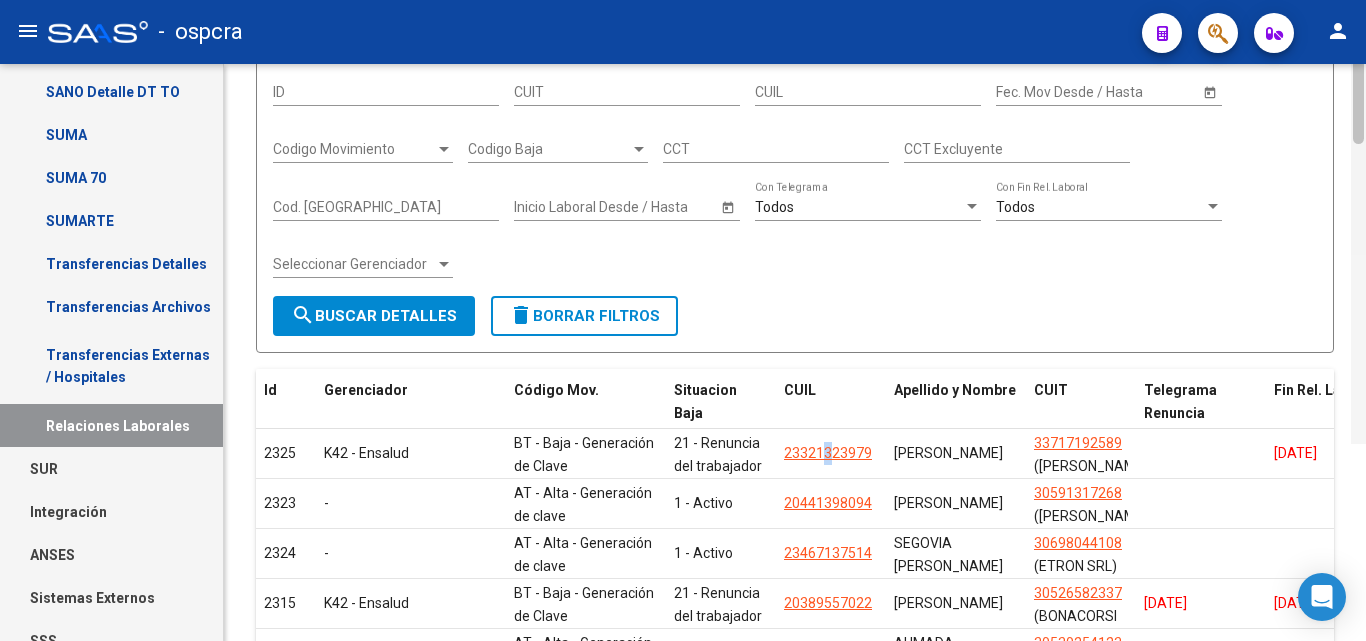 scroll, scrollTop: 0, scrollLeft: 0, axis: both 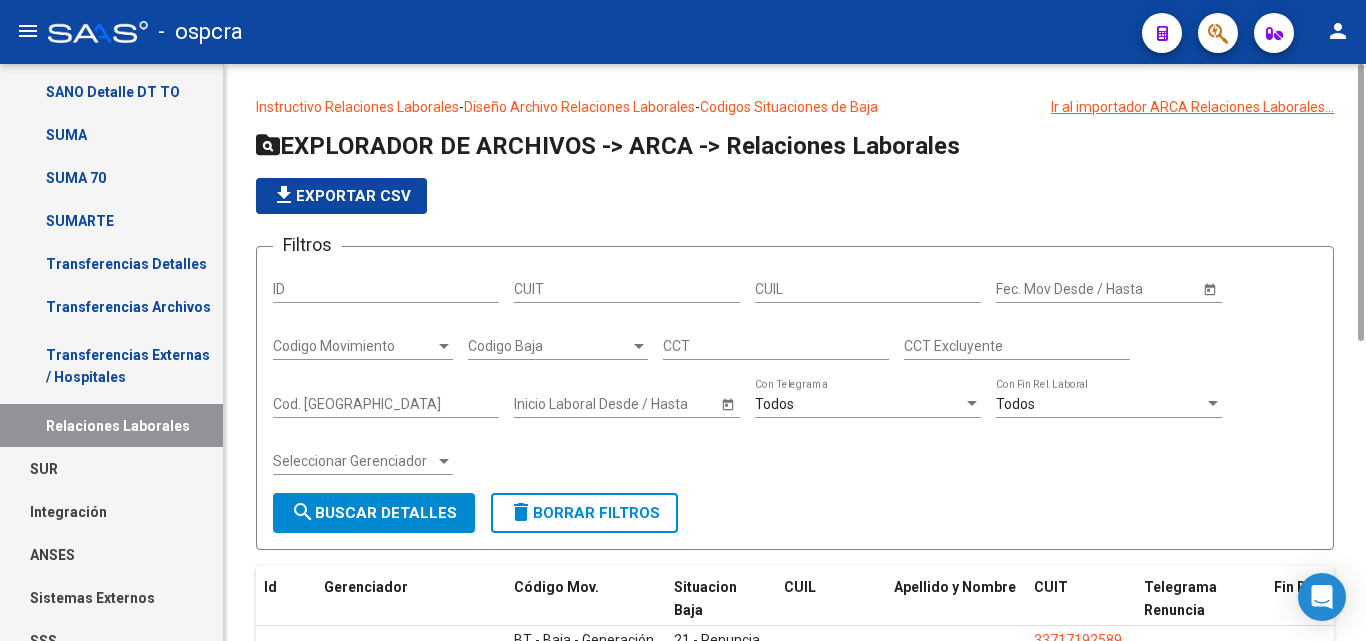 drag, startPoint x: 1362, startPoint y: 355, endPoint x: 1346, endPoint y: 150, distance: 205.62344 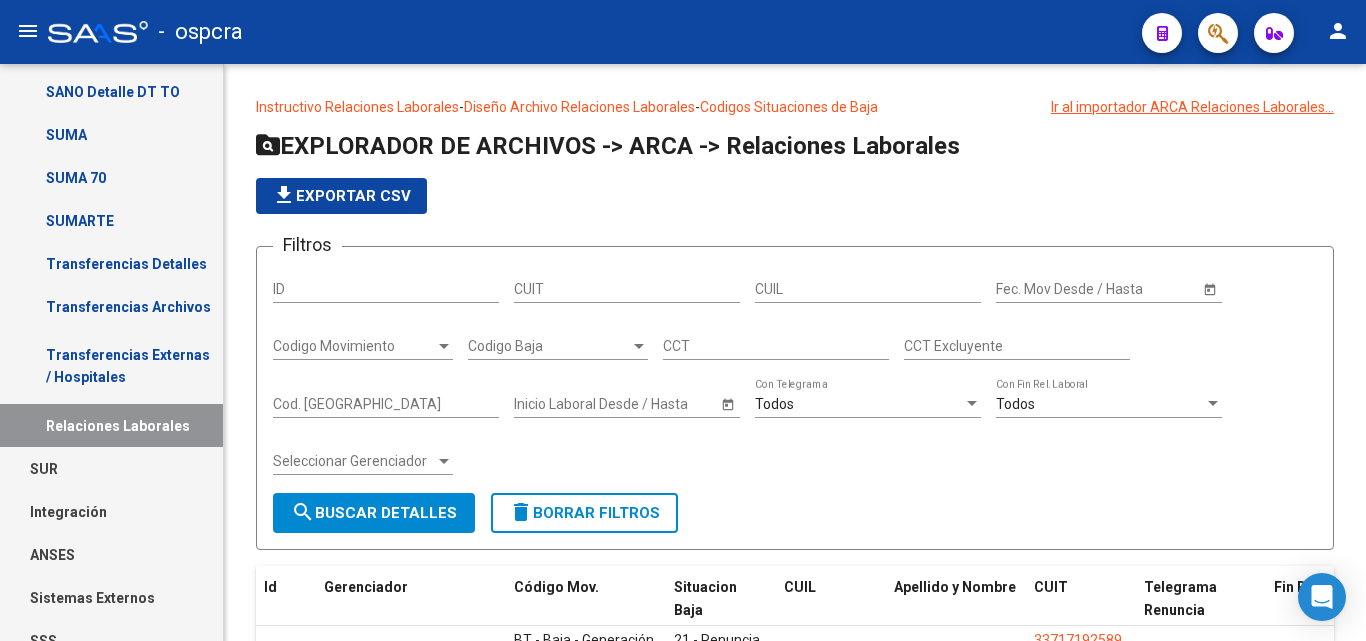 scroll, scrollTop: 883, scrollLeft: 0, axis: vertical 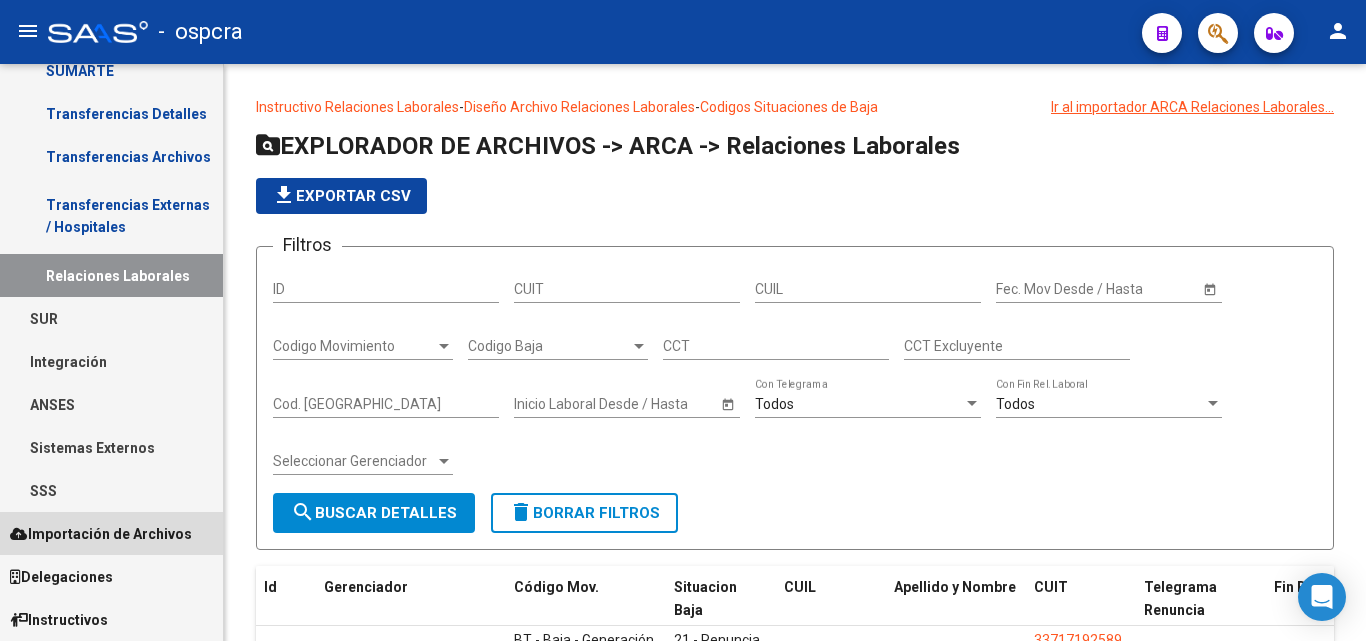 click on "Importación de Archivos" at bounding box center (101, 534) 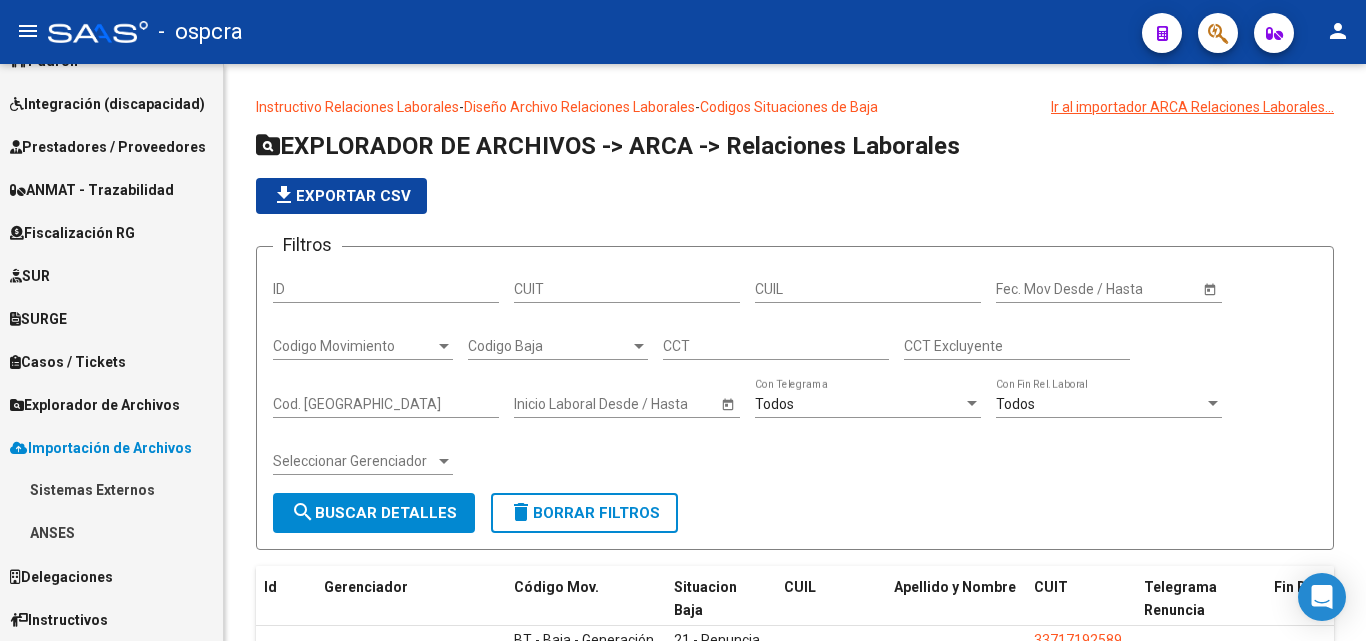 scroll, scrollTop: 205, scrollLeft: 0, axis: vertical 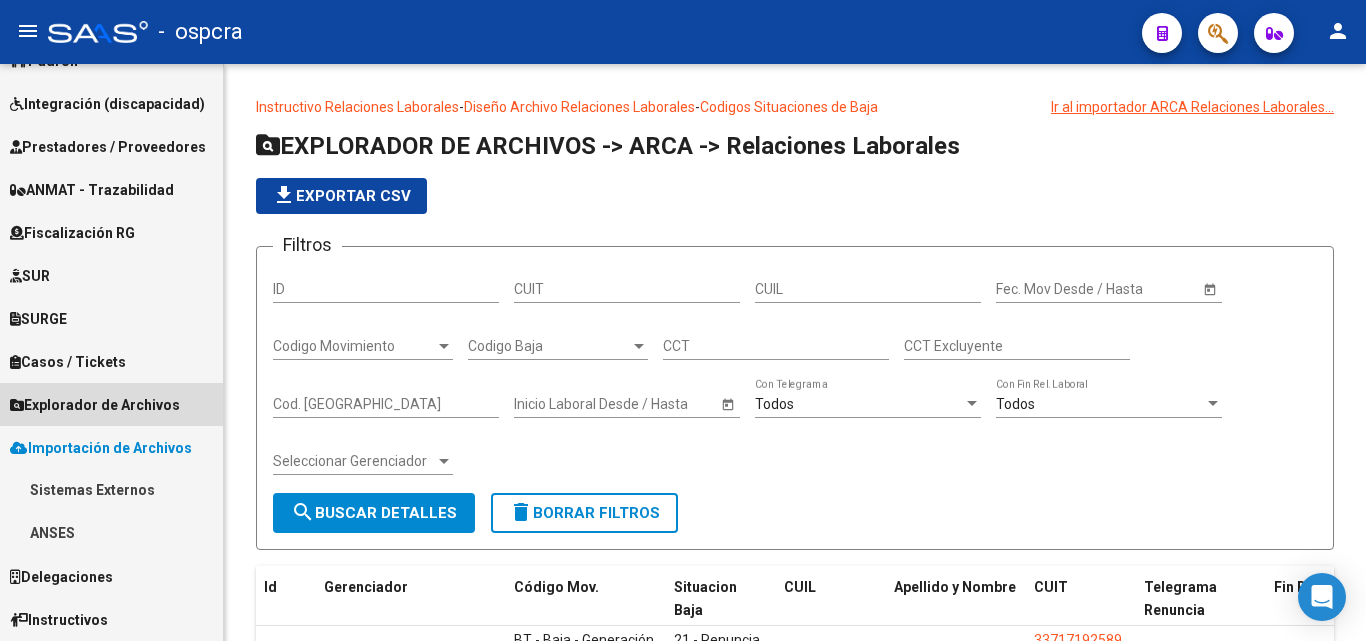 click on "Explorador de Archivos" at bounding box center [95, 405] 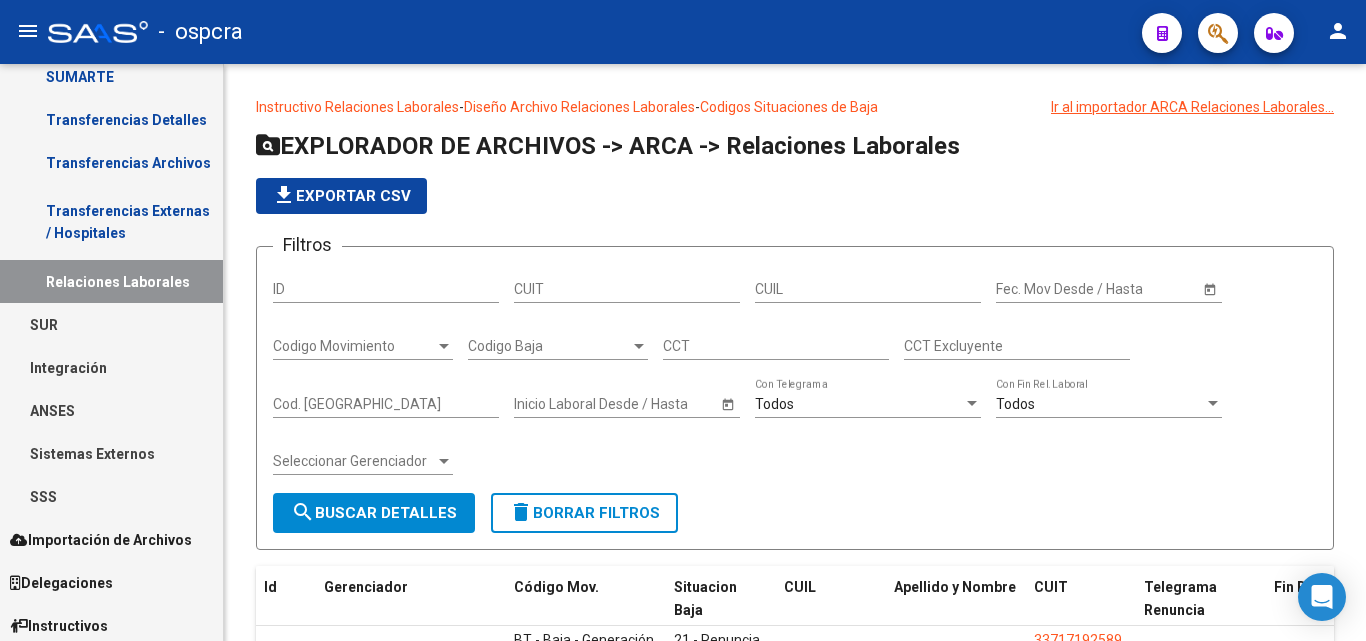 scroll, scrollTop: 883, scrollLeft: 0, axis: vertical 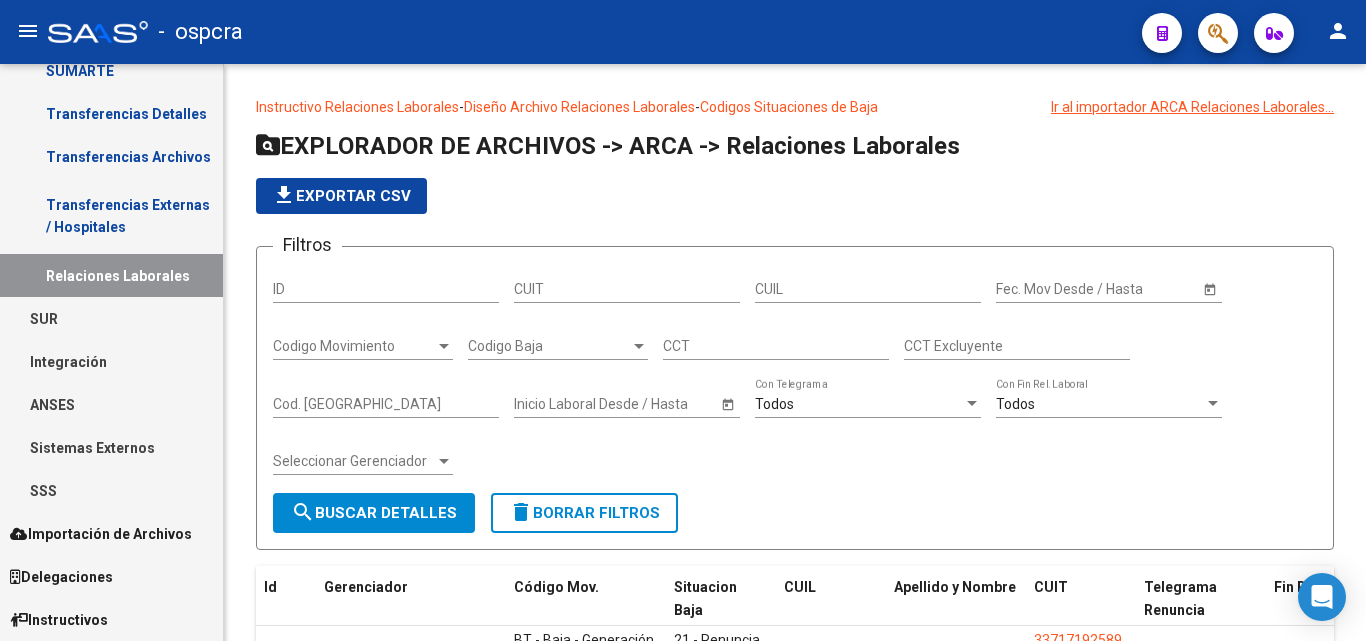 click on "SSS" at bounding box center [111, 490] 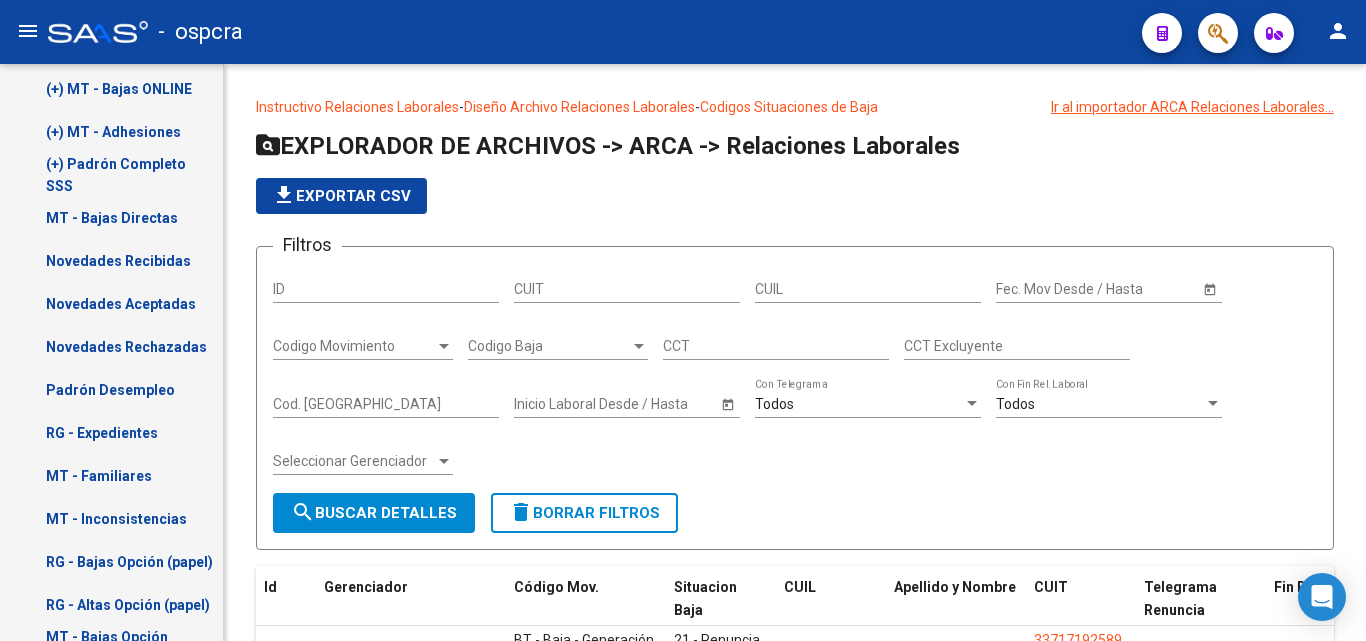 scroll, scrollTop: 1558, scrollLeft: 0, axis: vertical 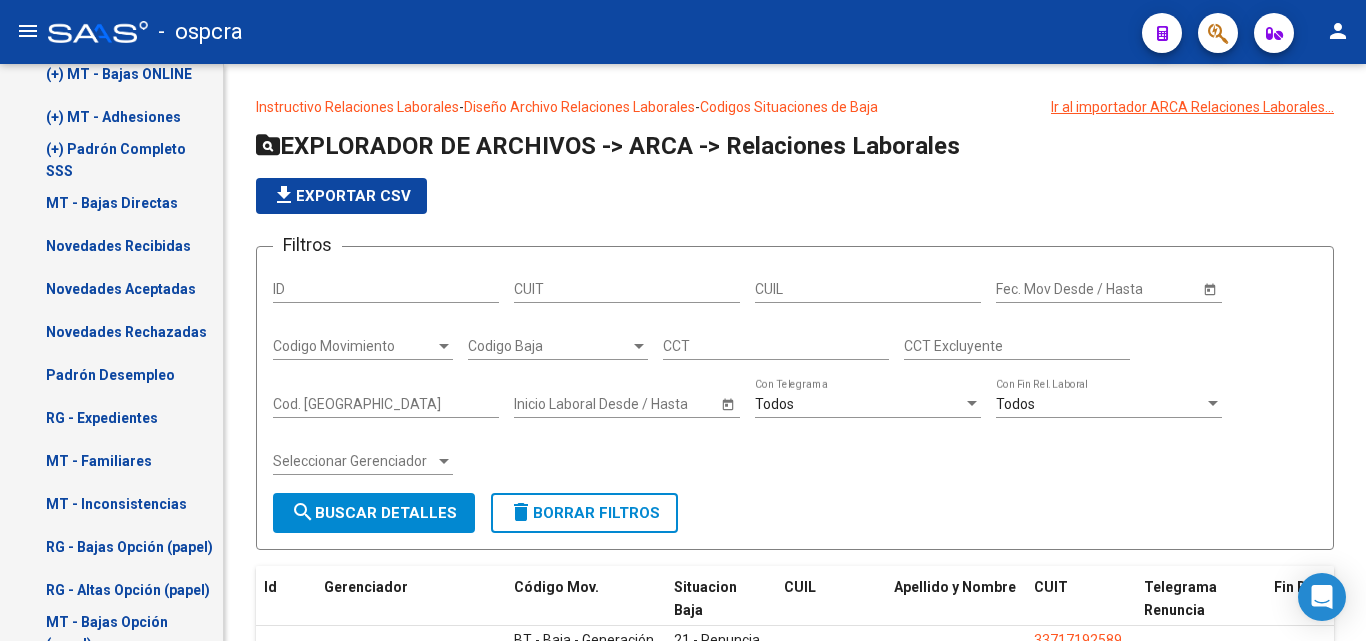 click on "Padrón Desempleo" at bounding box center [111, 374] 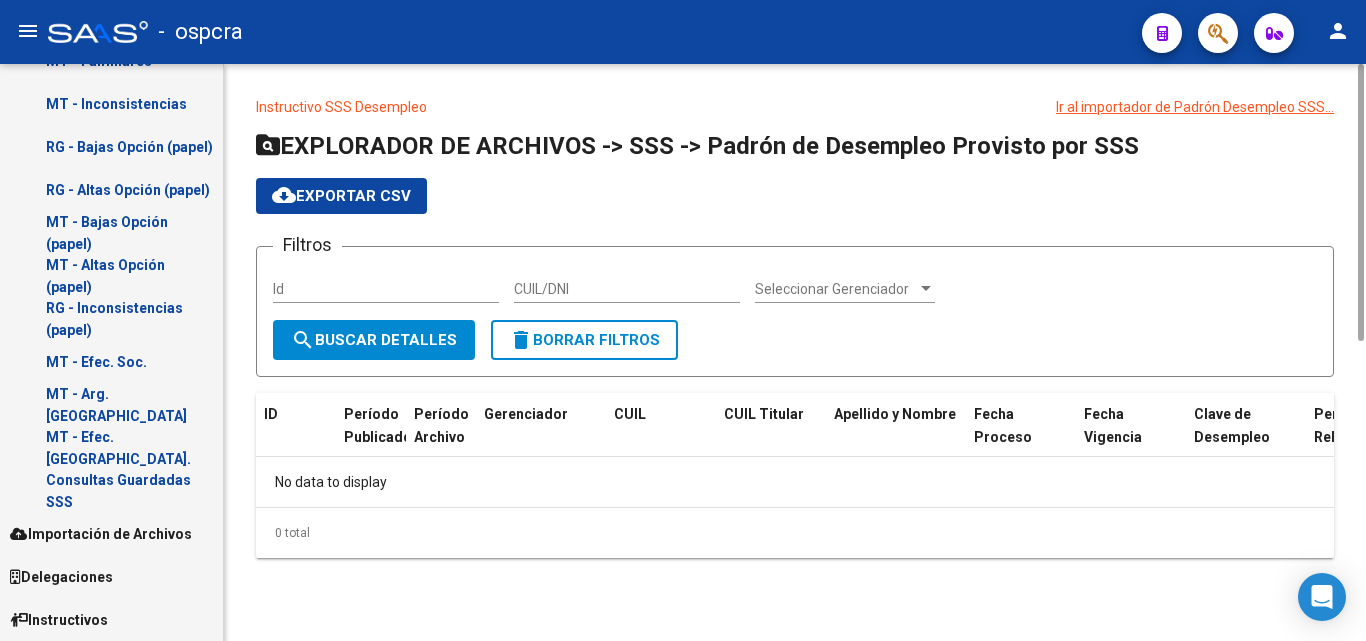 scroll, scrollTop: 1452, scrollLeft: 0, axis: vertical 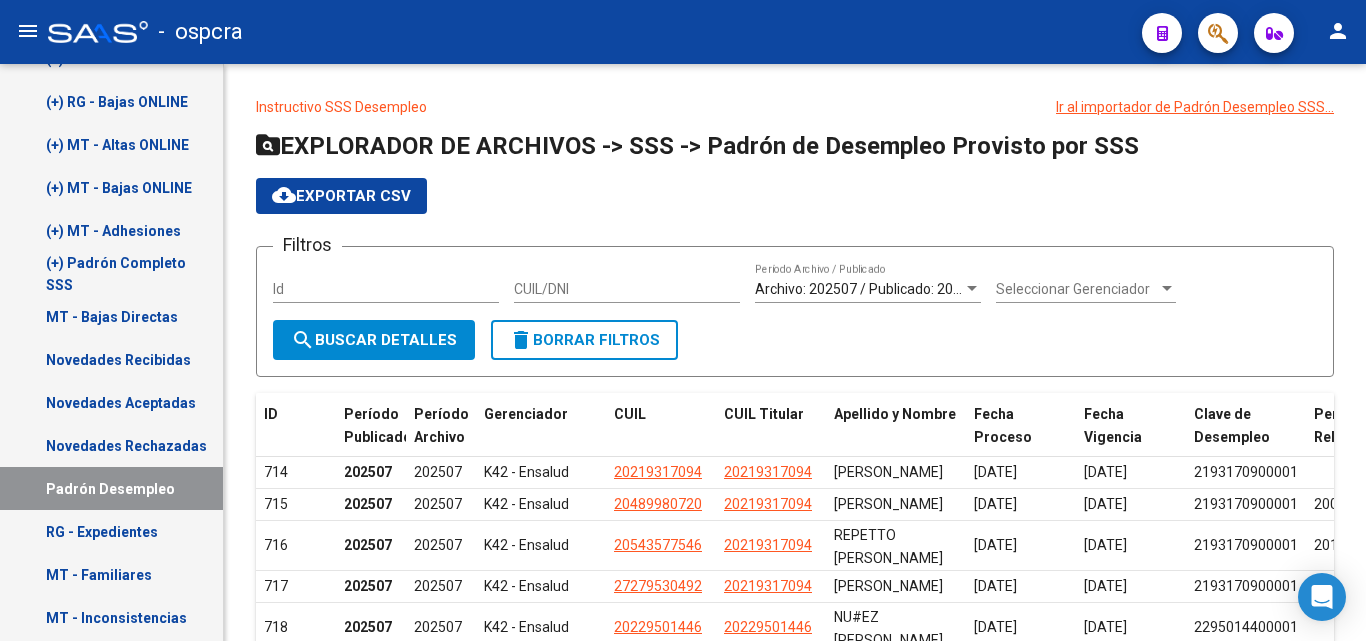 click on "Novedades Aceptadas" at bounding box center [111, 402] 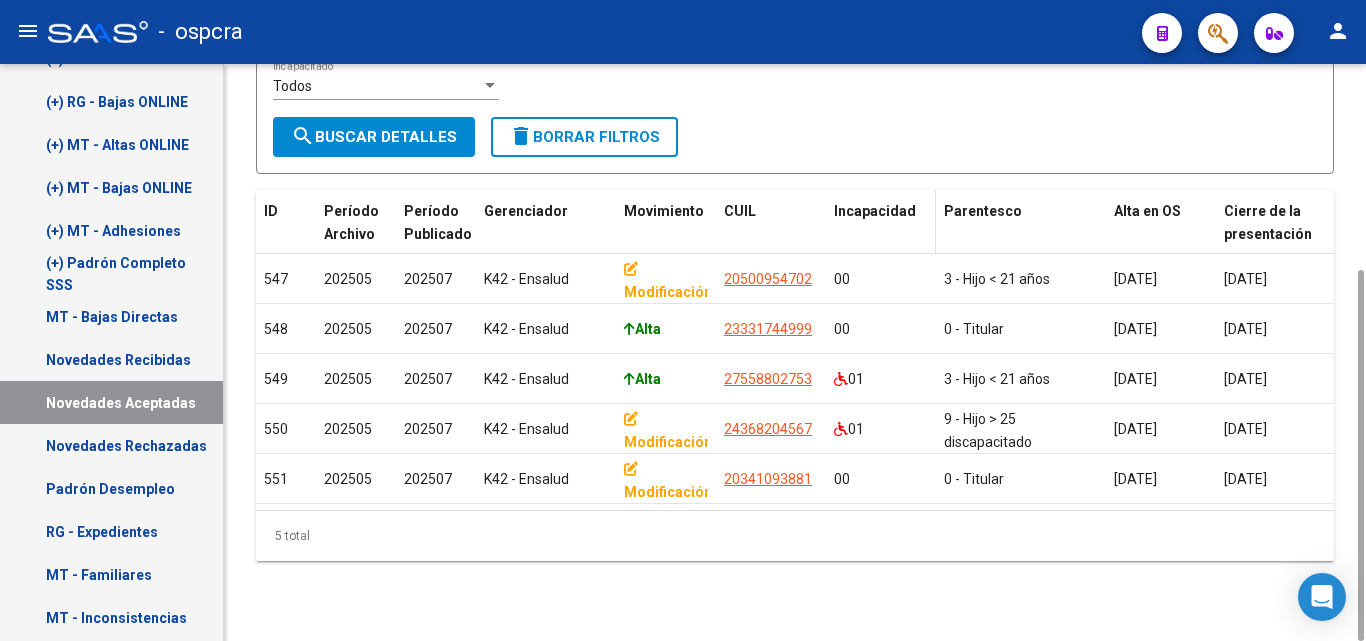 scroll, scrollTop: 318, scrollLeft: 0, axis: vertical 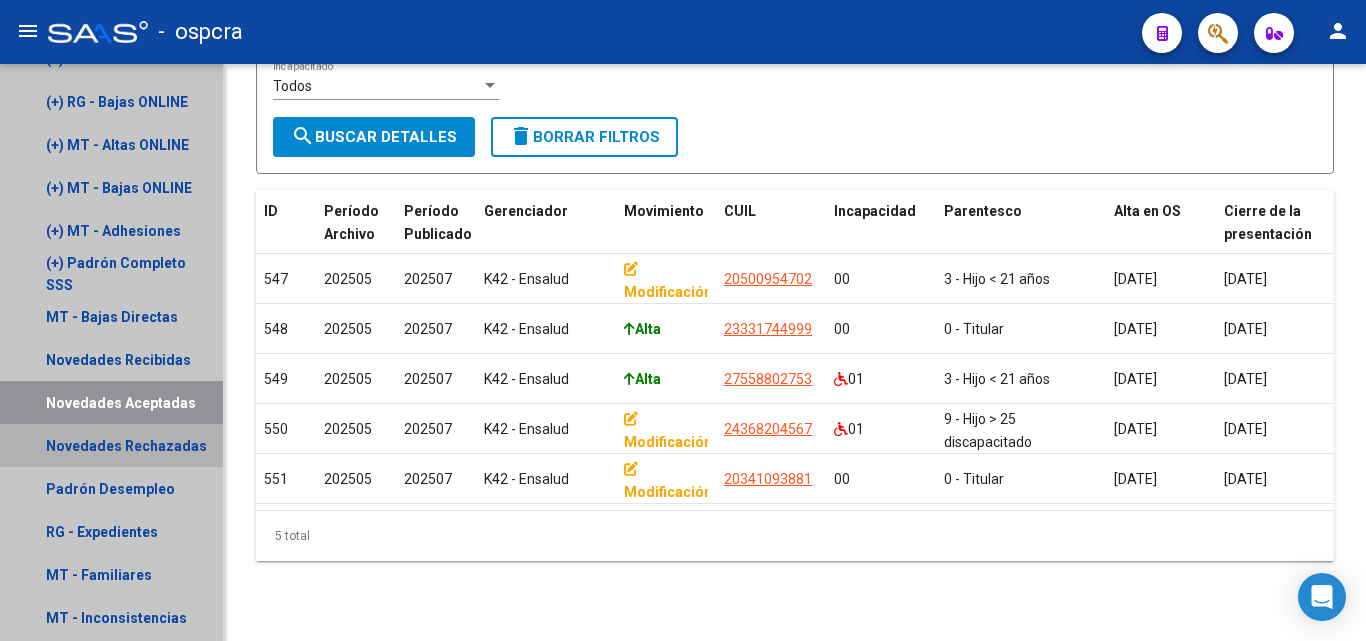 click on "Novedades Rechazadas" at bounding box center [111, 445] 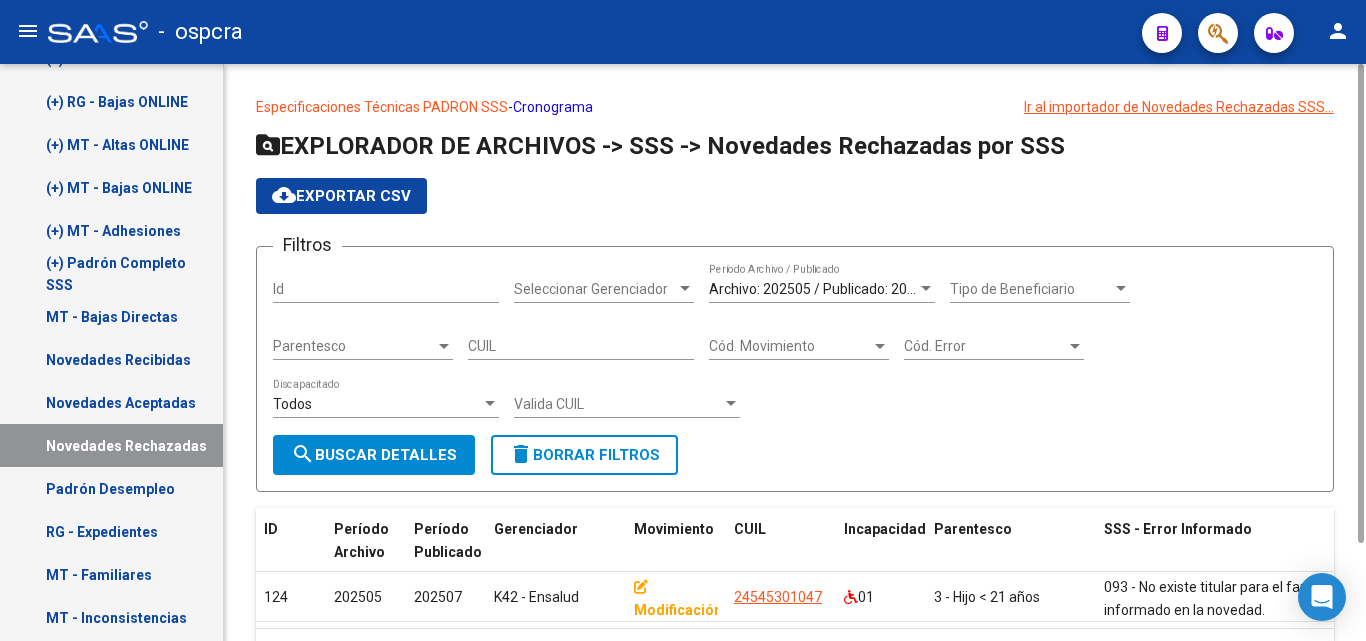 scroll, scrollTop: 118, scrollLeft: 0, axis: vertical 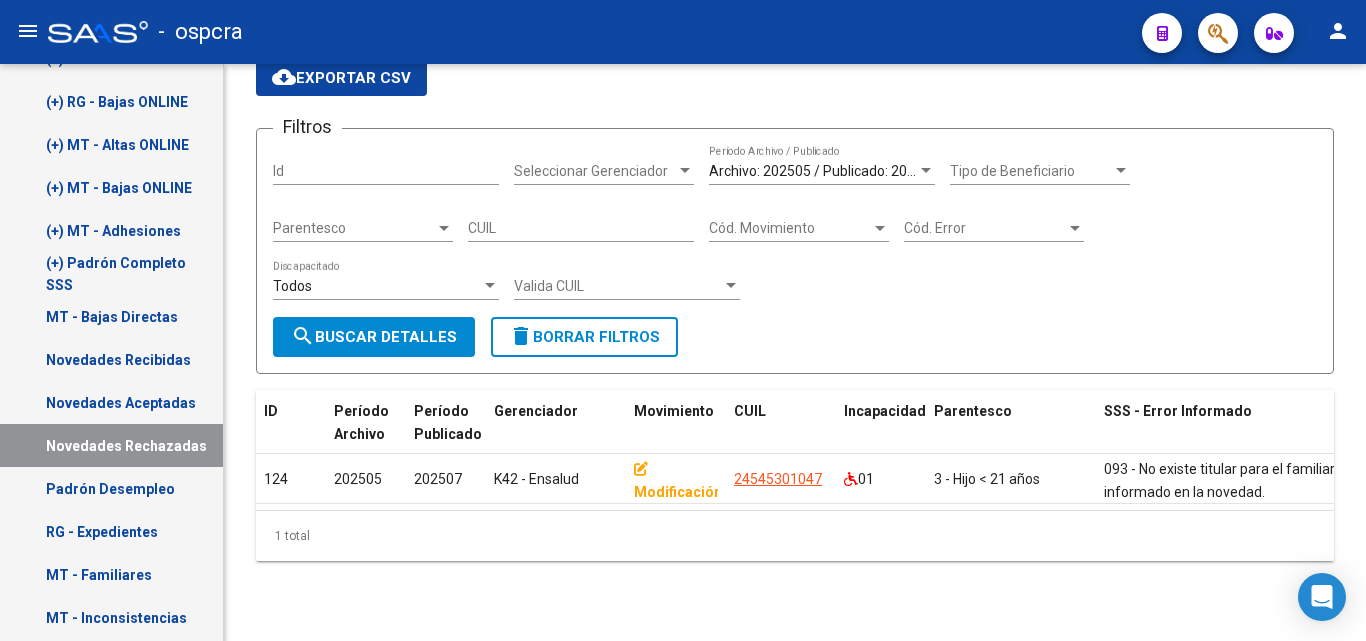 click on "Novedades Recibidas" at bounding box center [111, 359] 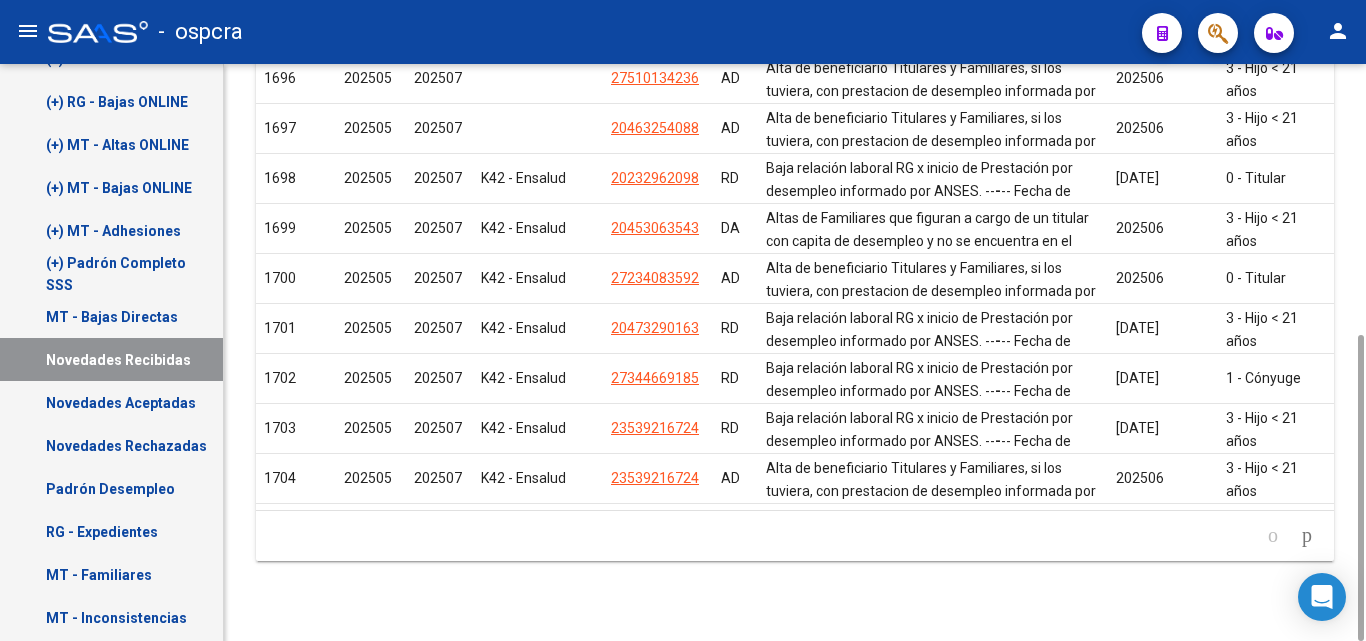 scroll, scrollTop: 111, scrollLeft: 0, axis: vertical 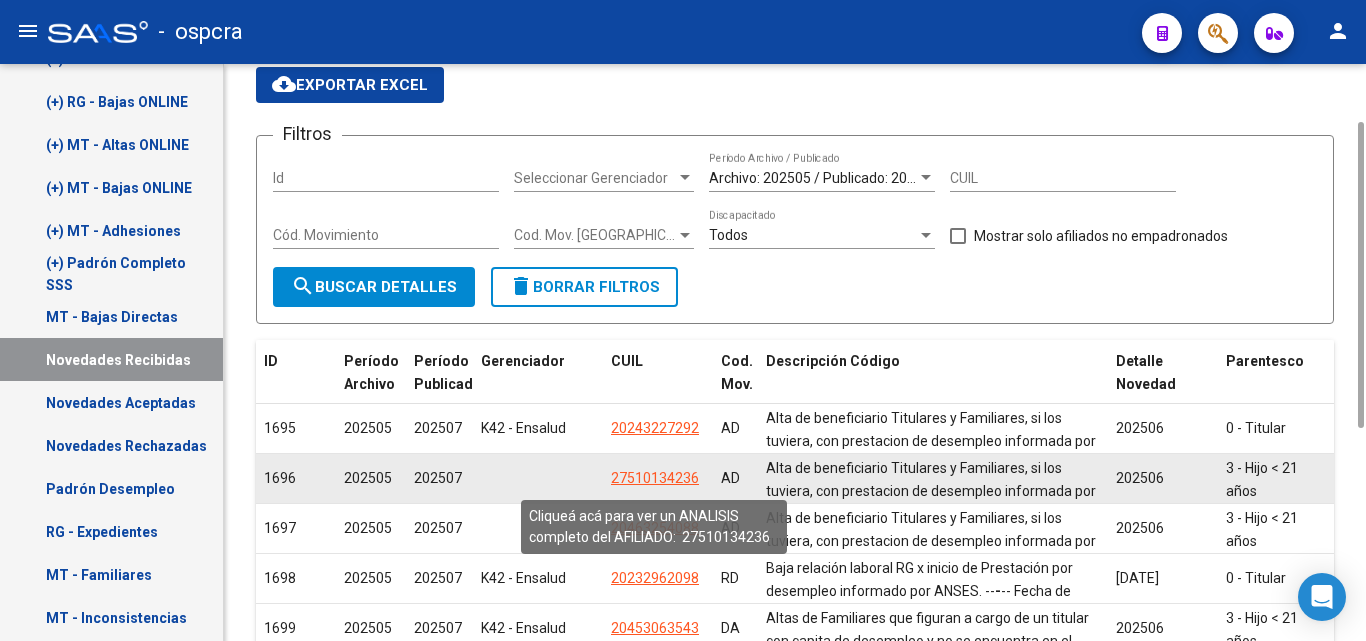 click on "27510134236" 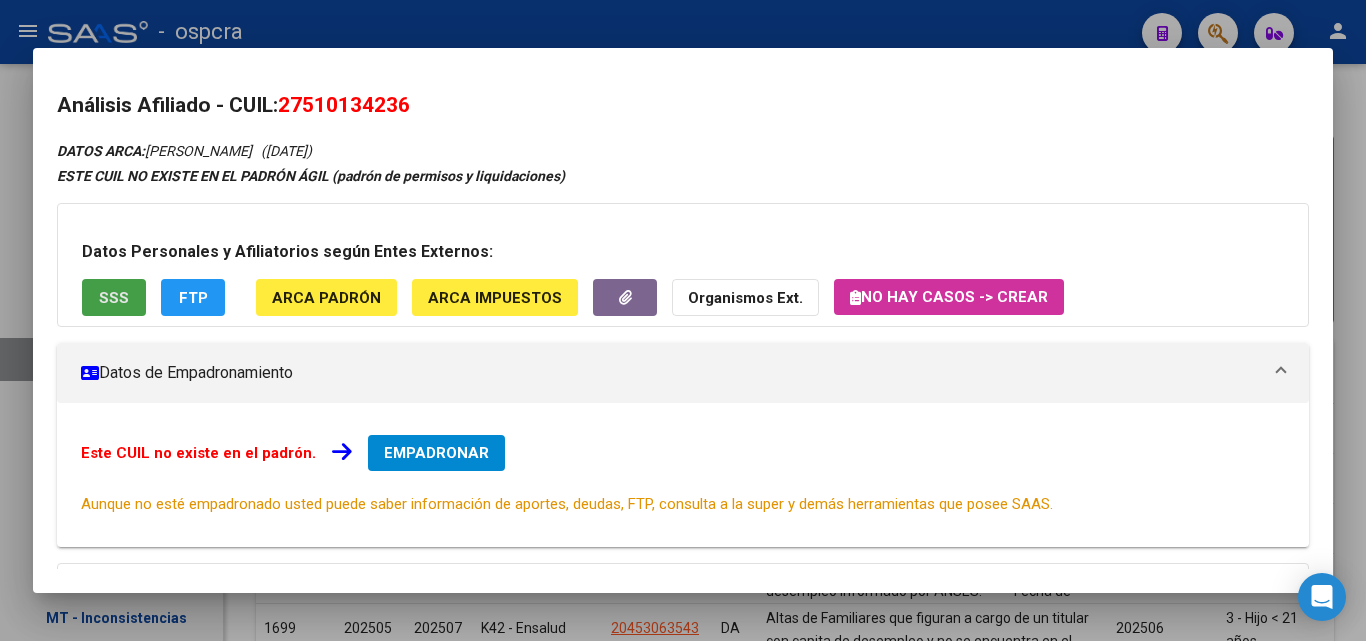 click on "SSS" at bounding box center [114, 297] 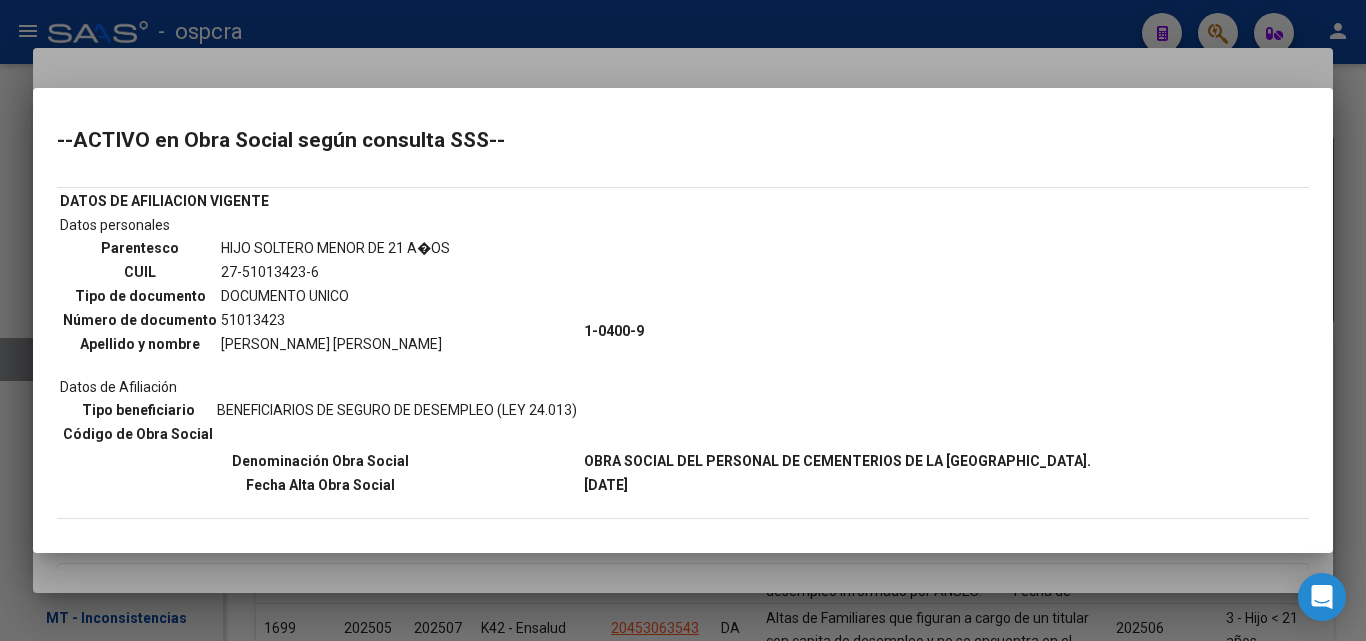 click at bounding box center [683, 320] 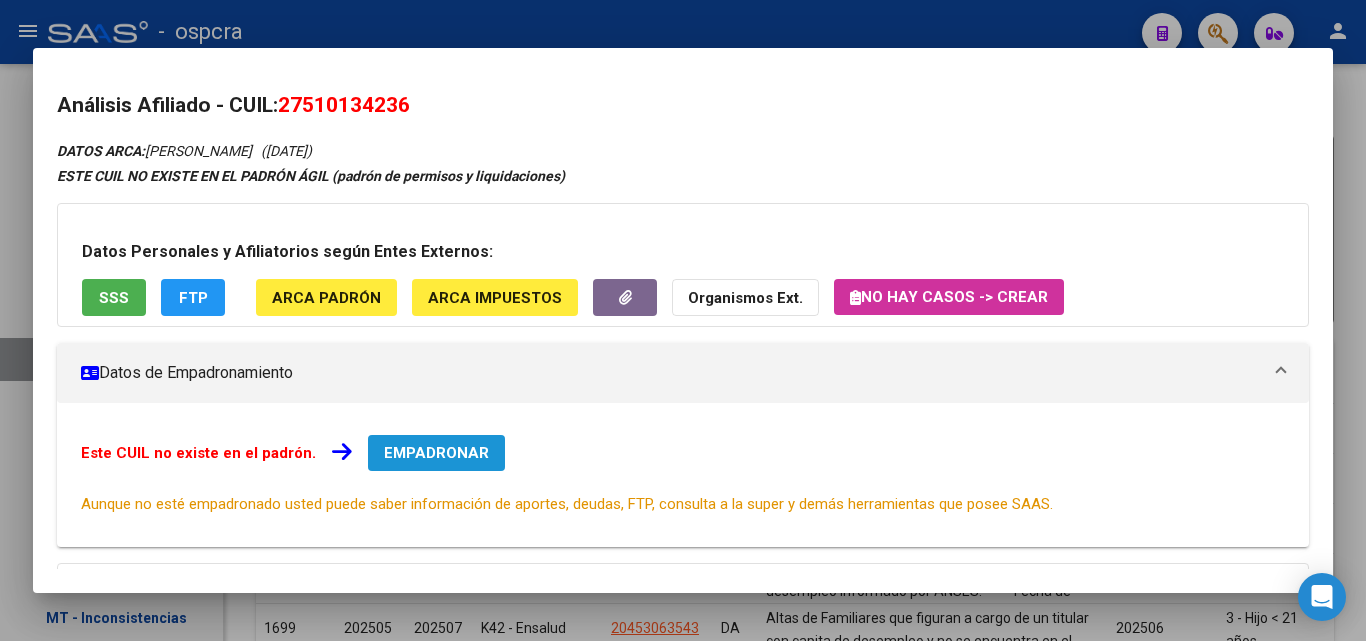 click on "EMPADRONAR" at bounding box center (436, 453) 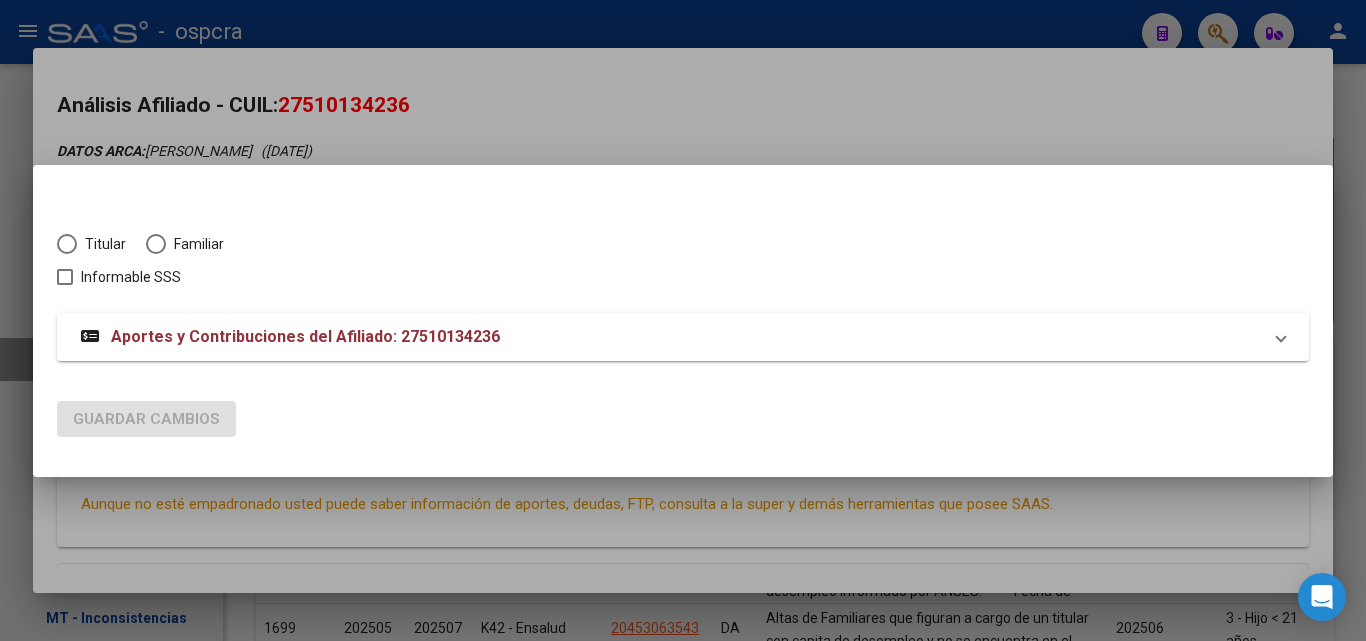 click at bounding box center (67, 244) 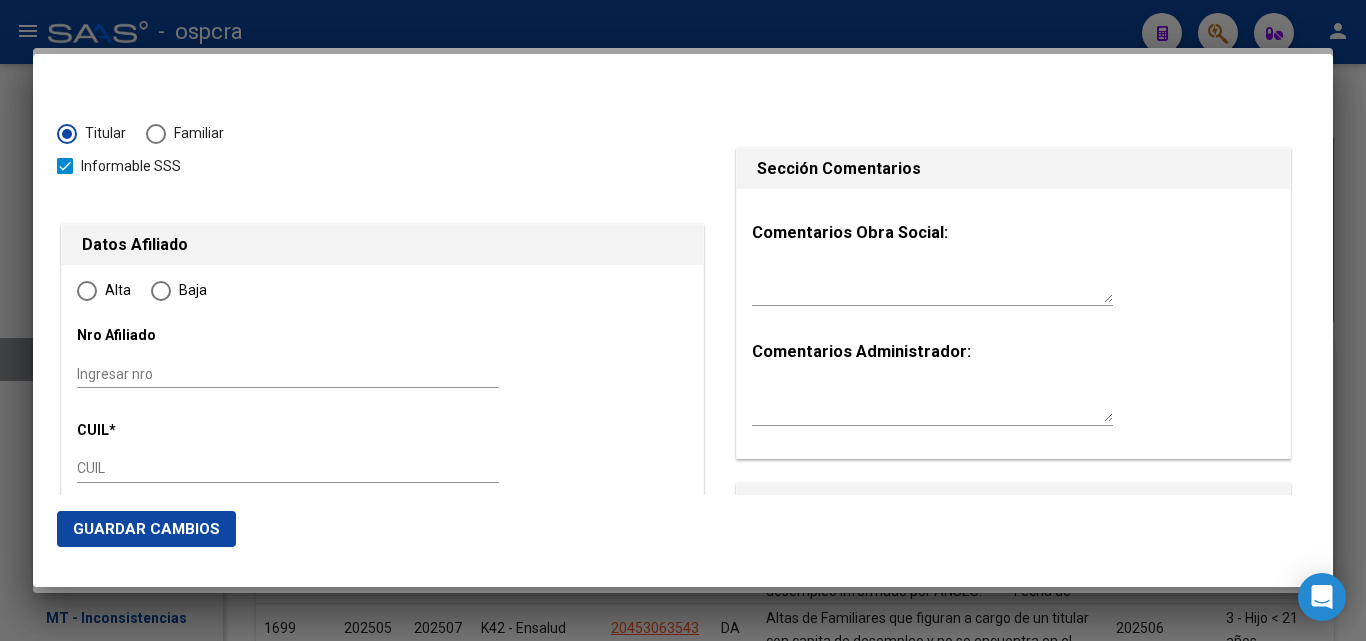 type on "27-51013423-6" 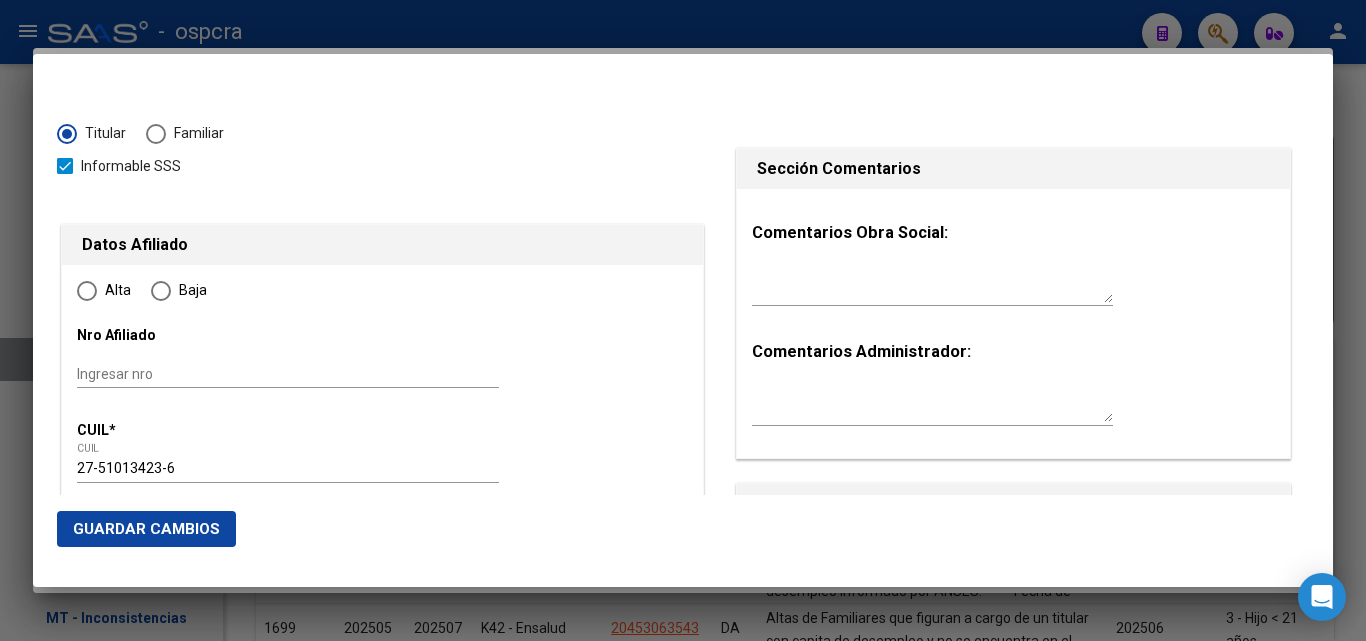 type on "51013423" 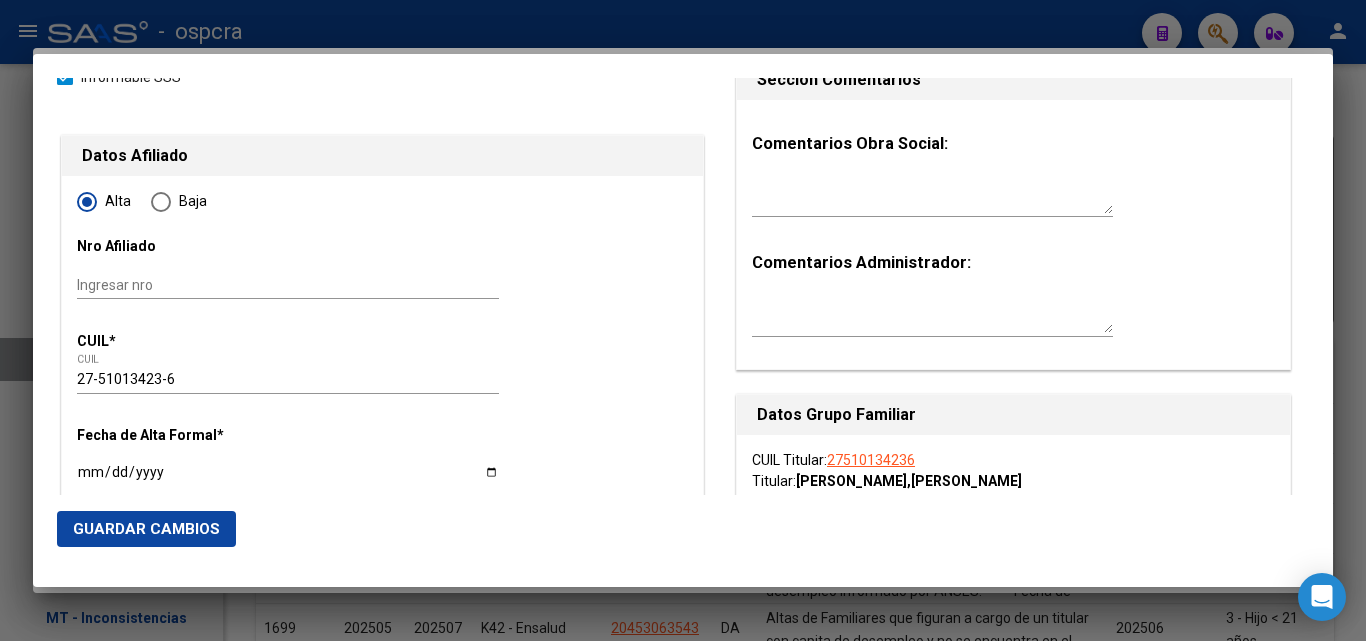 scroll, scrollTop: 100, scrollLeft: 0, axis: vertical 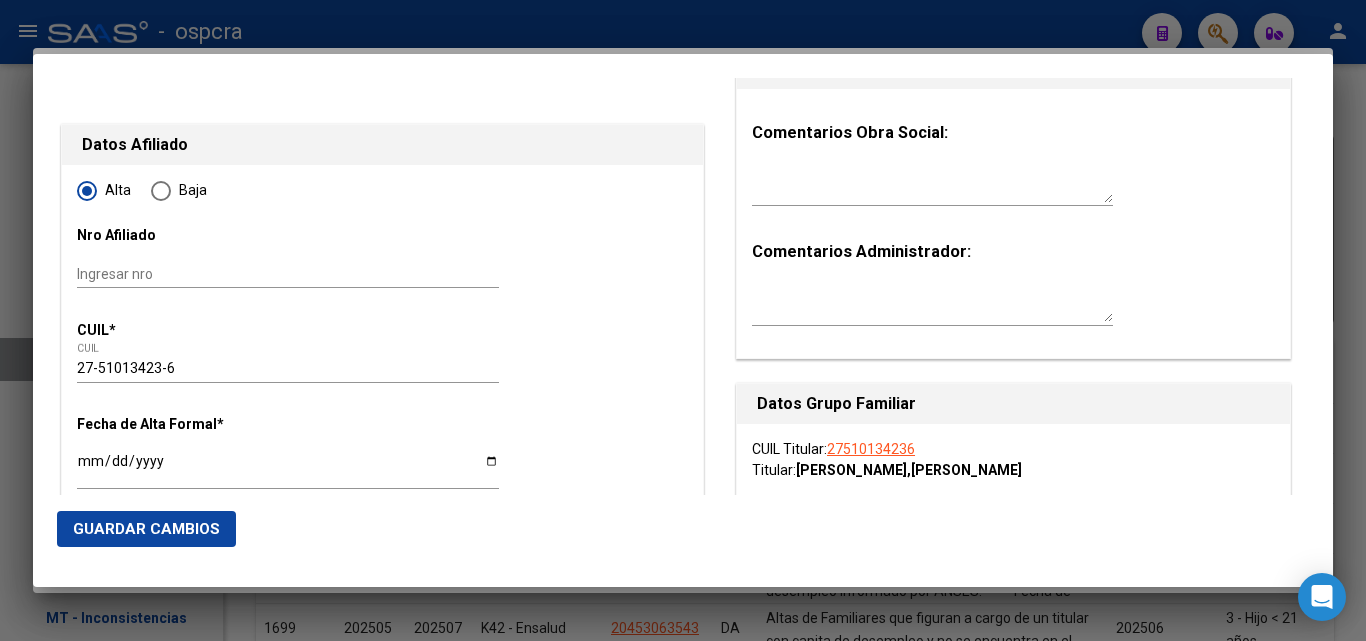 click at bounding box center [683, 320] 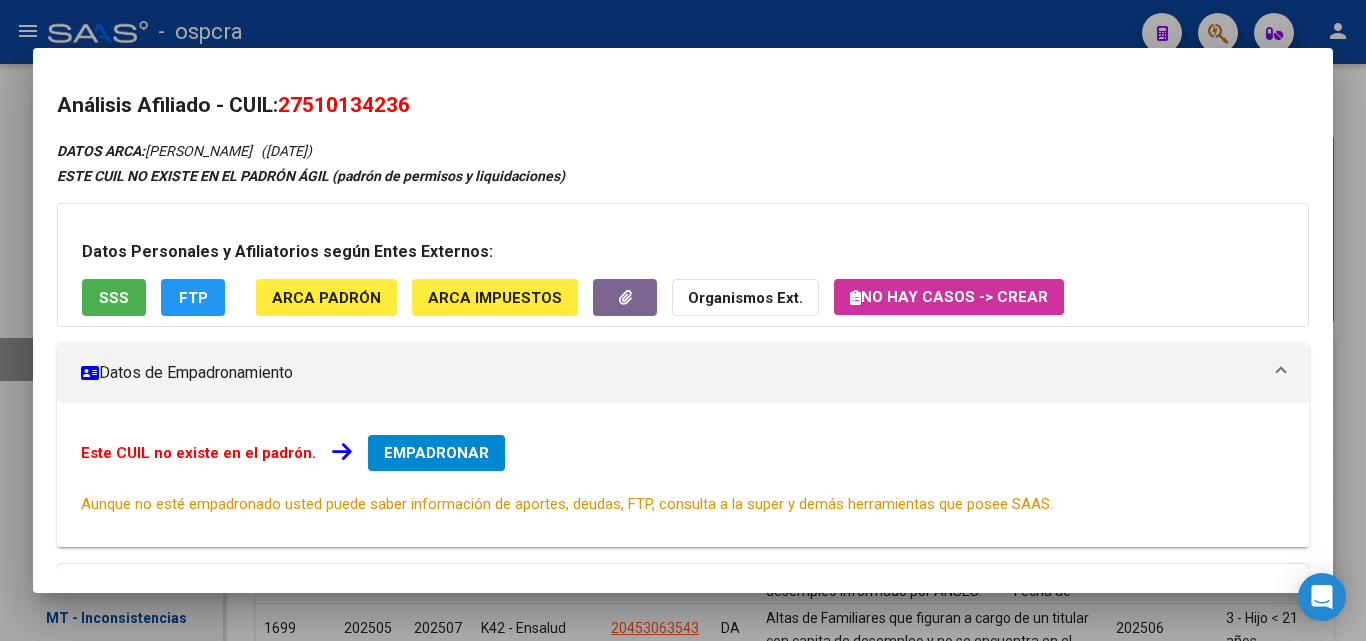click at bounding box center (683, 320) 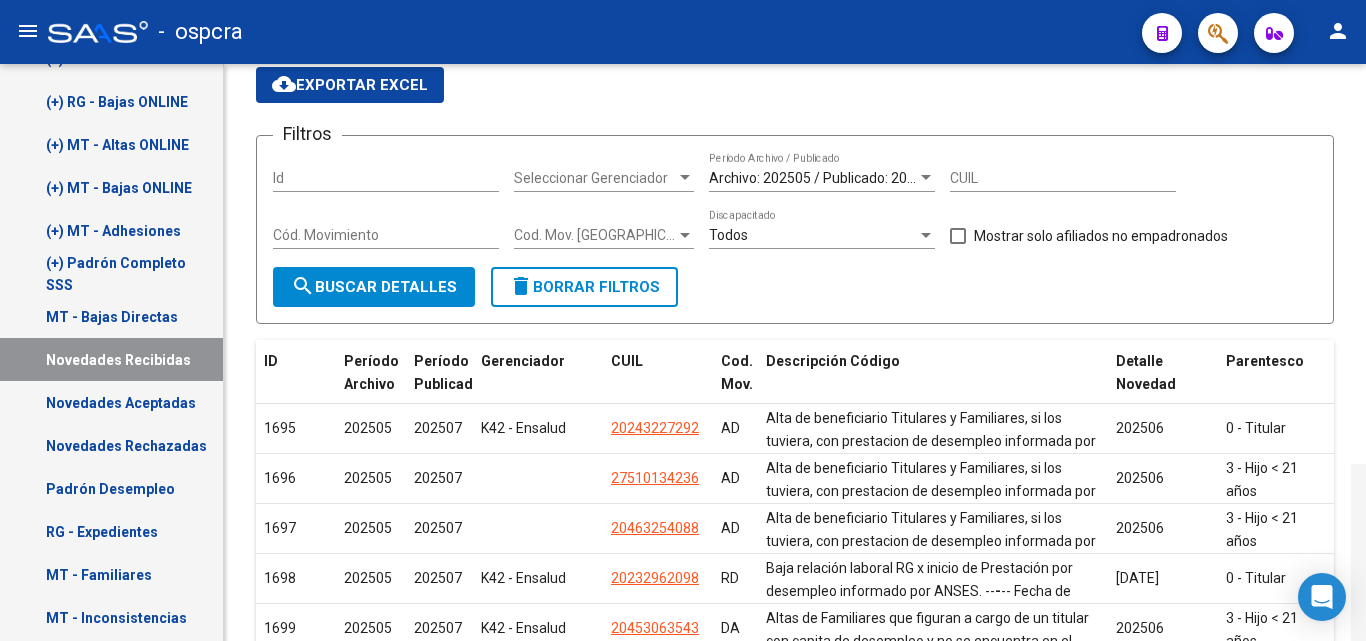 scroll, scrollTop: 511, scrollLeft: 0, axis: vertical 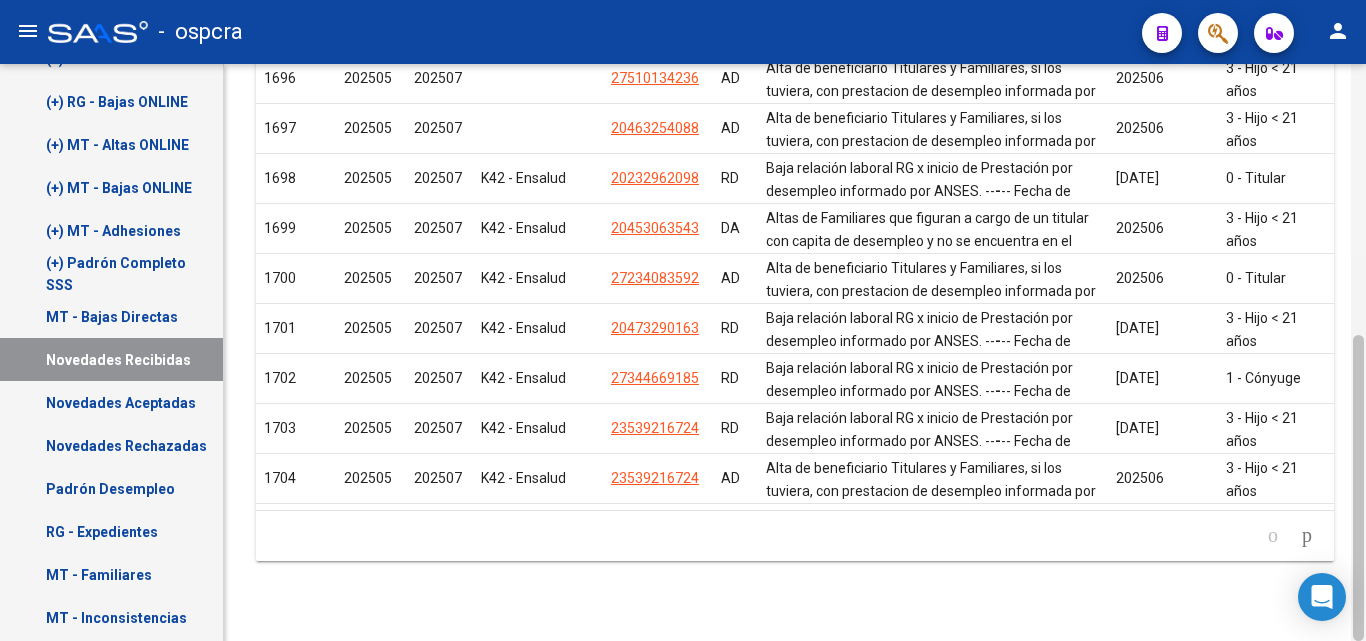 drag, startPoint x: 1365, startPoint y: 237, endPoint x: 1362, endPoint y: 267, distance: 30.149628 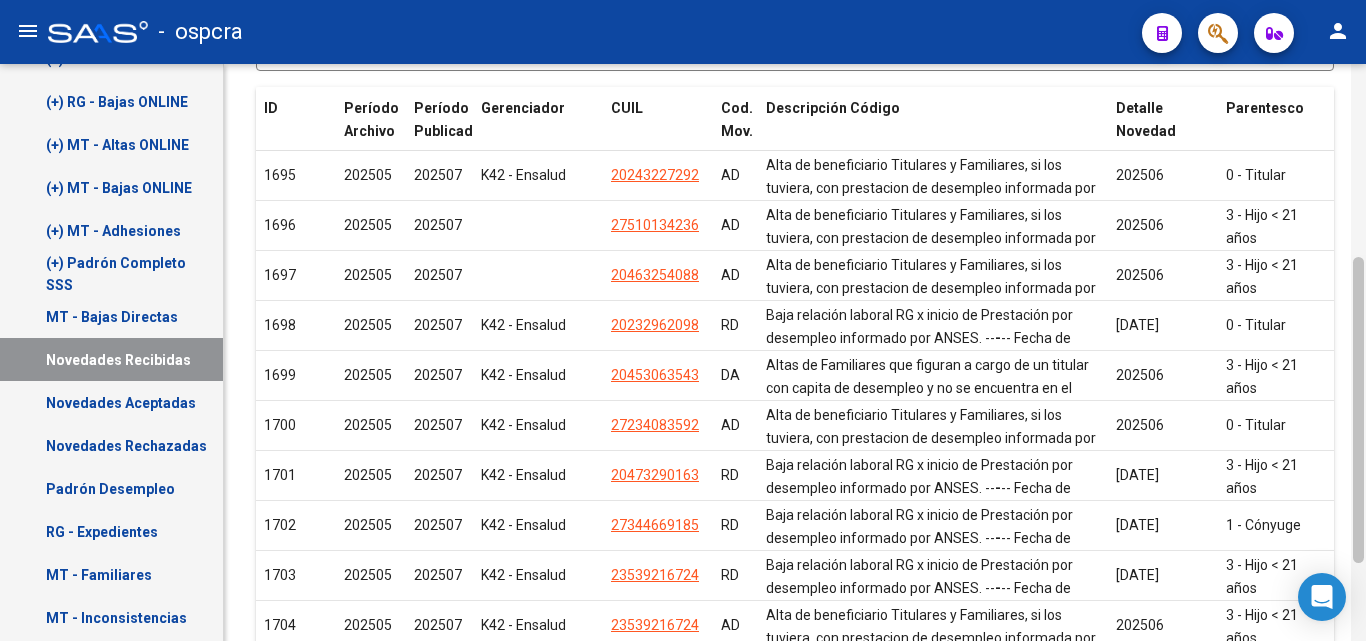 scroll, scrollTop: 353, scrollLeft: 0, axis: vertical 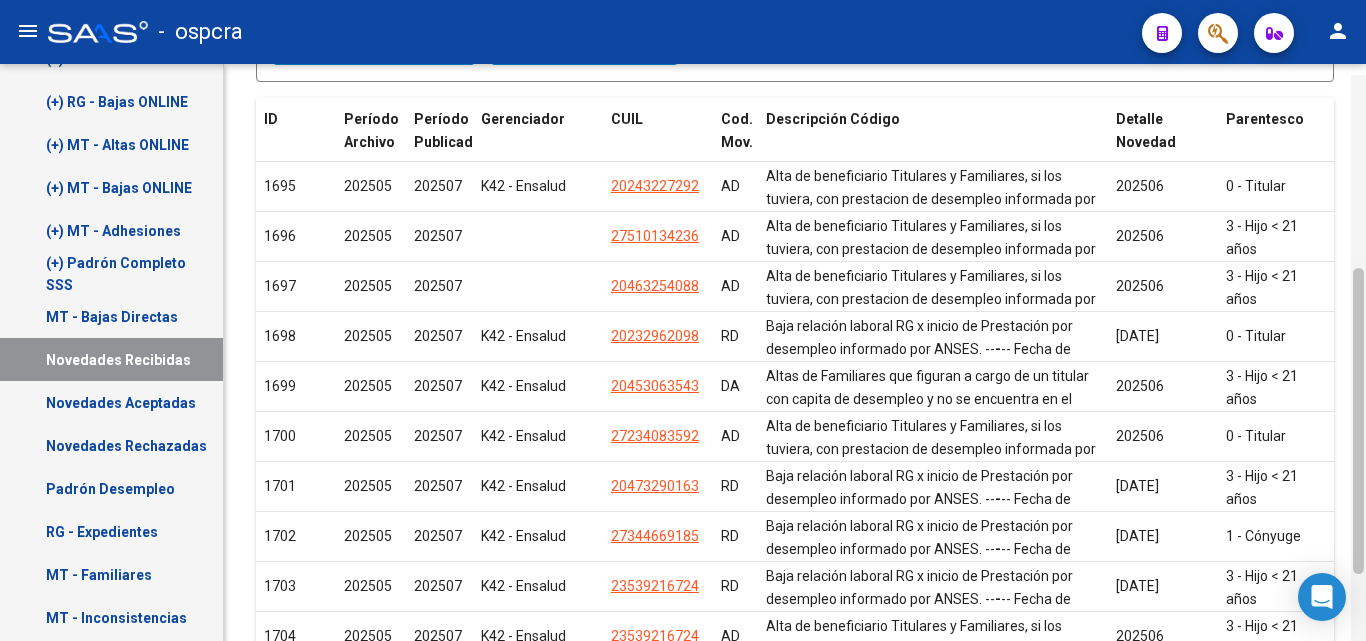 drag, startPoint x: 1358, startPoint y: 388, endPoint x: 1365, endPoint y: 304, distance: 84.29116 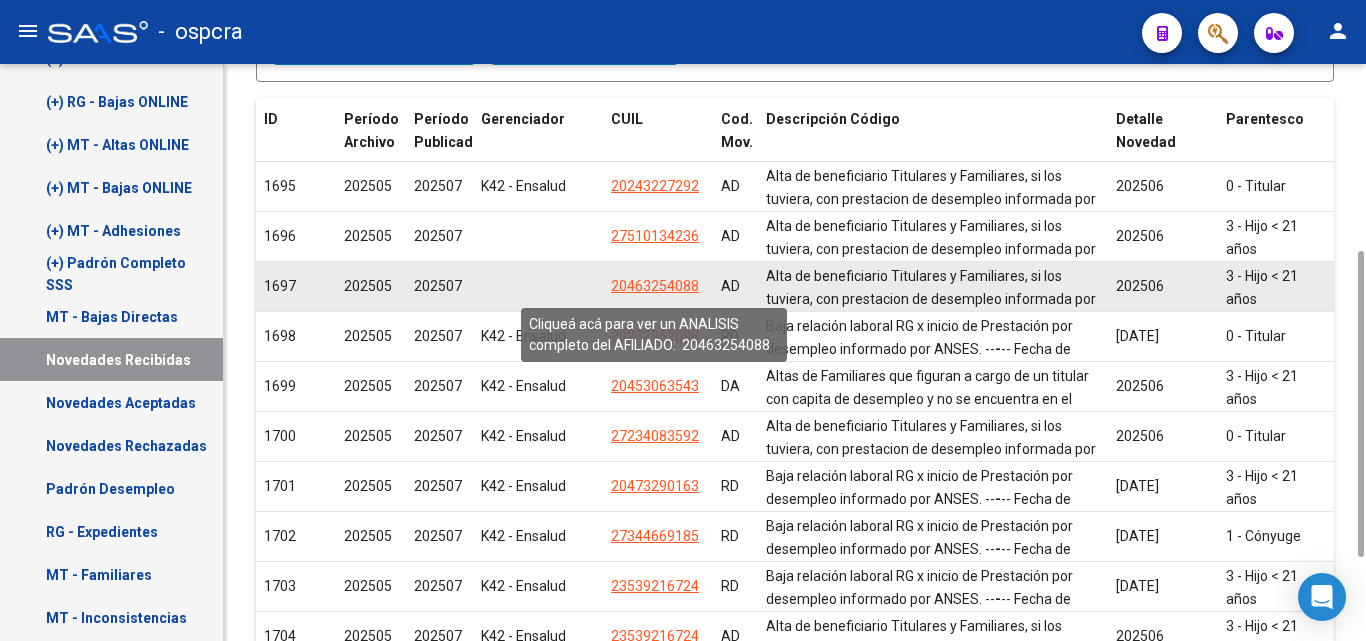 click on "20463254088" 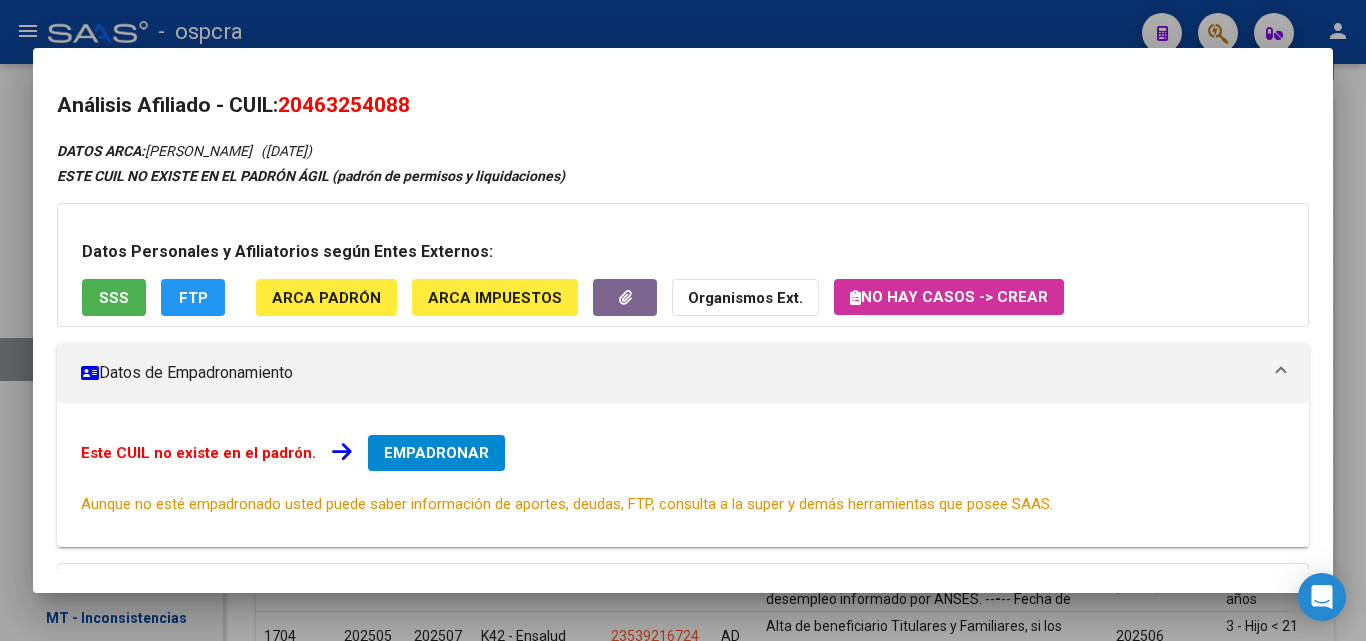 click at bounding box center (683, 320) 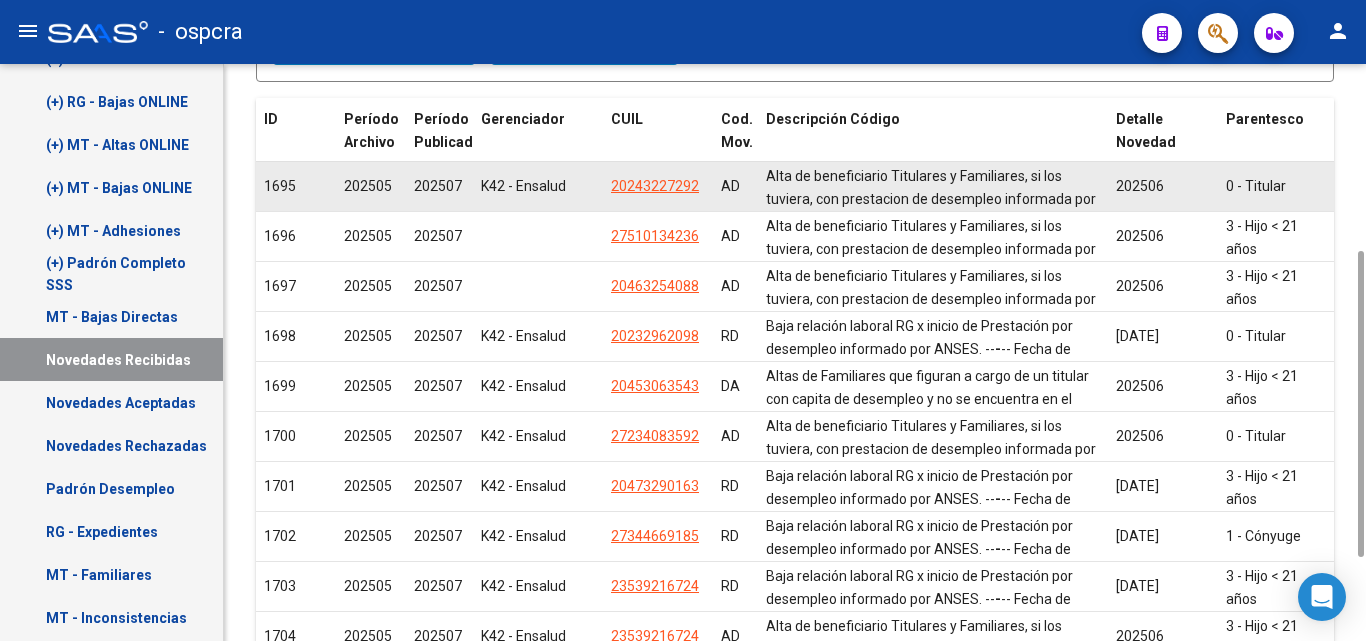 click on "20243227292" 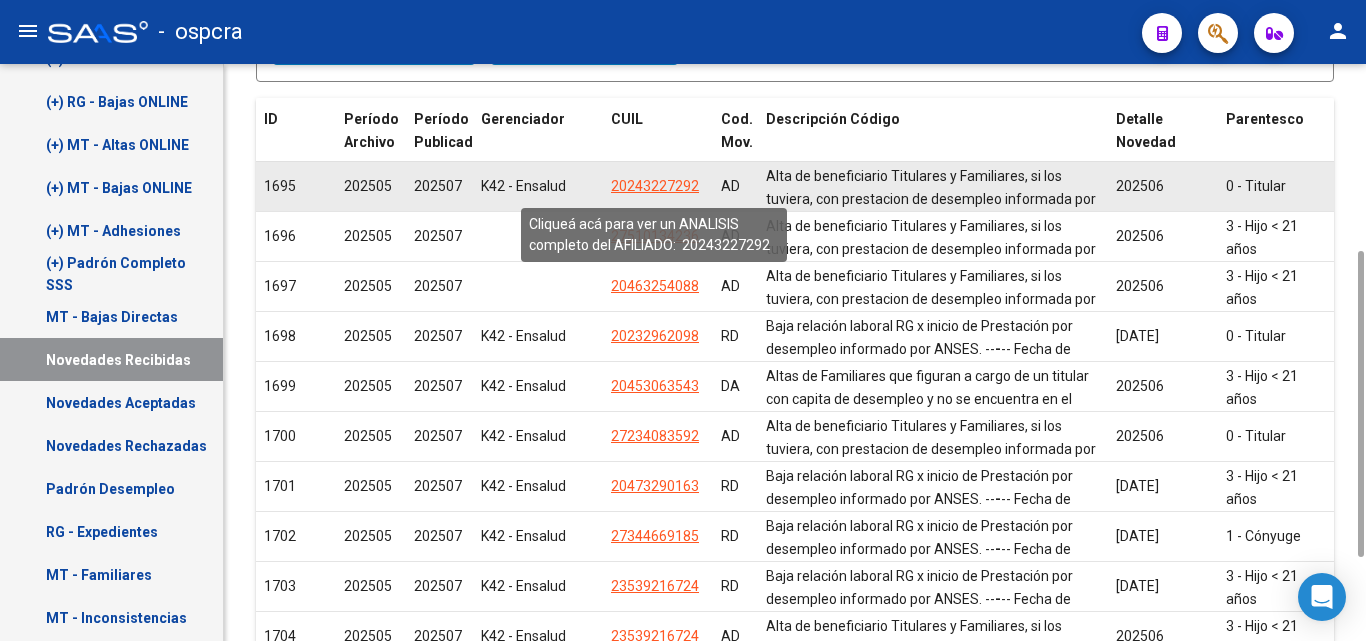 click on "20243227292" 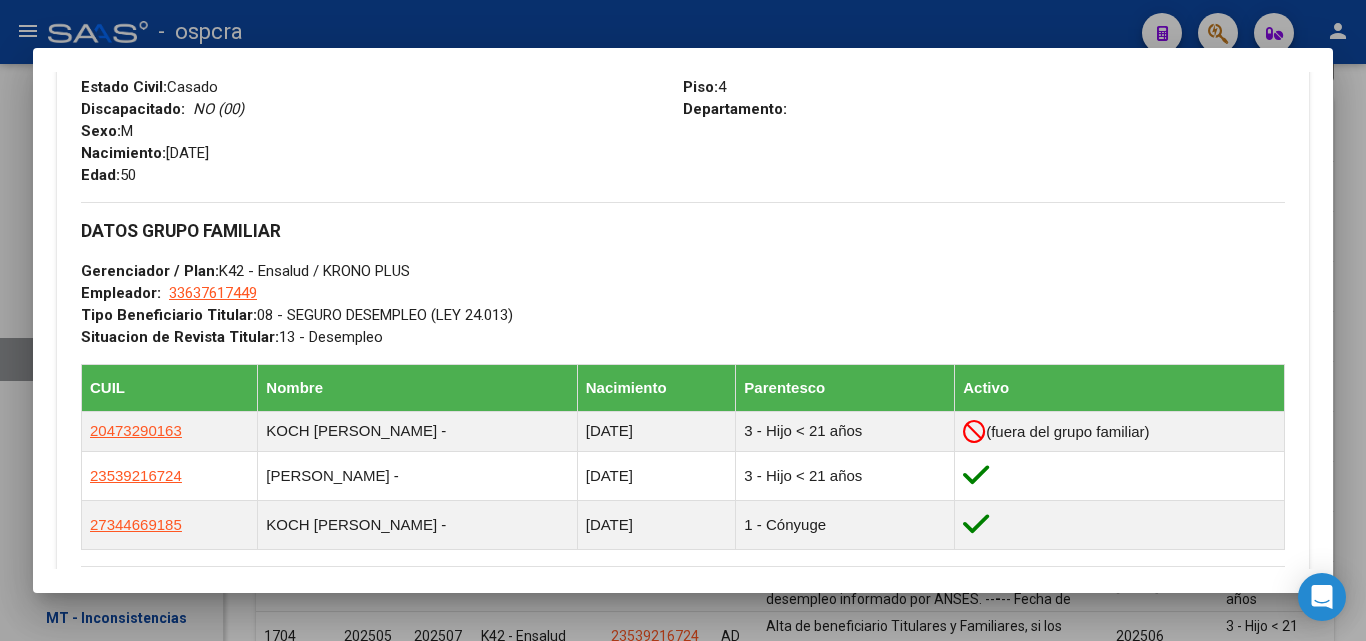 scroll, scrollTop: 948, scrollLeft: 0, axis: vertical 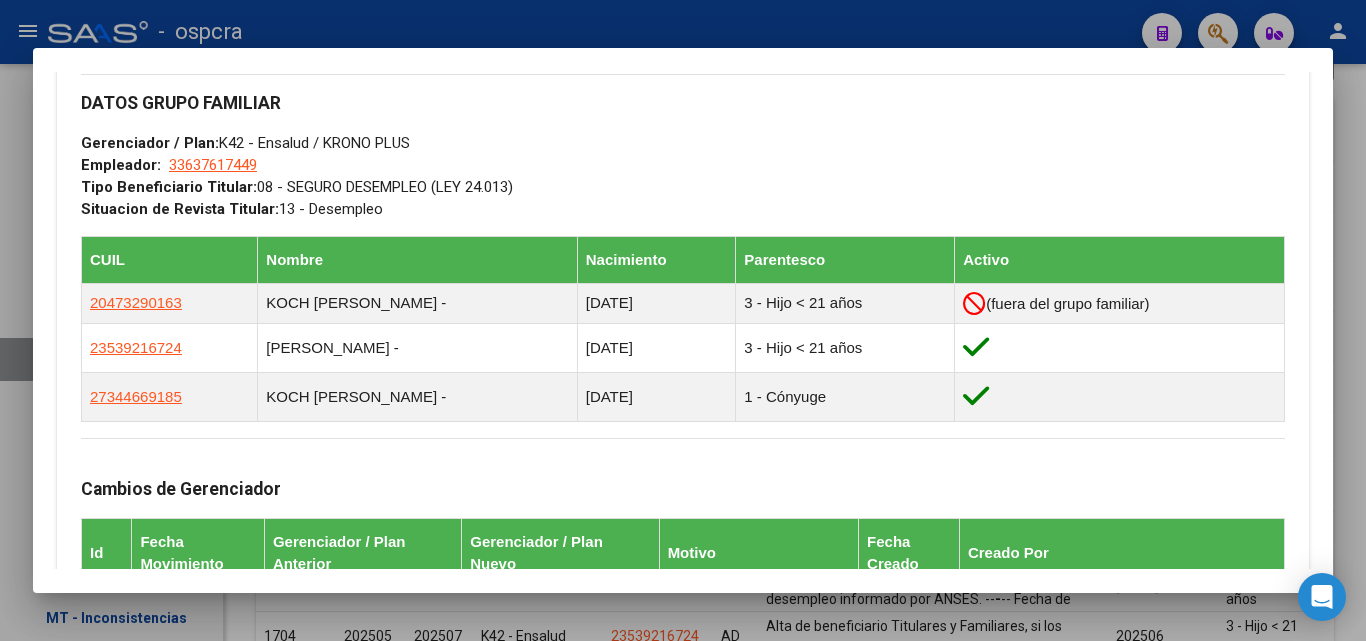 click at bounding box center [683, 320] 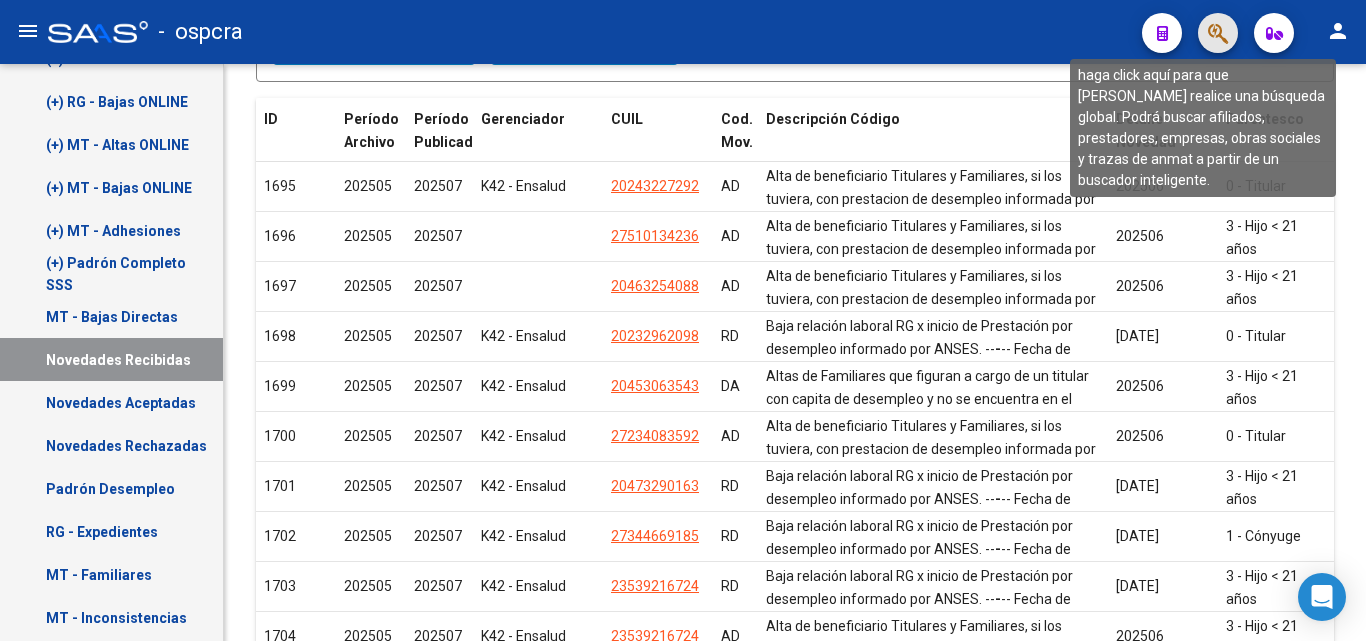 click 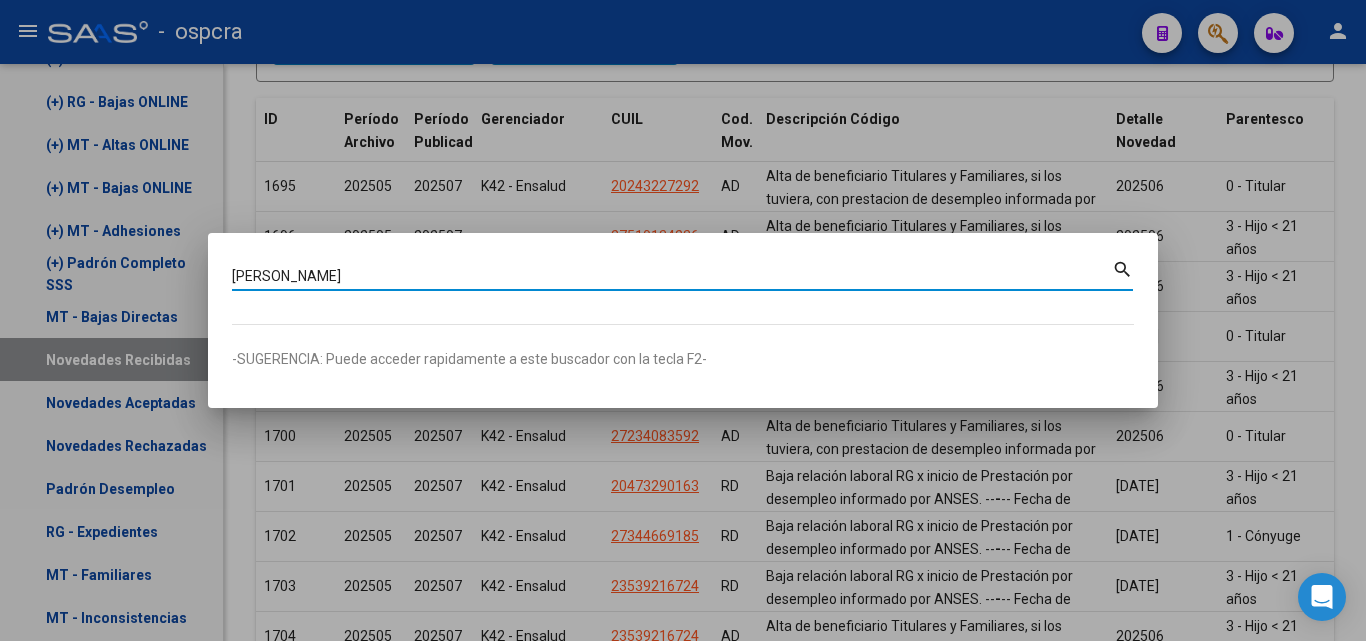 type on "[PERSON_NAME]" 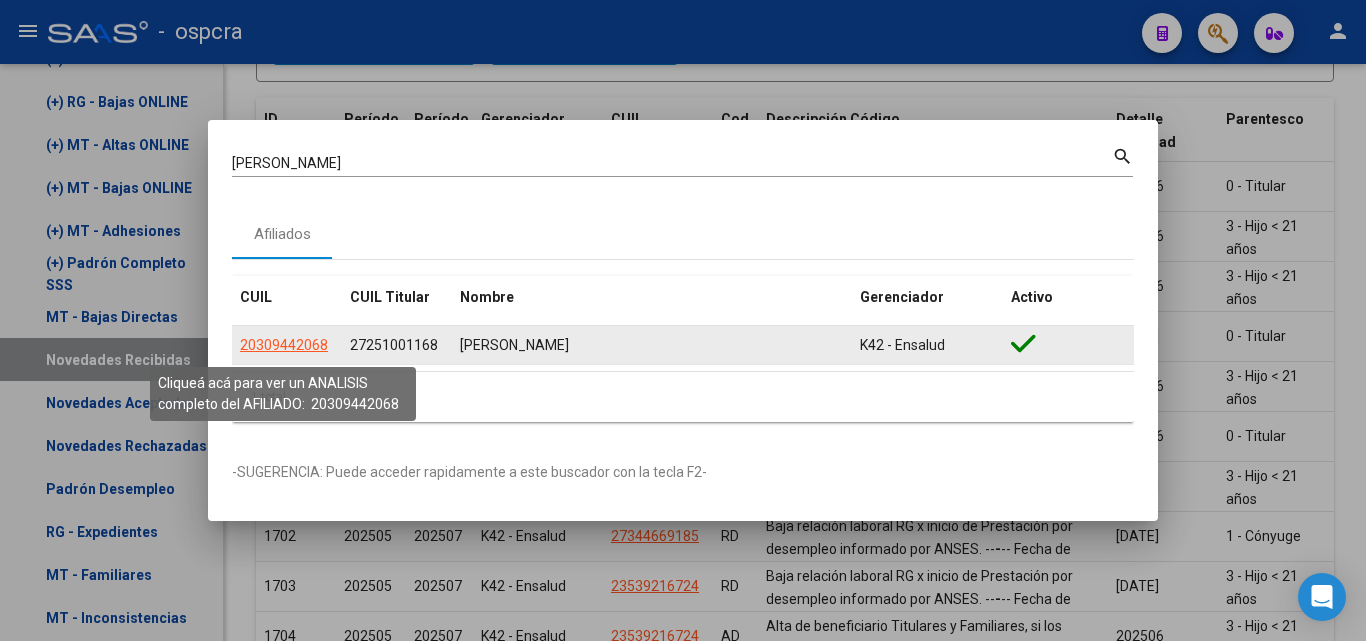 click on "20309442068" 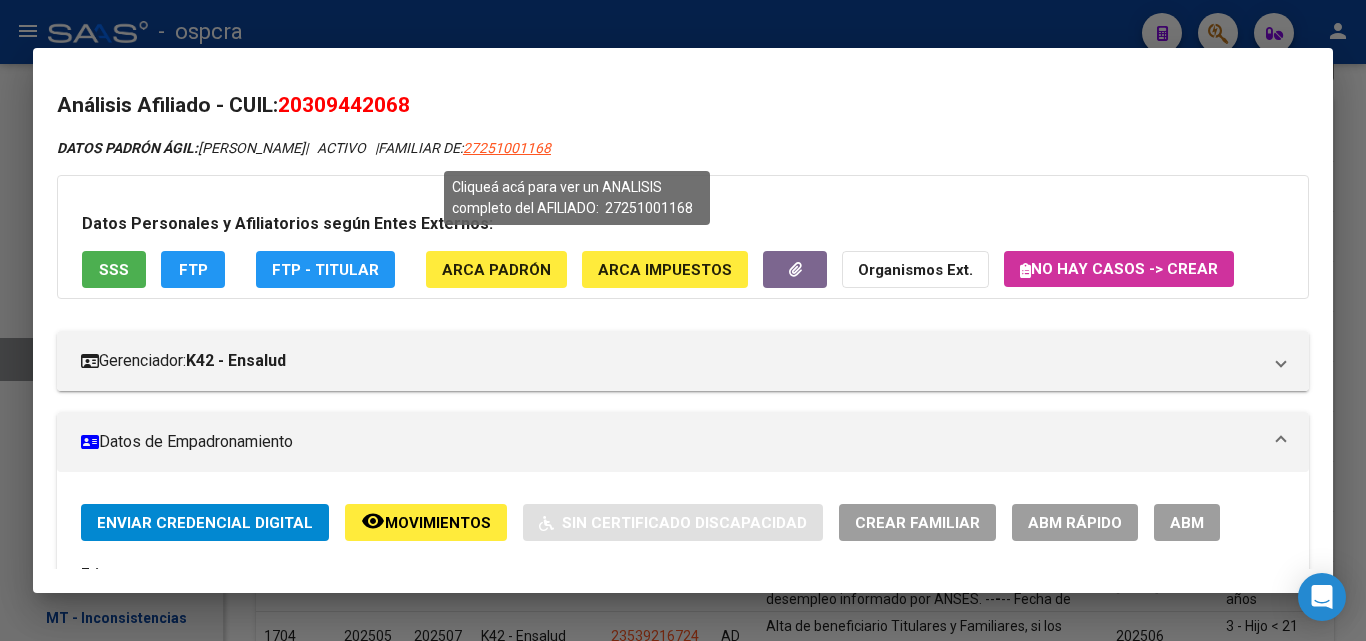 click on "27251001168" at bounding box center [507, 148] 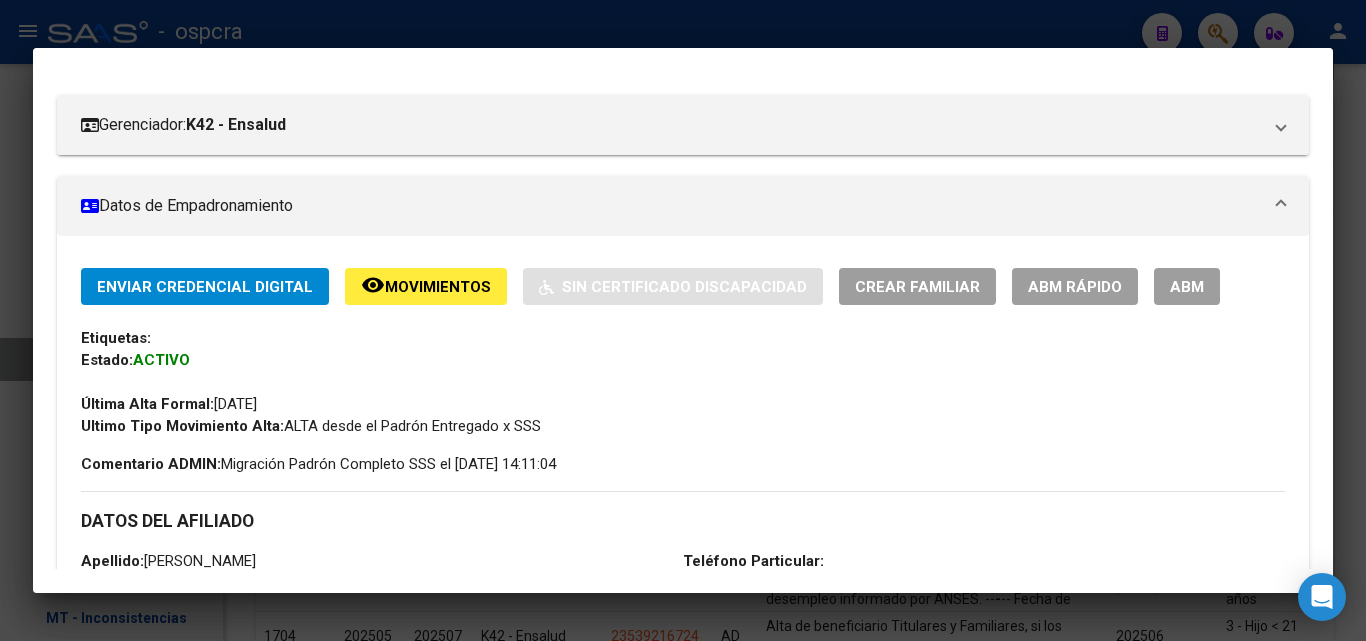 scroll, scrollTop: 100, scrollLeft: 0, axis: vertical 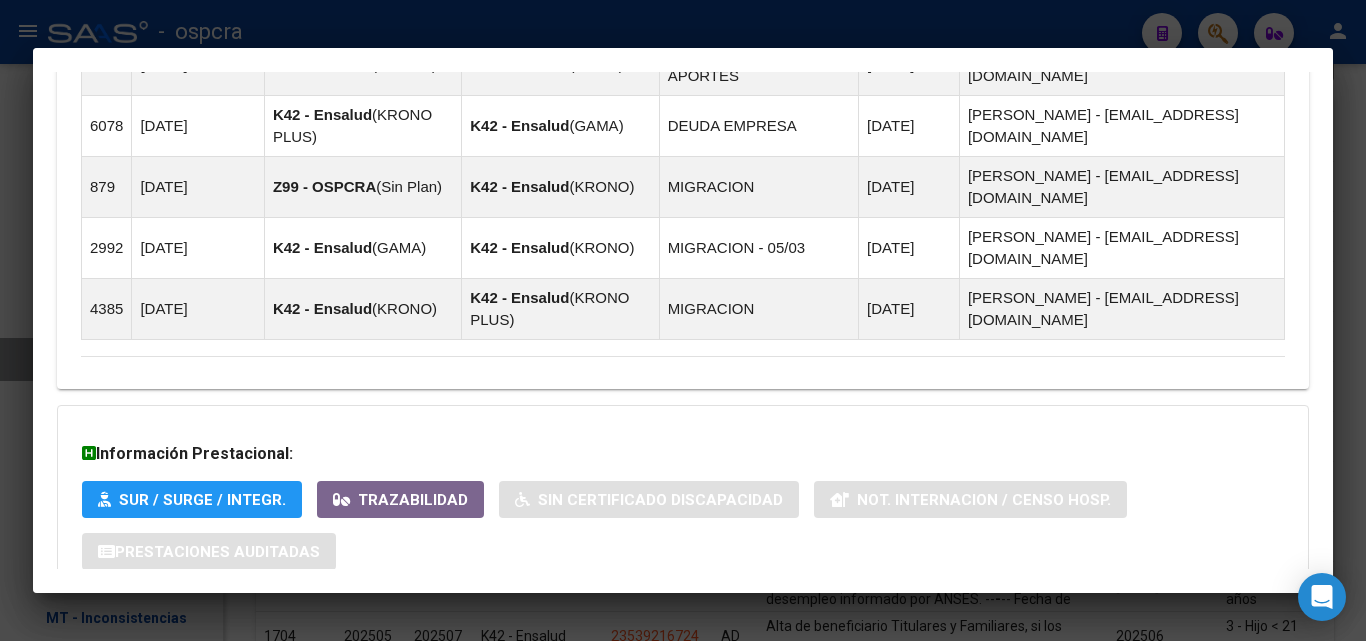 click on "Aportes y Contribuciones del Afiliado: 27251001168" at bounding box center [305, 634] 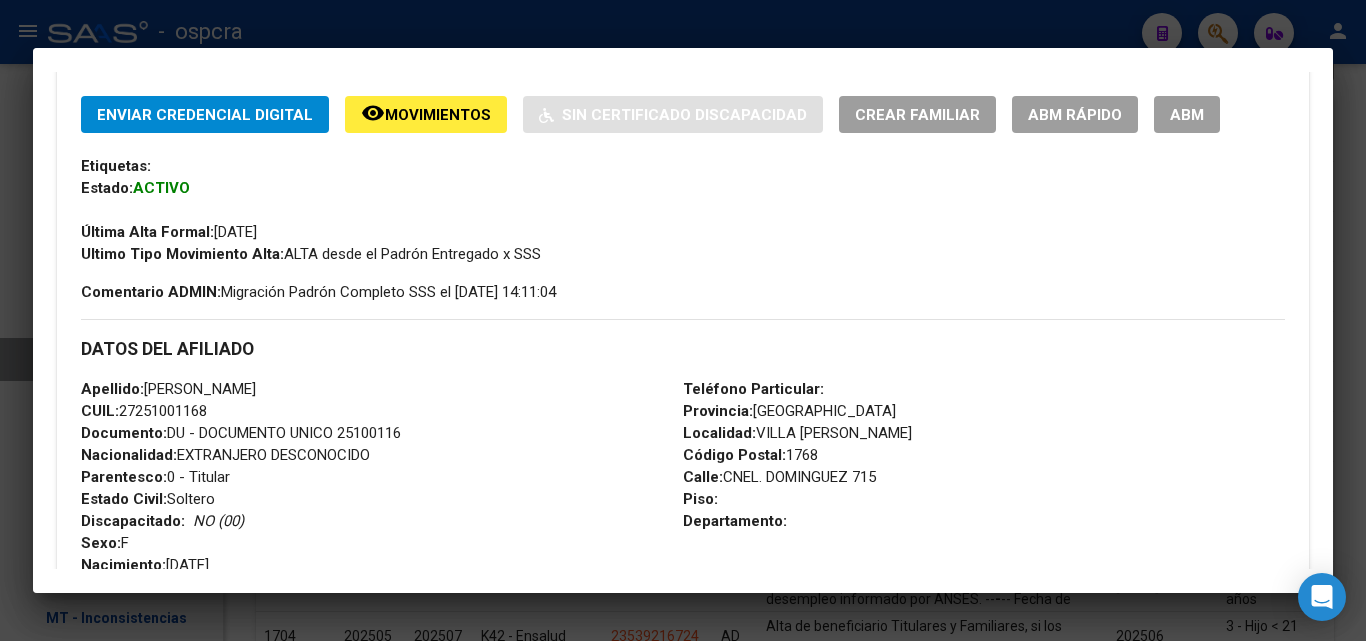 scroll, scrollTop: 439, scrollLeft: 0, axis: vertical 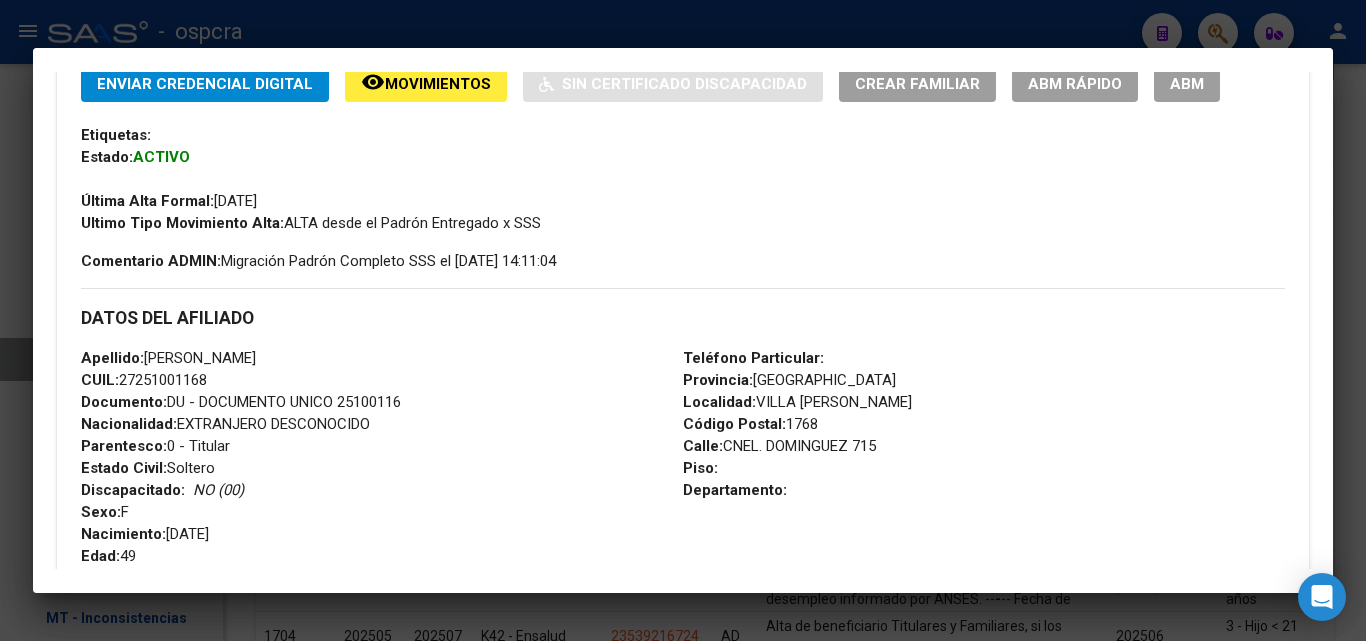 click at bounding box center (683, 320) 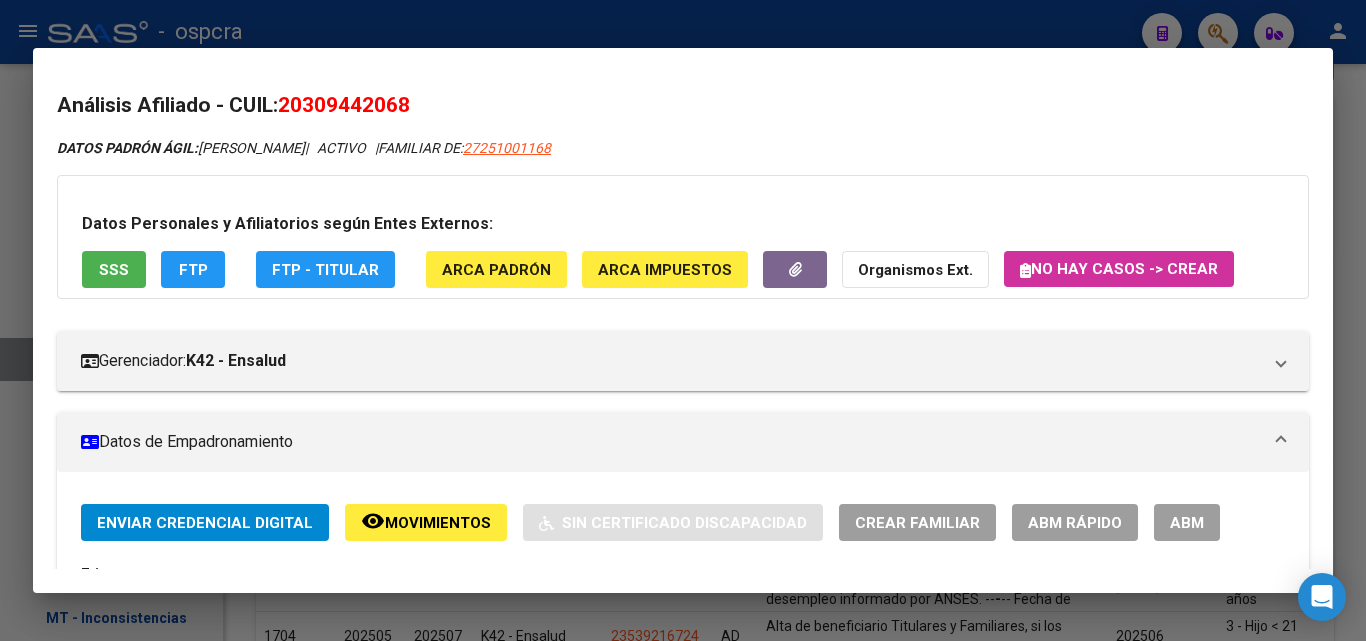 click at bounding box center (683, 320) 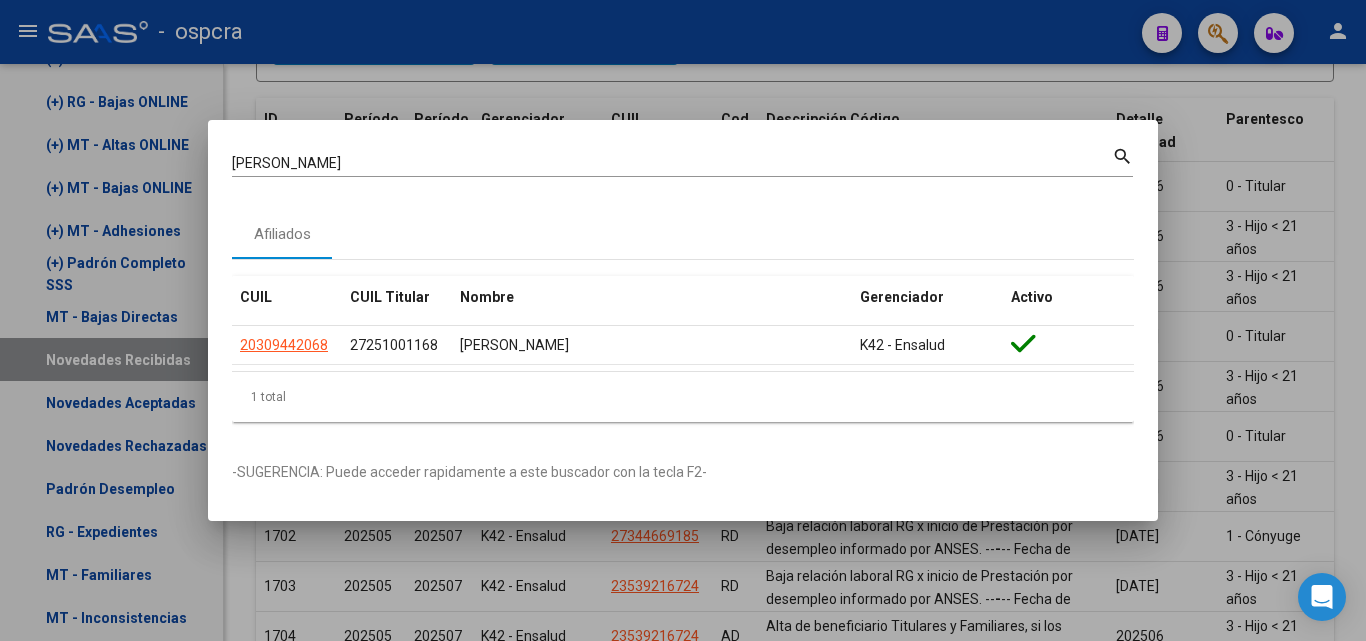 click at bounding box center (683, 320) 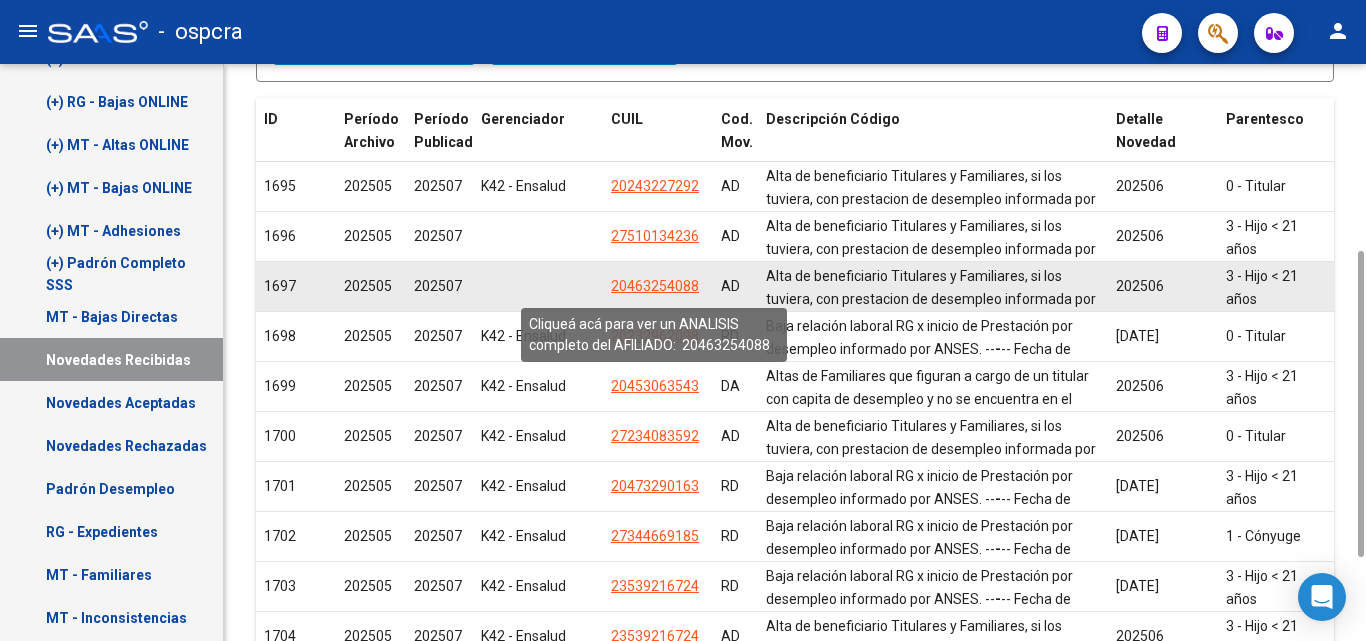 click on "20463254088" 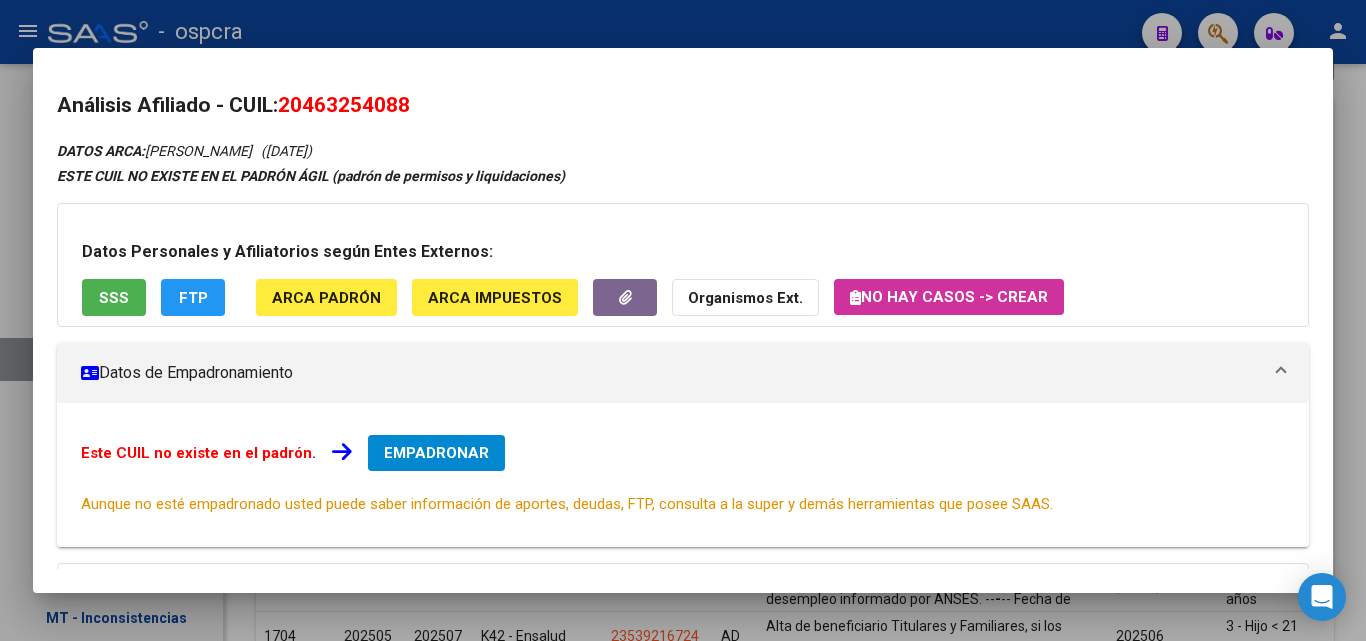 click at bounding box center (683, 320) 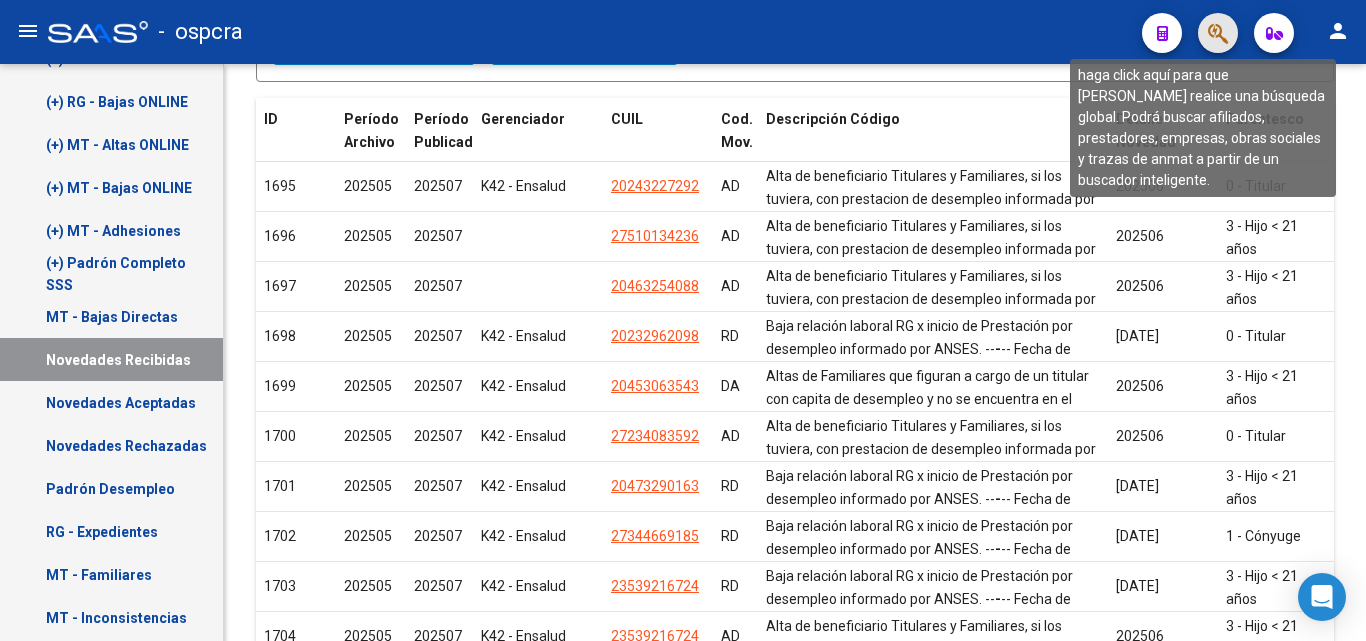 click 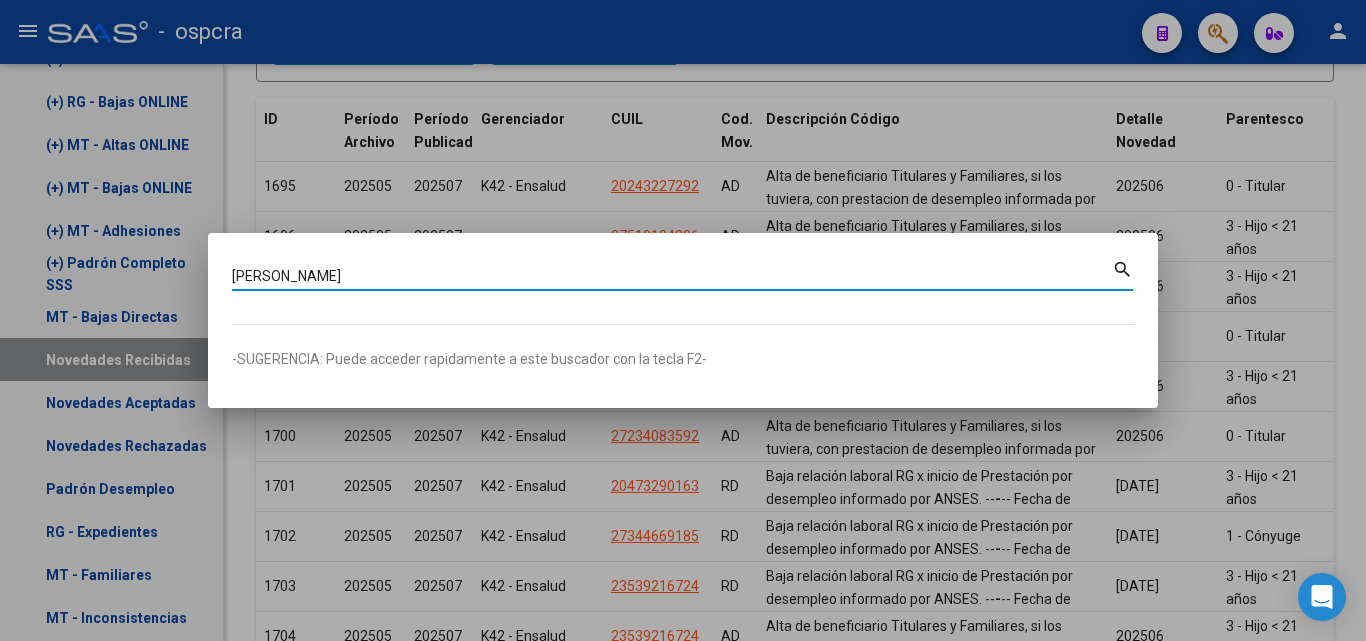 type on "[PERSON_NAME]" 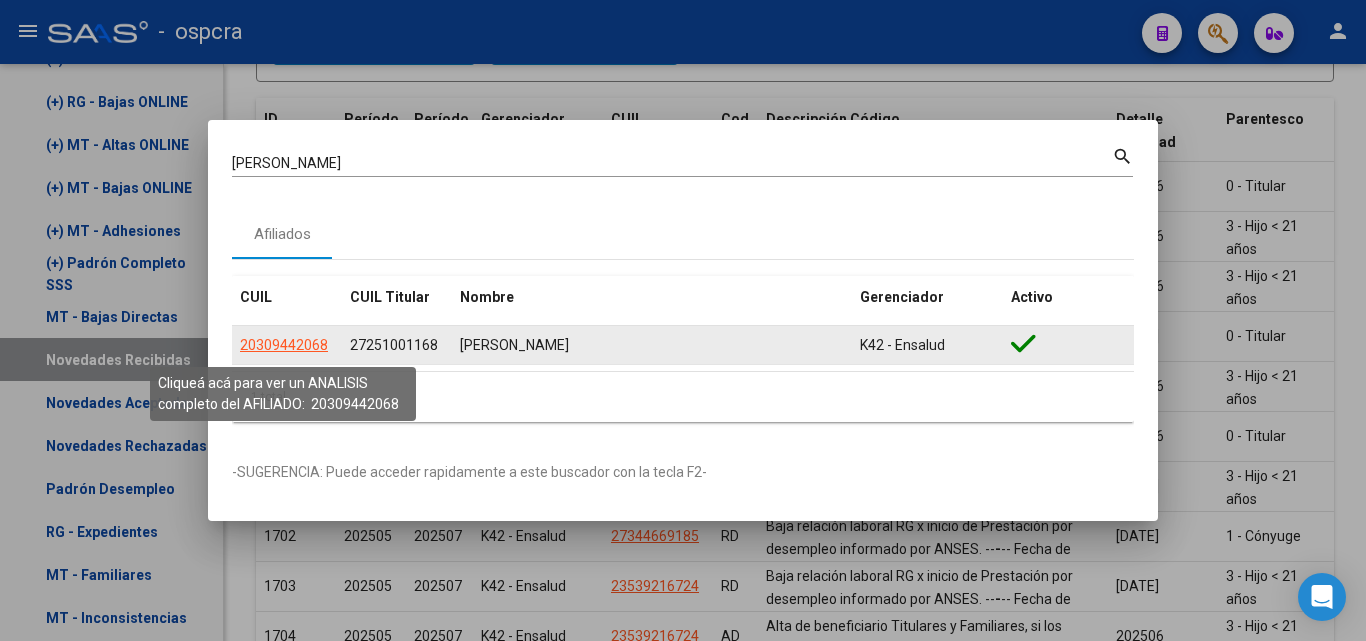 click on "20309442068" 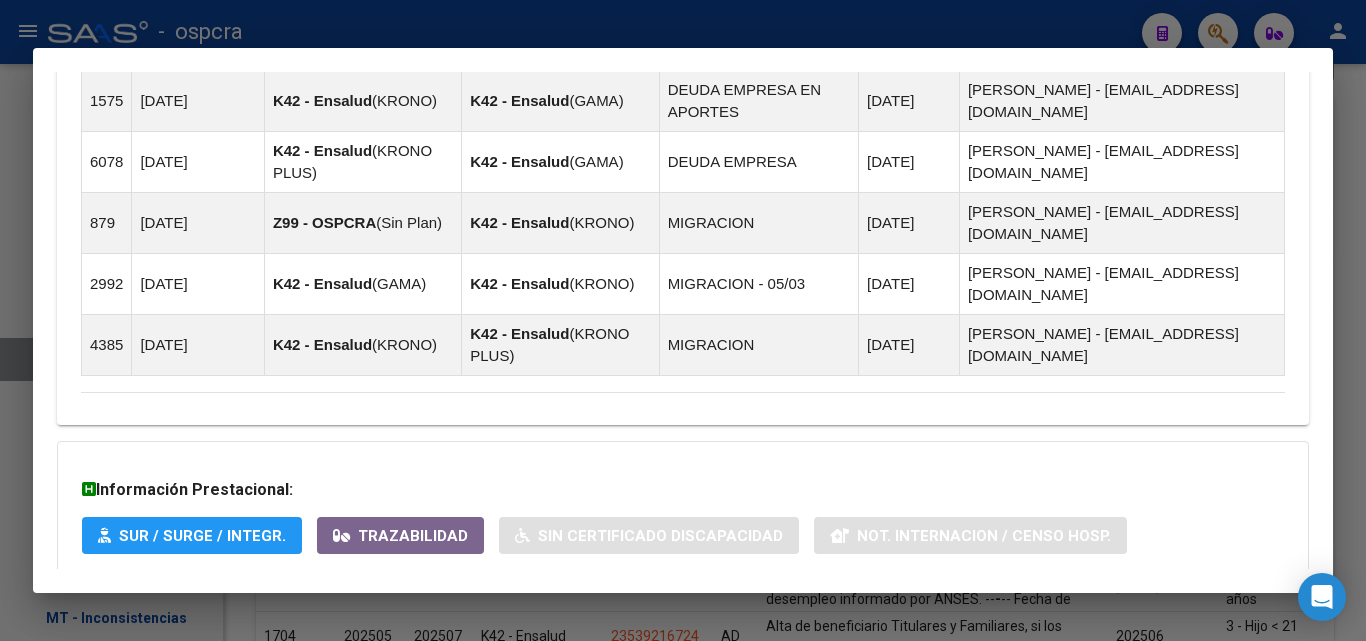 scroll, scrollTop: 1460, scrollLeft: 0, axis: vertical 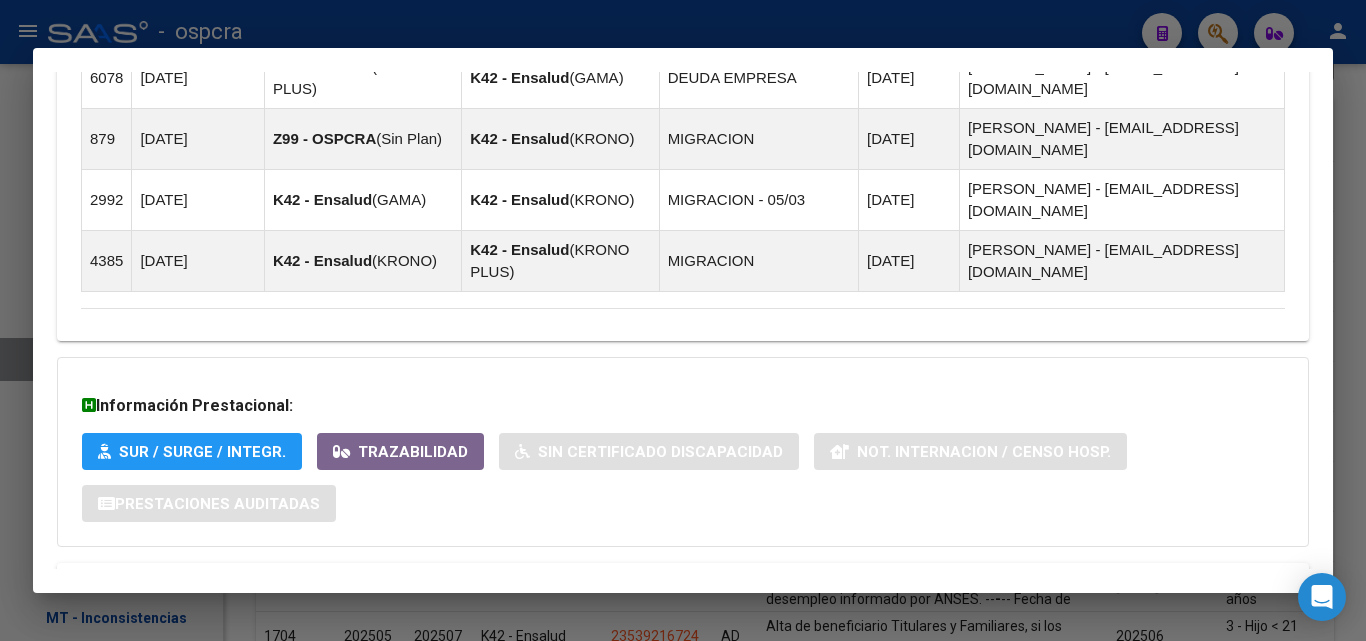 click on "Aportes y Contribuciones del Titular: 27251001168" at bounding box center [302, 655] 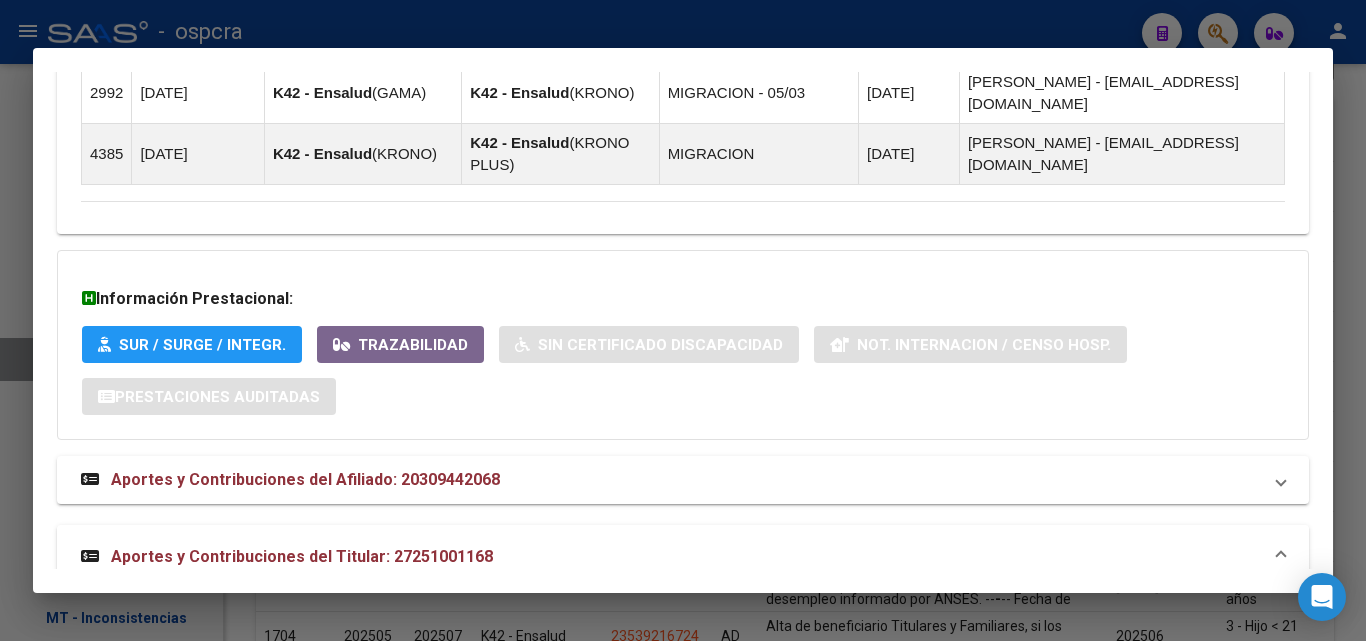 scroll, scrollTop: 2060, scrollLeft: 0, axis: vertical 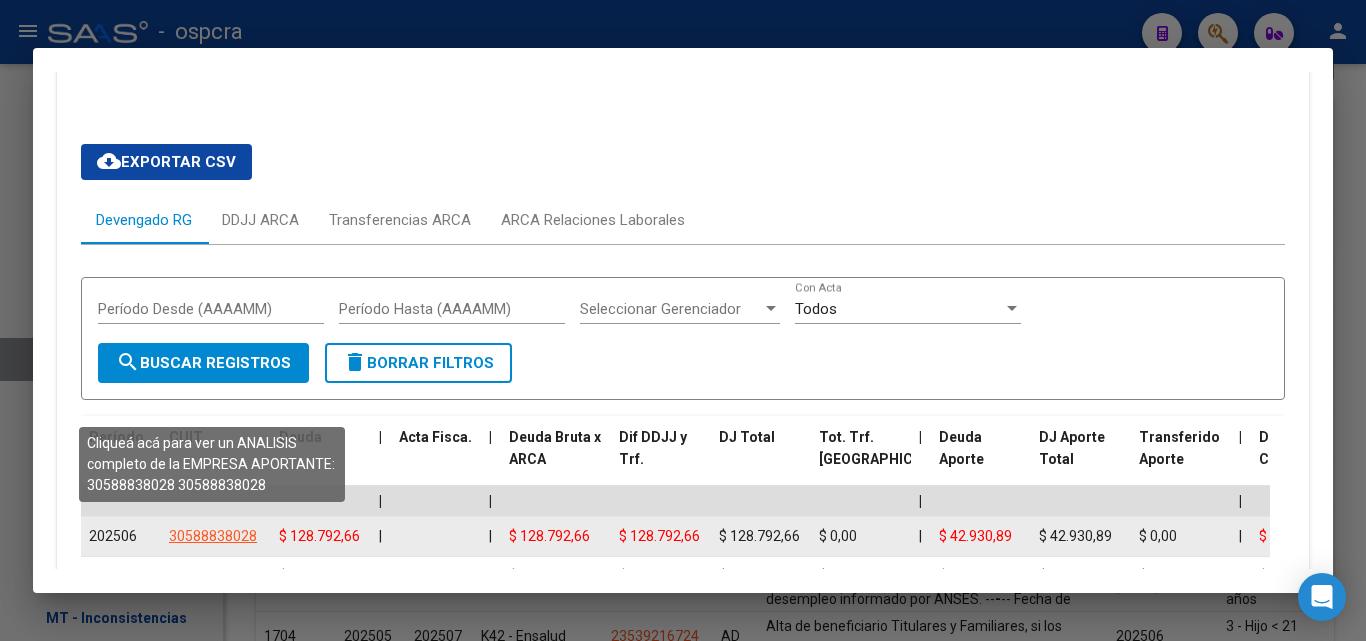 click on "30588838028" 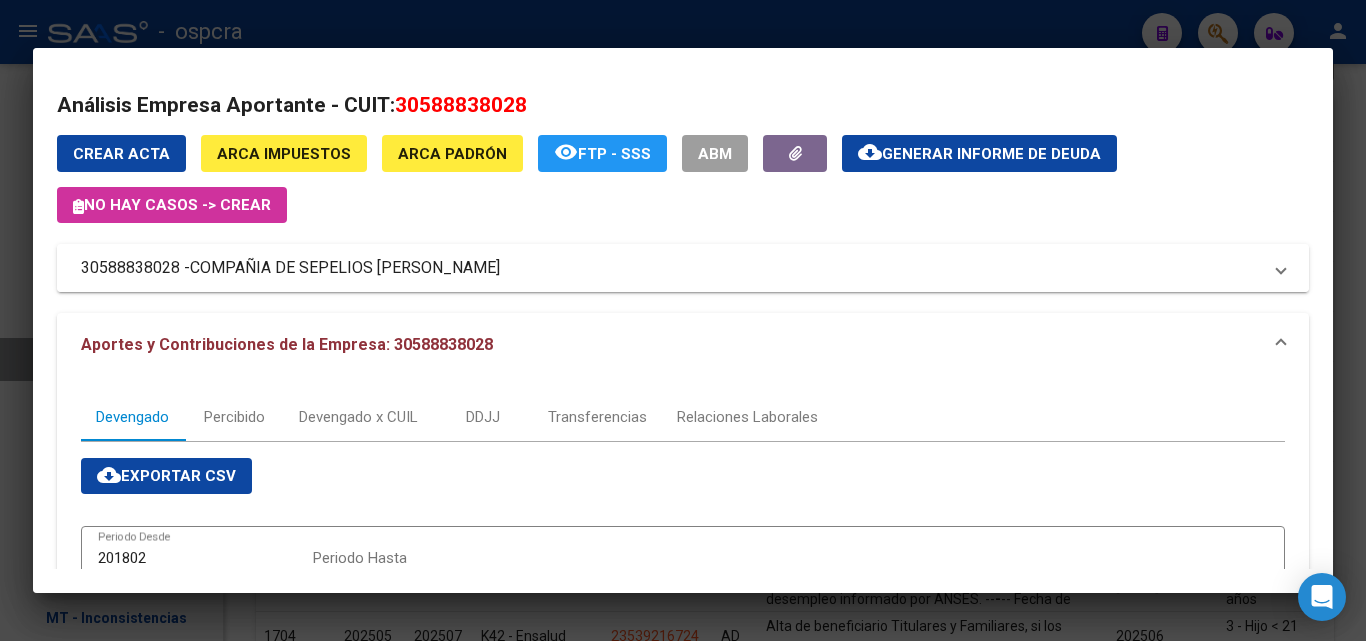 drag, startPoint x: 195, startPoint y: 265, endPoint x: 524, endPoint y: 262, distance: 329.01367 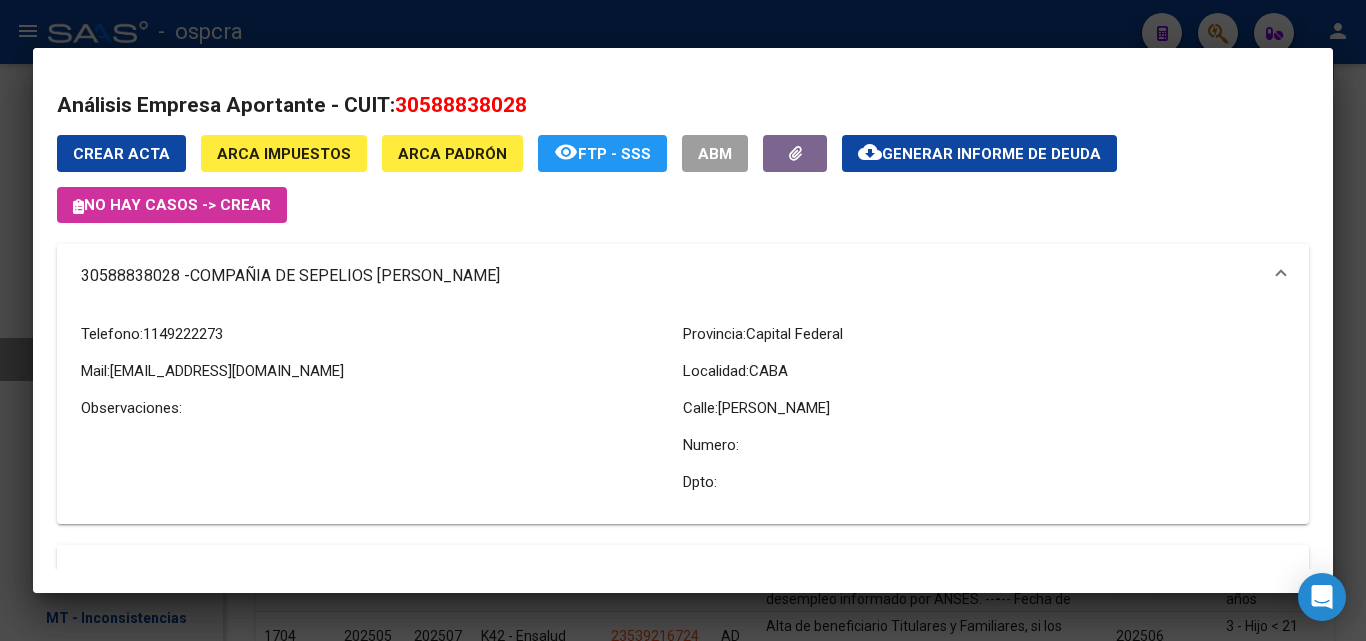 click on "COMPAÑIA DE SEPELIOS [PERSON_NAME]" at bounding box center [345, 276] 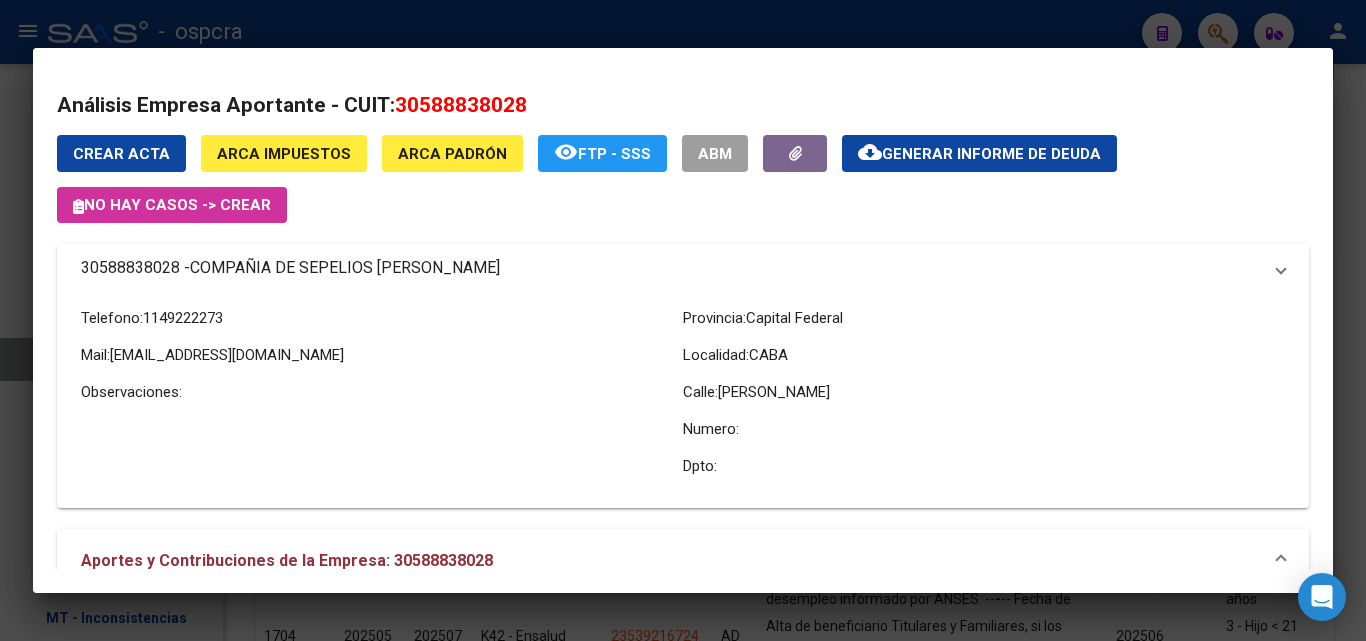 click on "COMPAÑIA DE SEPELIOS [PERSON_NAME]" at bounding box center [345, 268] 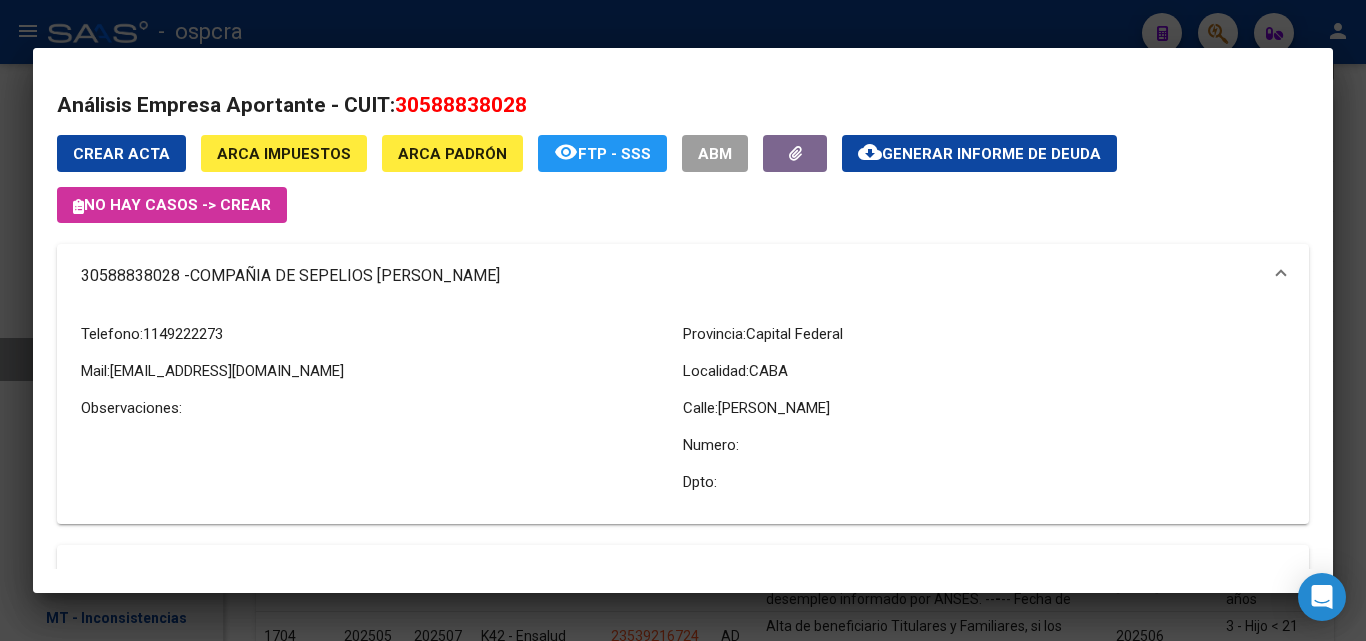click at bounding box center [683, 320] 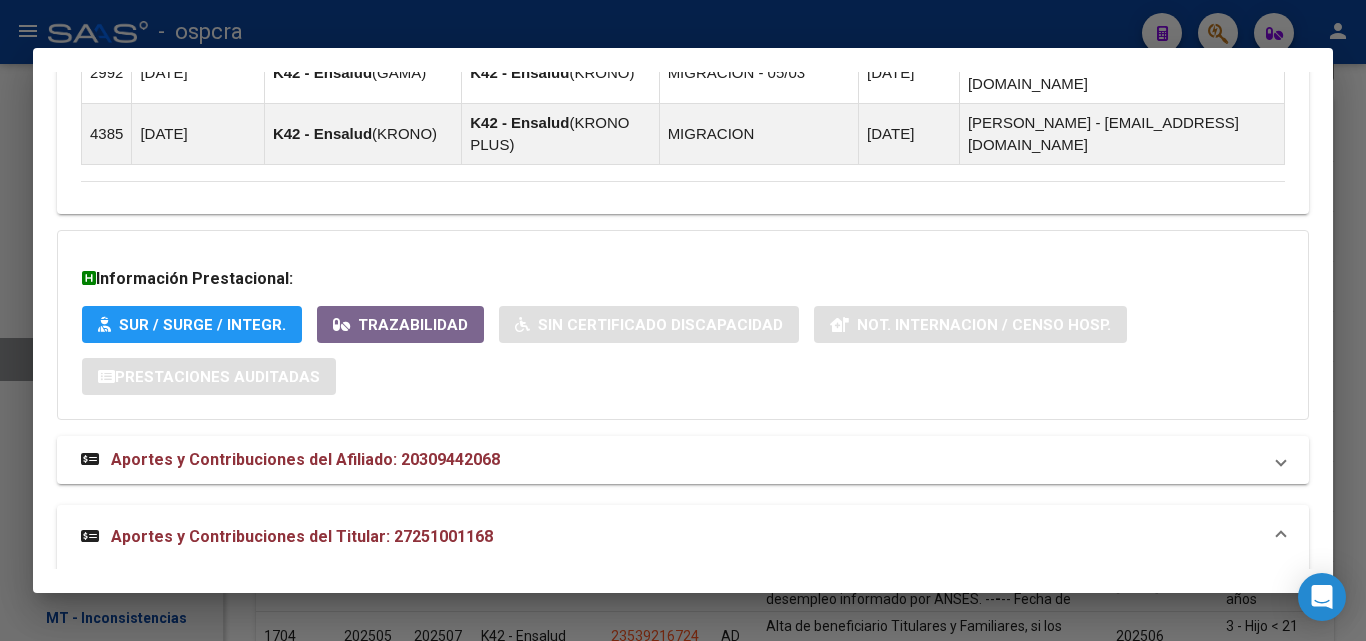 scroll, scrollTop: 1560, scrollLeft: 0, axis: vertical 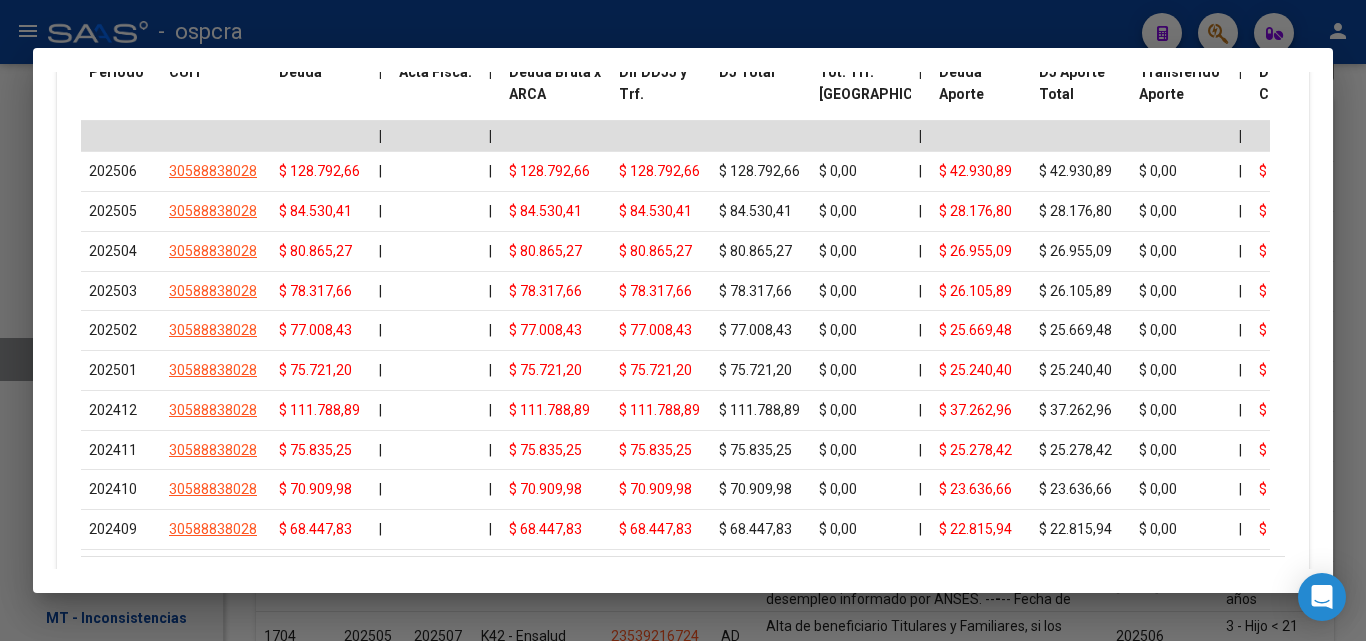 click 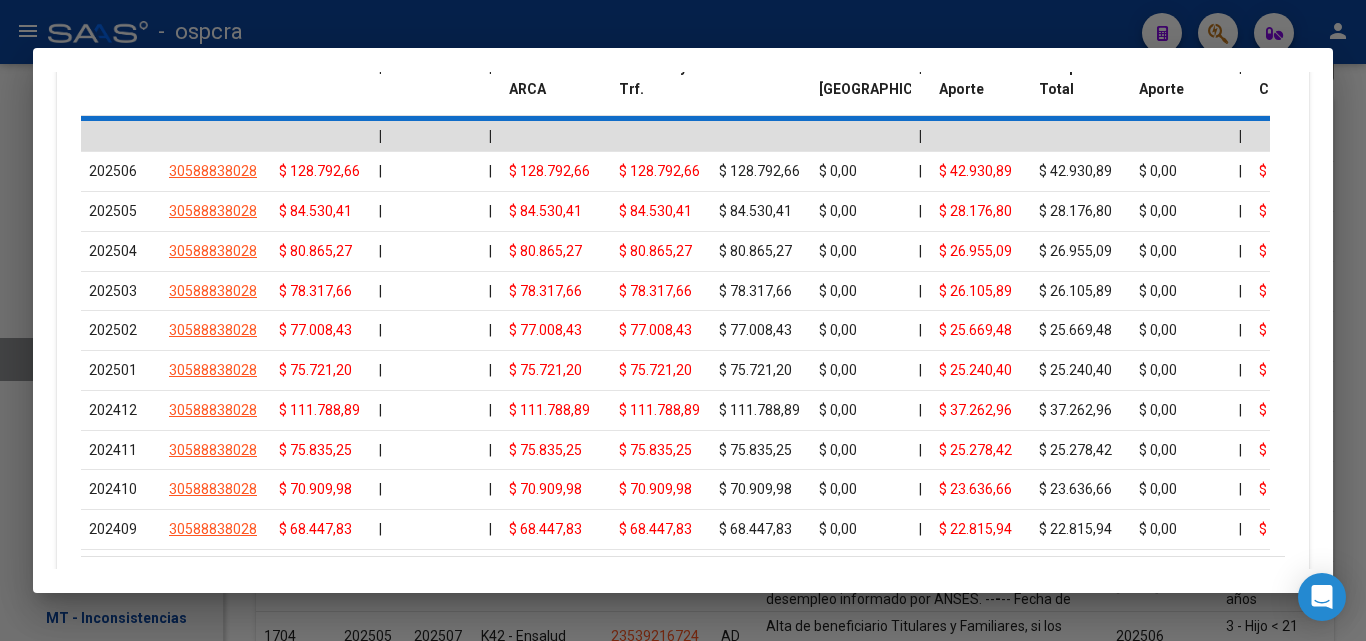 scroll, scrollTop: 2425, scrollLeft: 0, axis: vertical 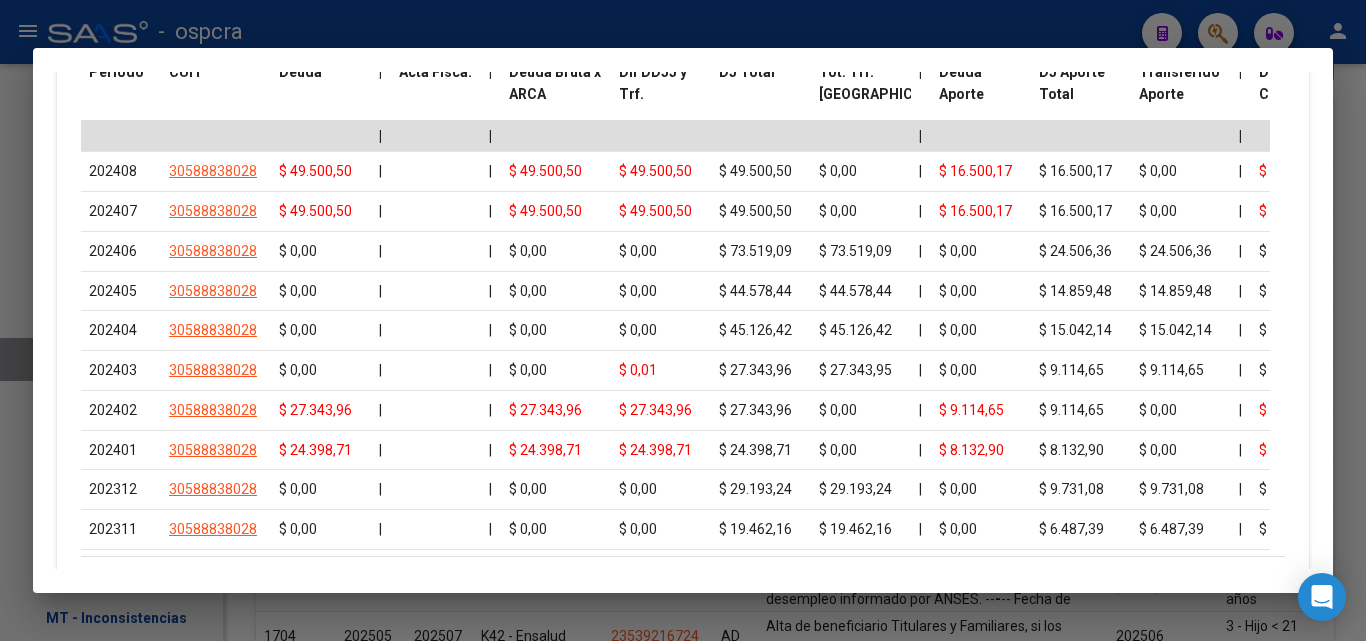 click 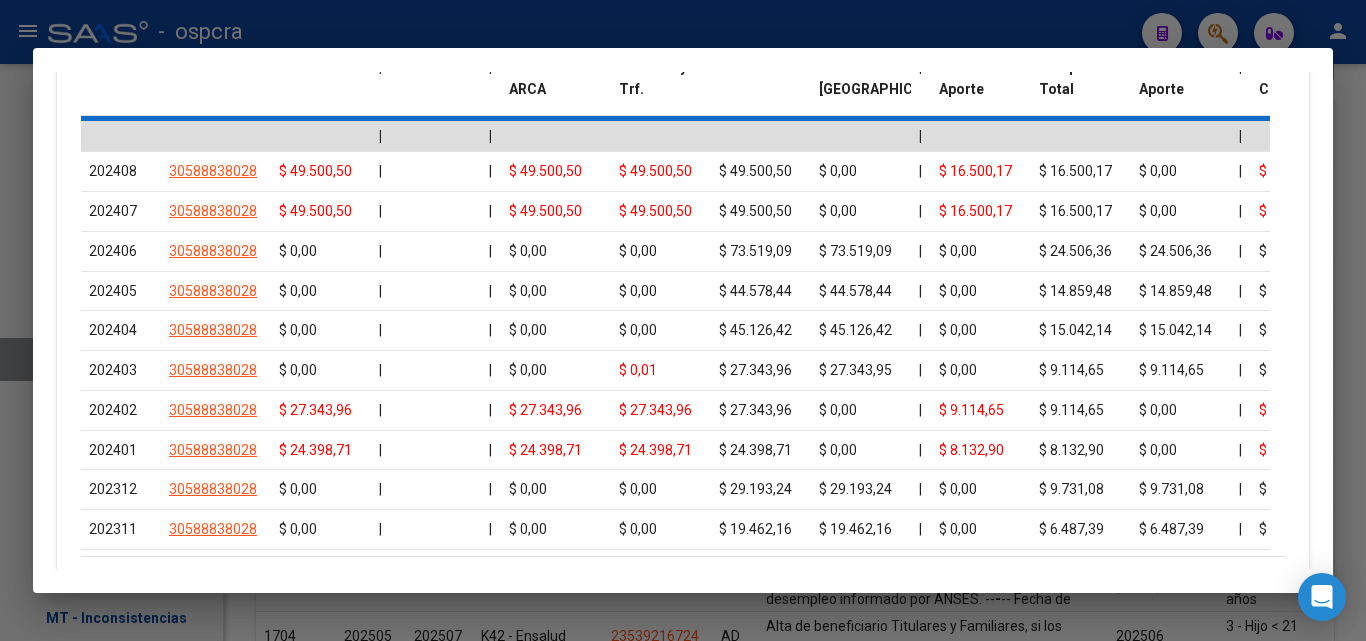 scroll, scrollTop: 2180, scrollLeft: 0, axis: vertical 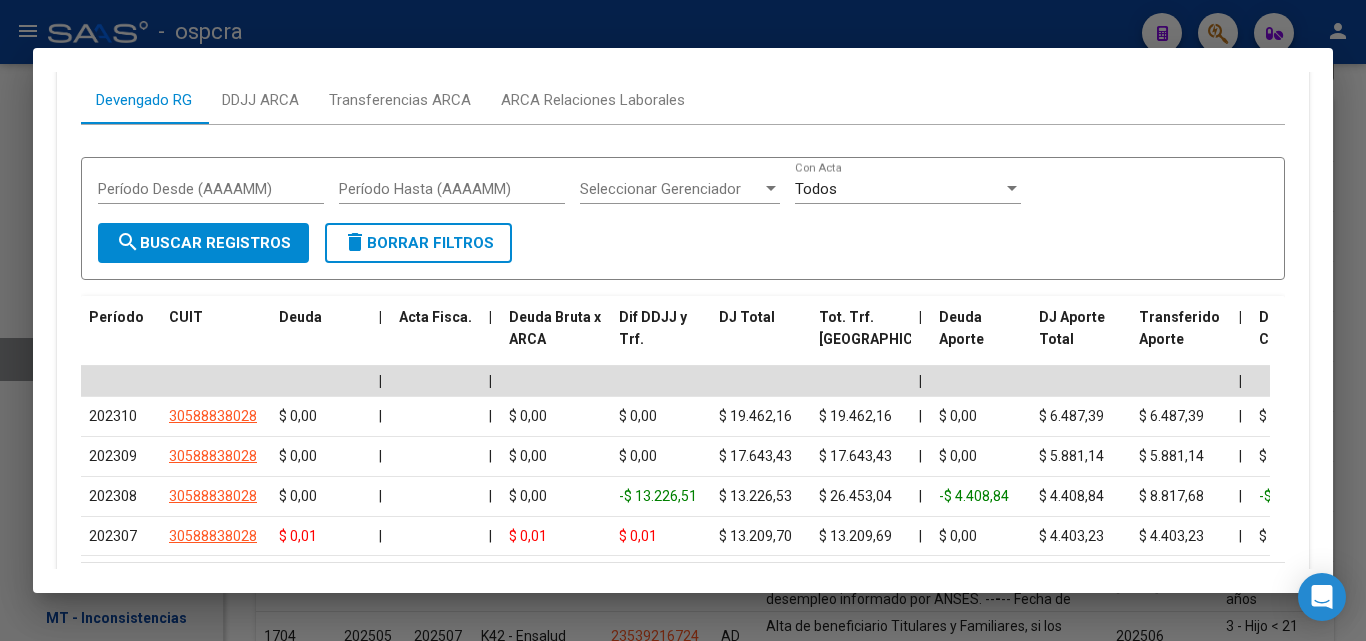 click 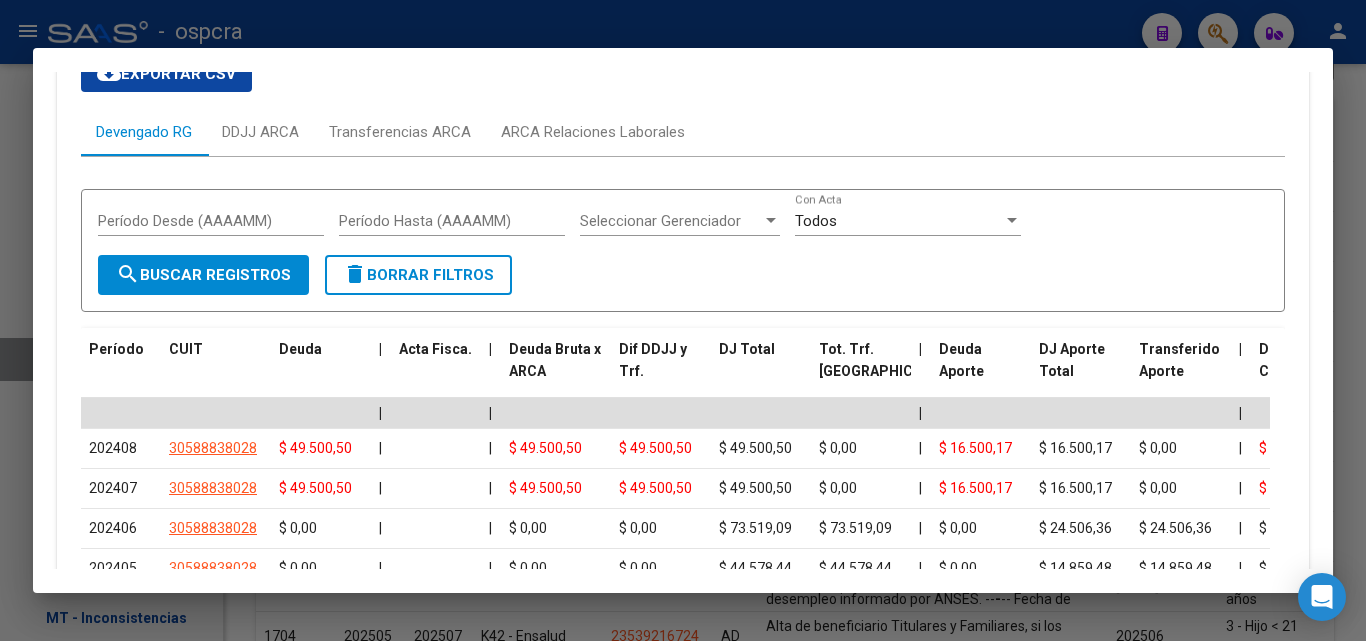 scroll, scrollTop: 2180, scrollLeft: 0, axis: vertical 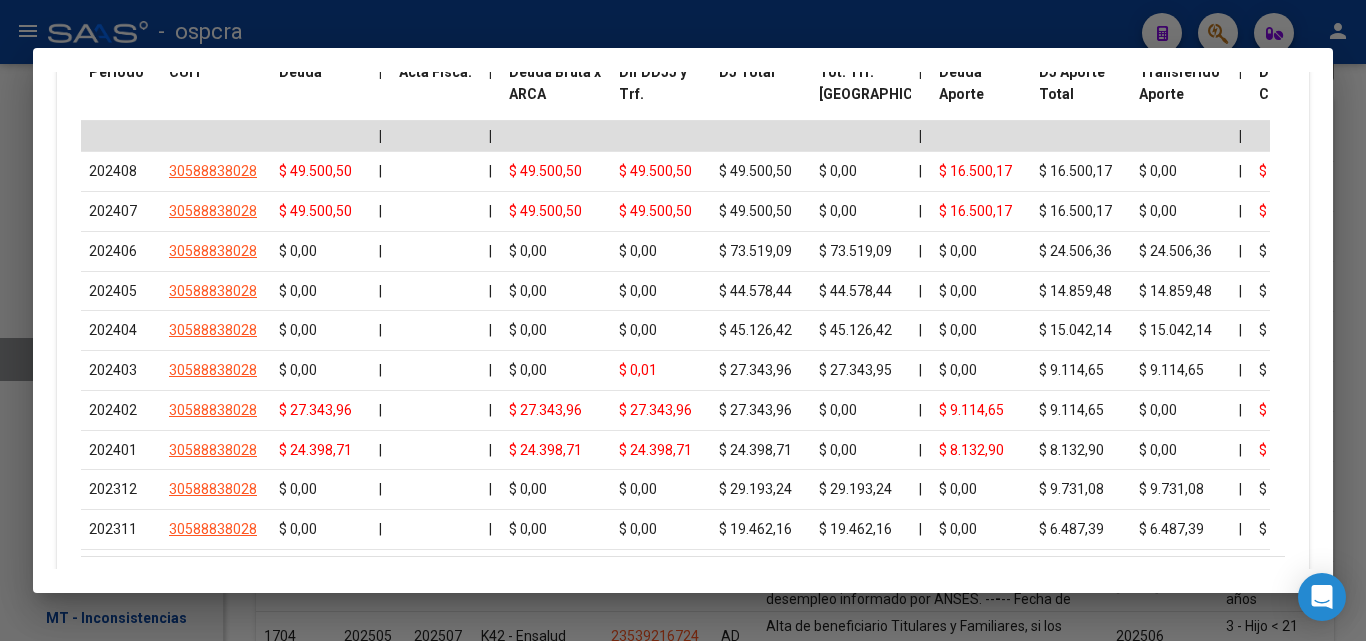click 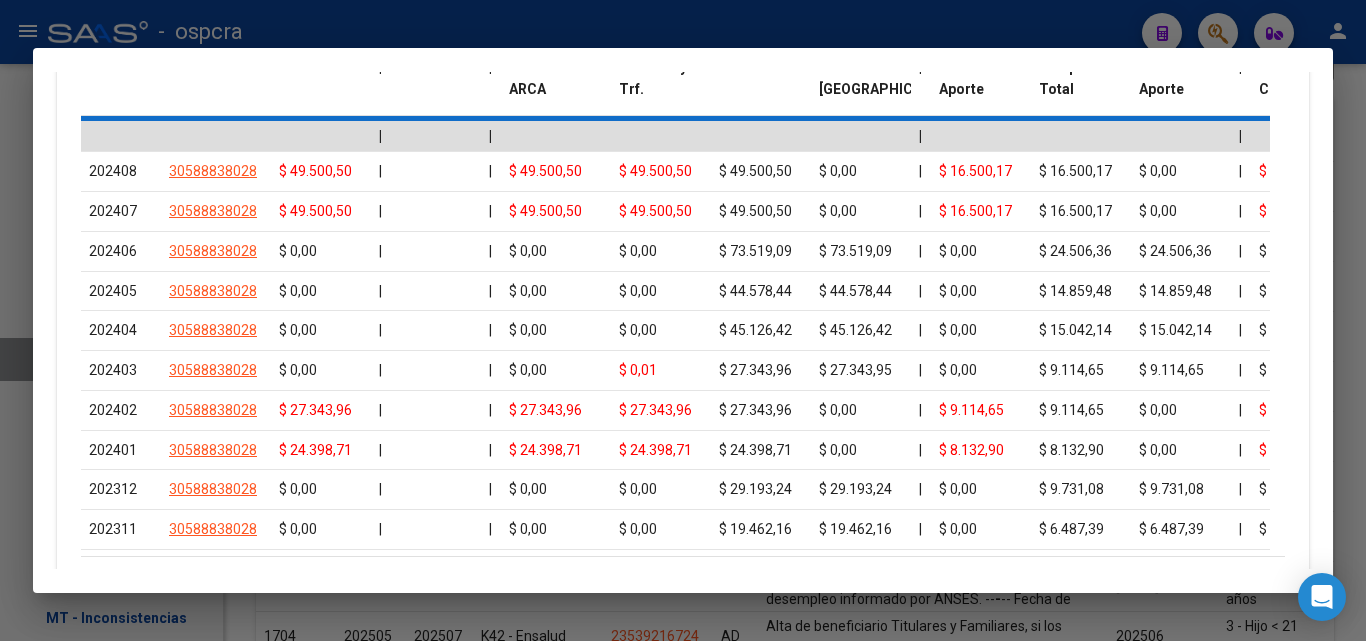 scroll, scrollTop: 2425, scrollLeft: 0, axis: vertical 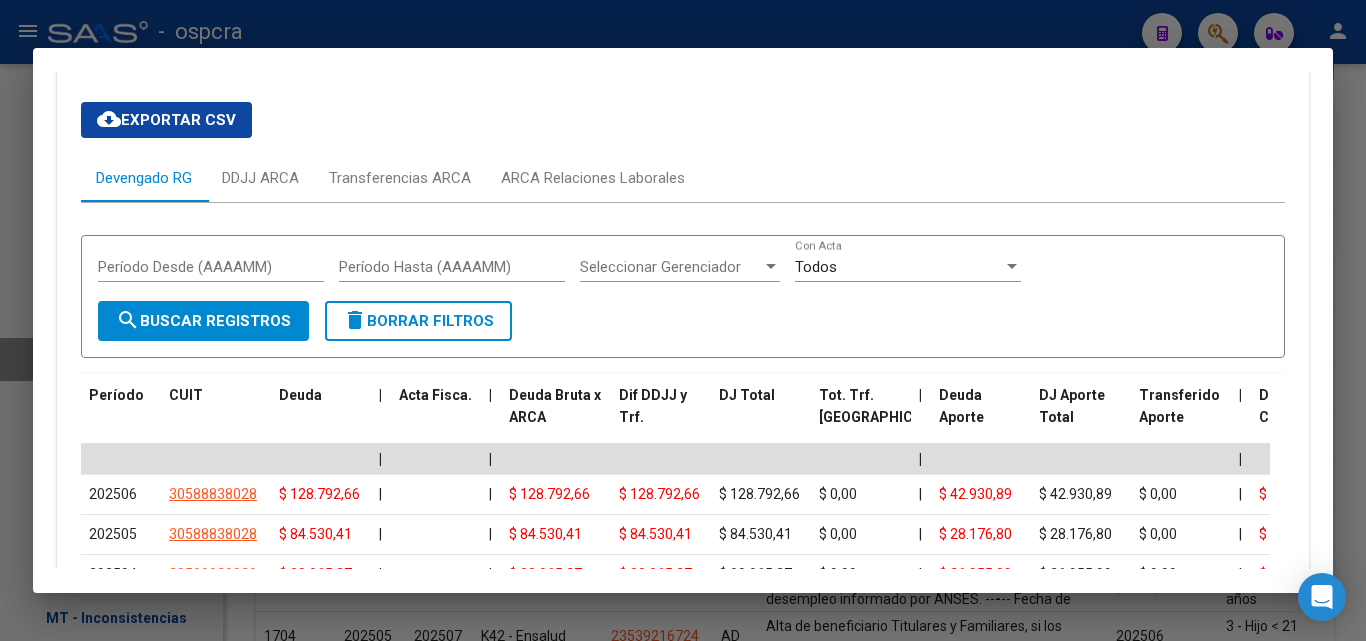 click at bounding box center (683, 320) 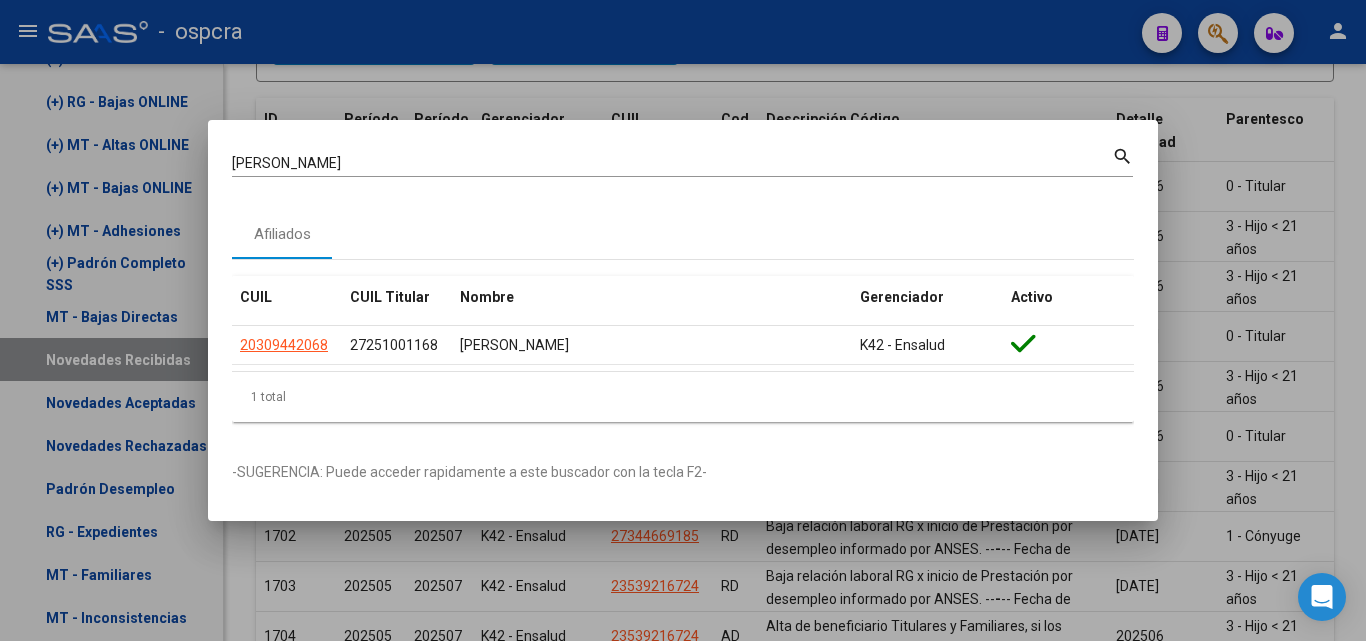 click at bounding box center [683, 320] 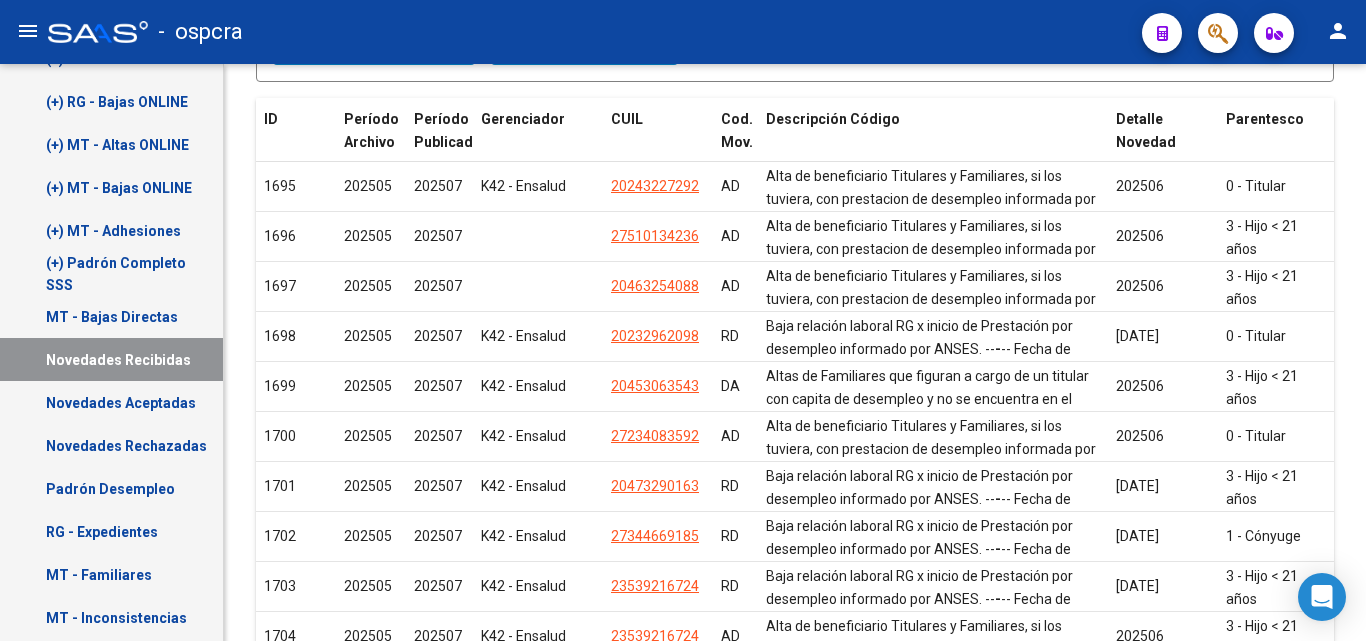 click 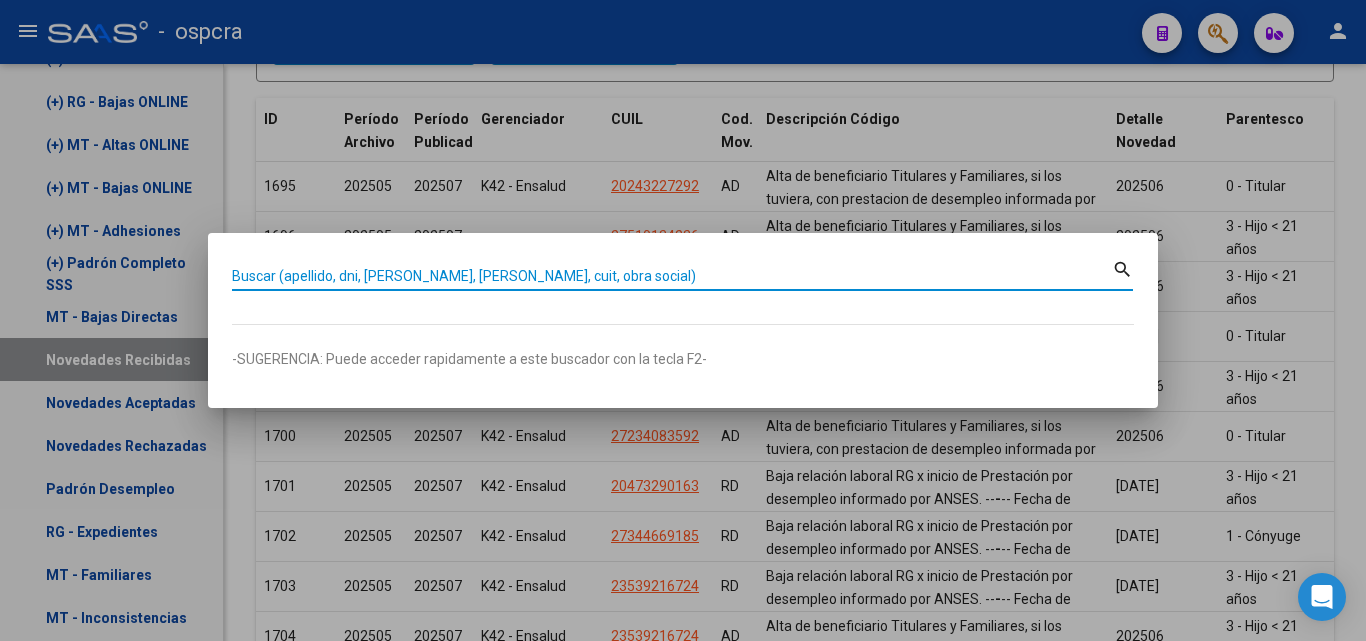 paste on "38884278" 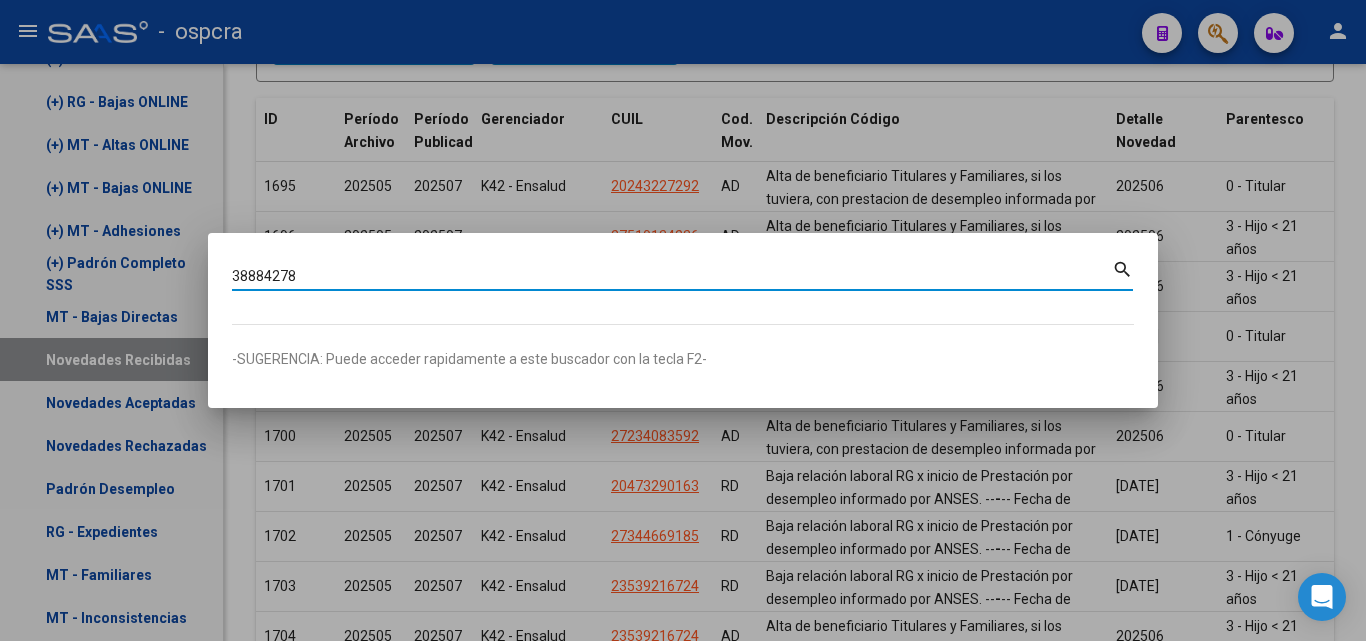 type on "38884278" 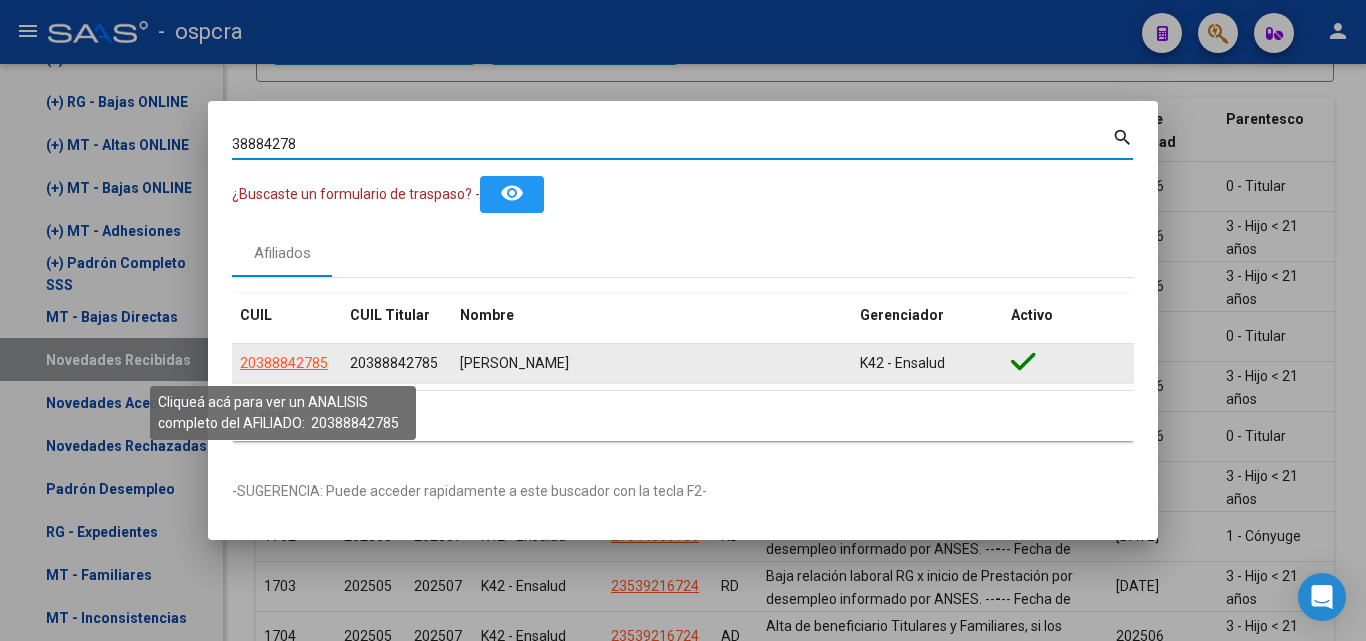 click on "20388842785" 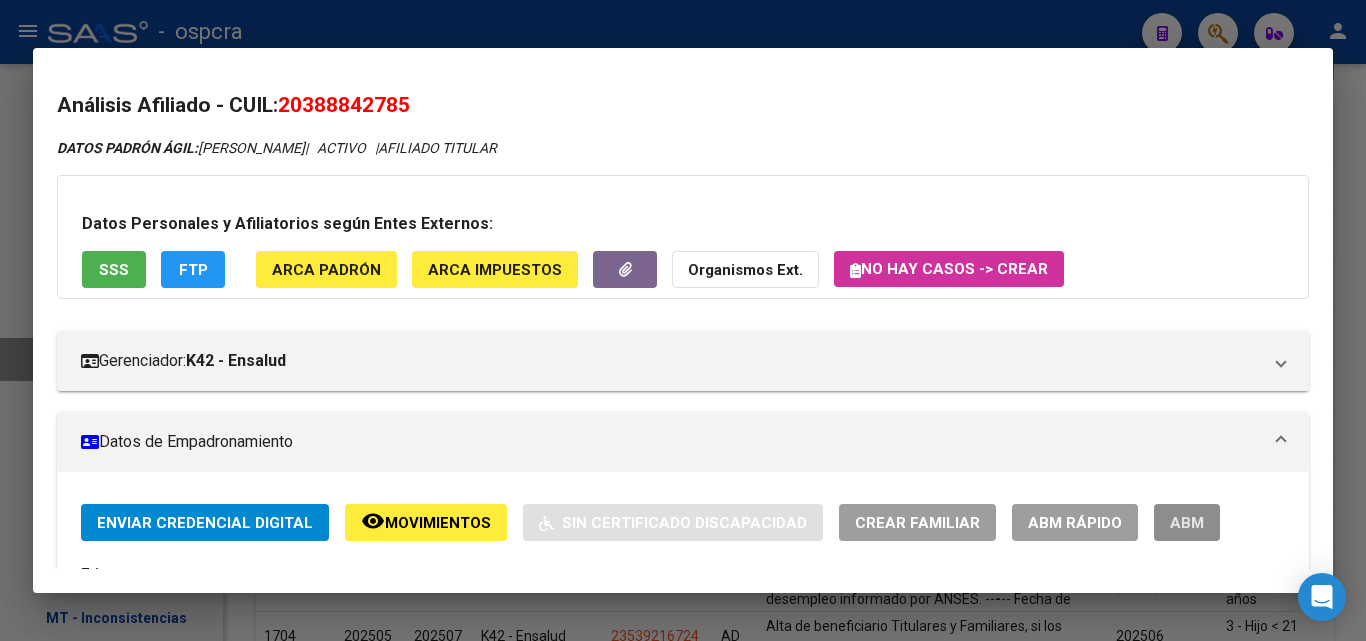 drag, startPoint x: 1158, startPoint y: 521, endPoint x: 1034, endPoint y: 438, distance: 149.21461 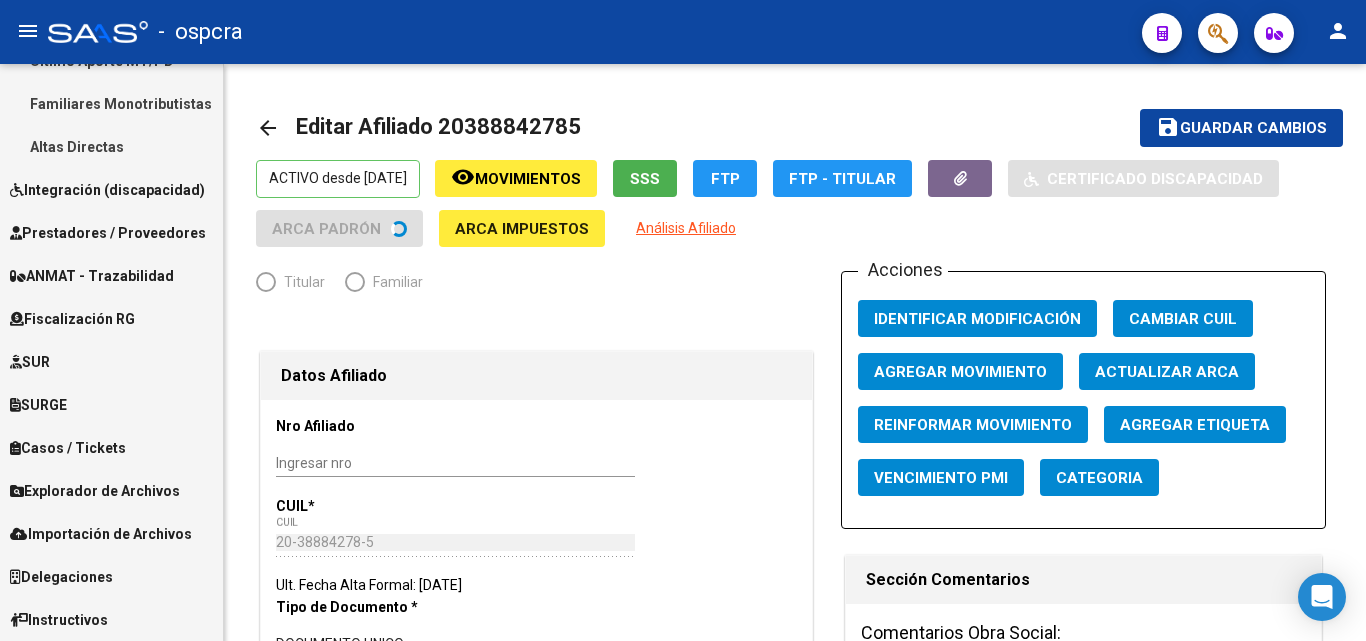 scroll, scrollTop: 592, scrollLeft: 0, axis: vertical 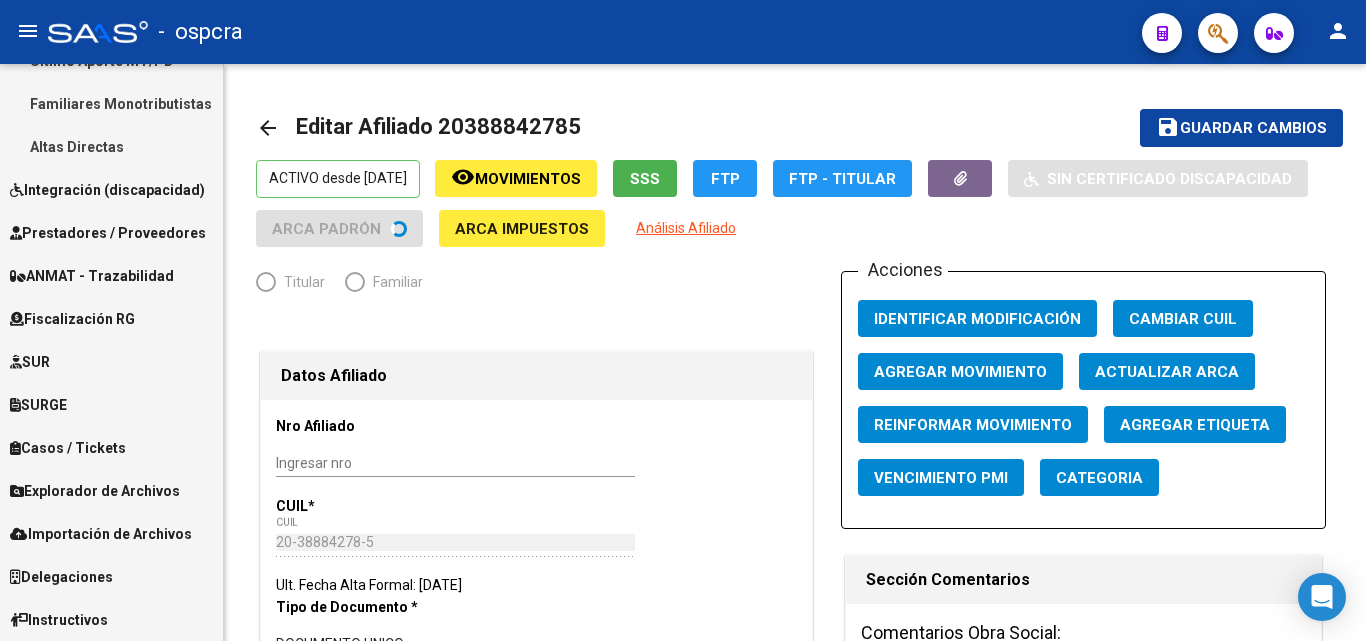 radio on "true" 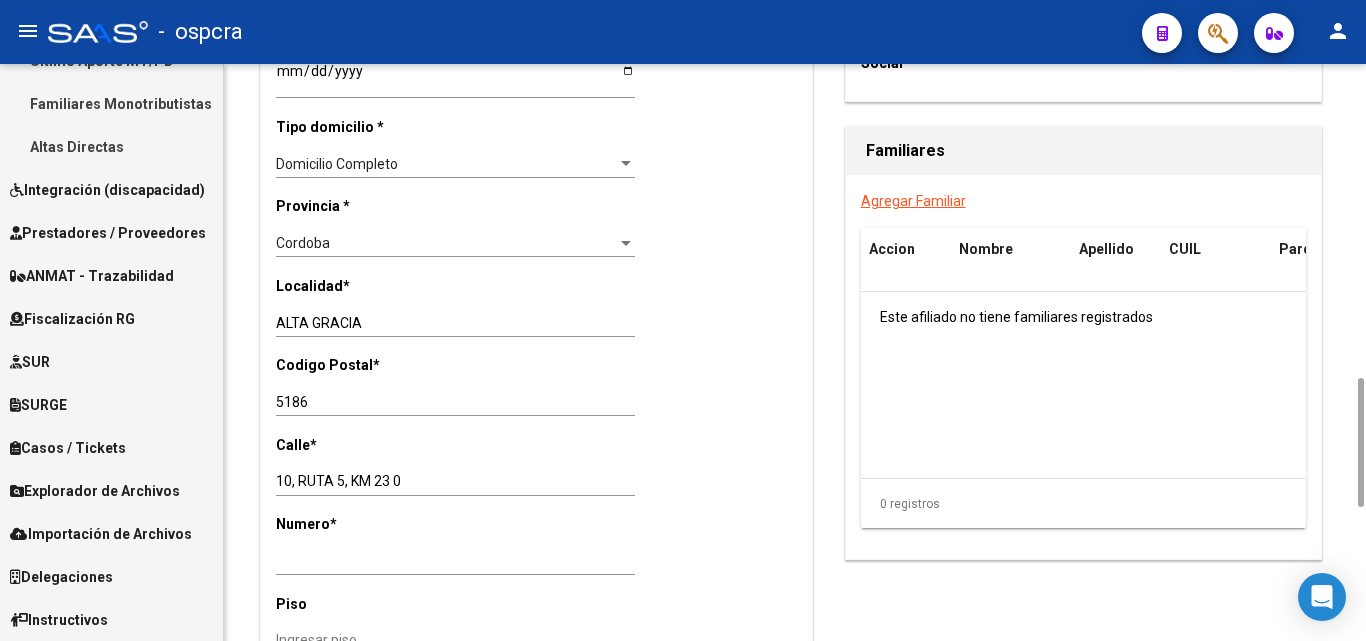 scroll, scrollTop: 1800, scrollLeft: 0, axis: vertical 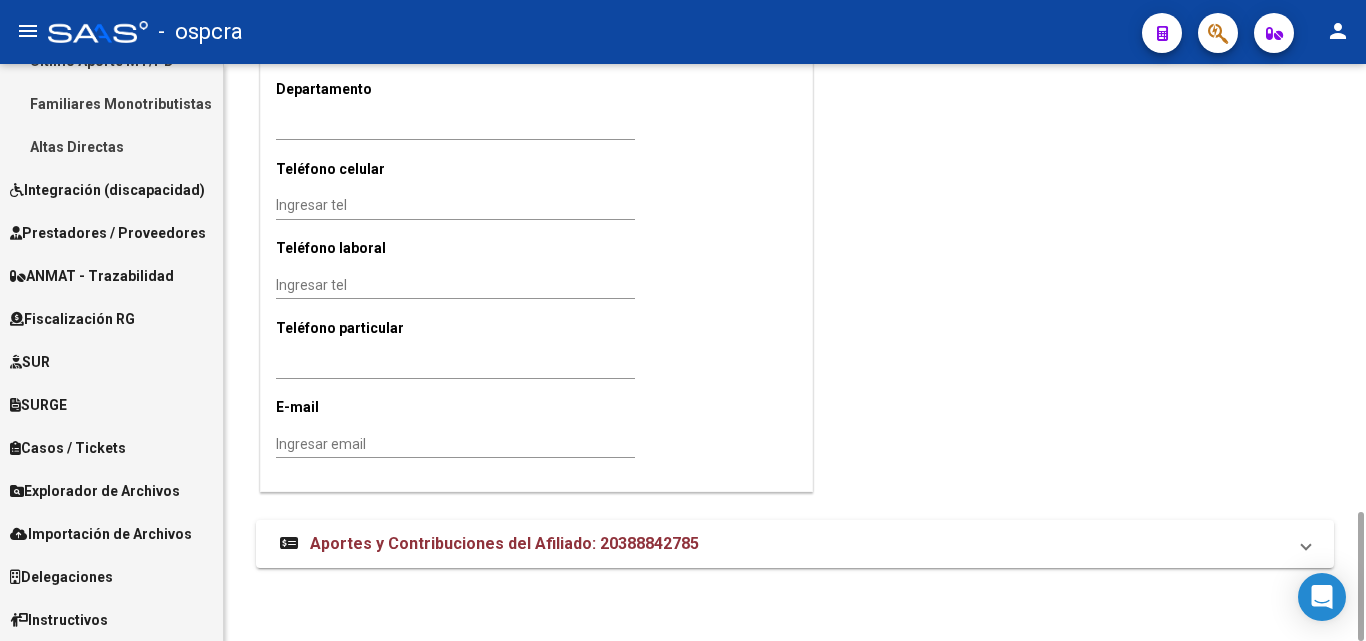 drag, startPoint x: 1365, startPoint y: 512, endPoint x: 1344, endPoint y: 302, distance: 211.0474 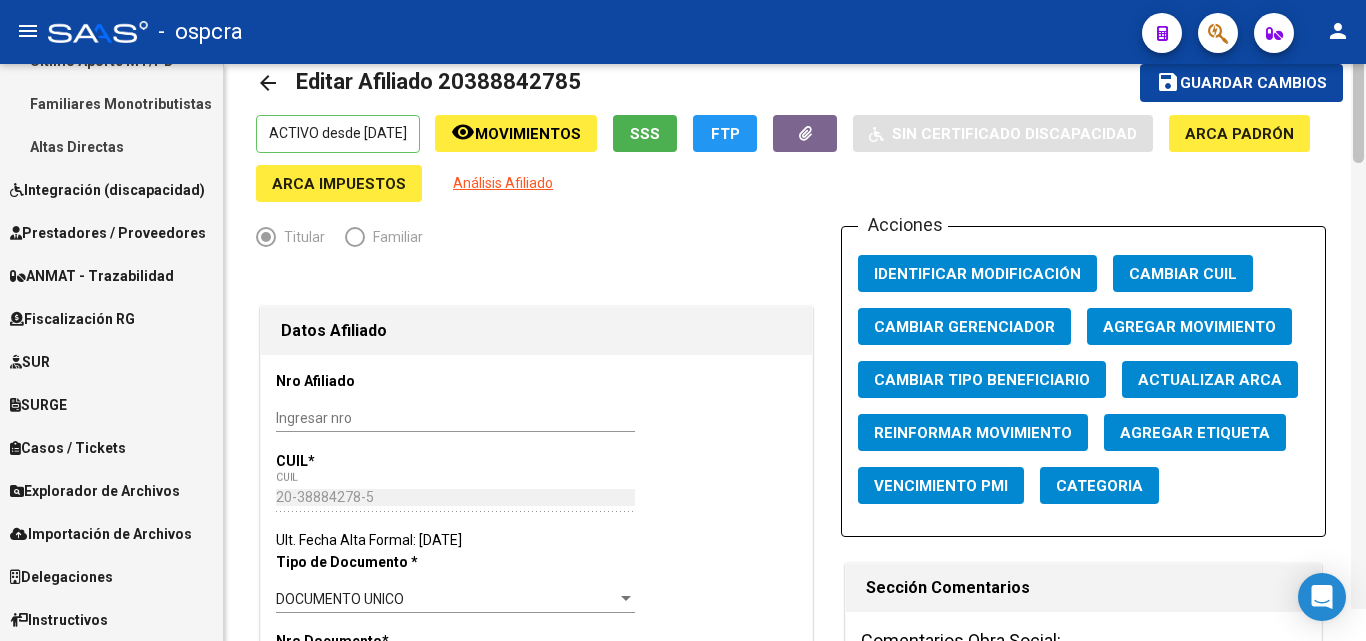 scroll, scrollTop: 0, scrollLeft: 0, axis: both 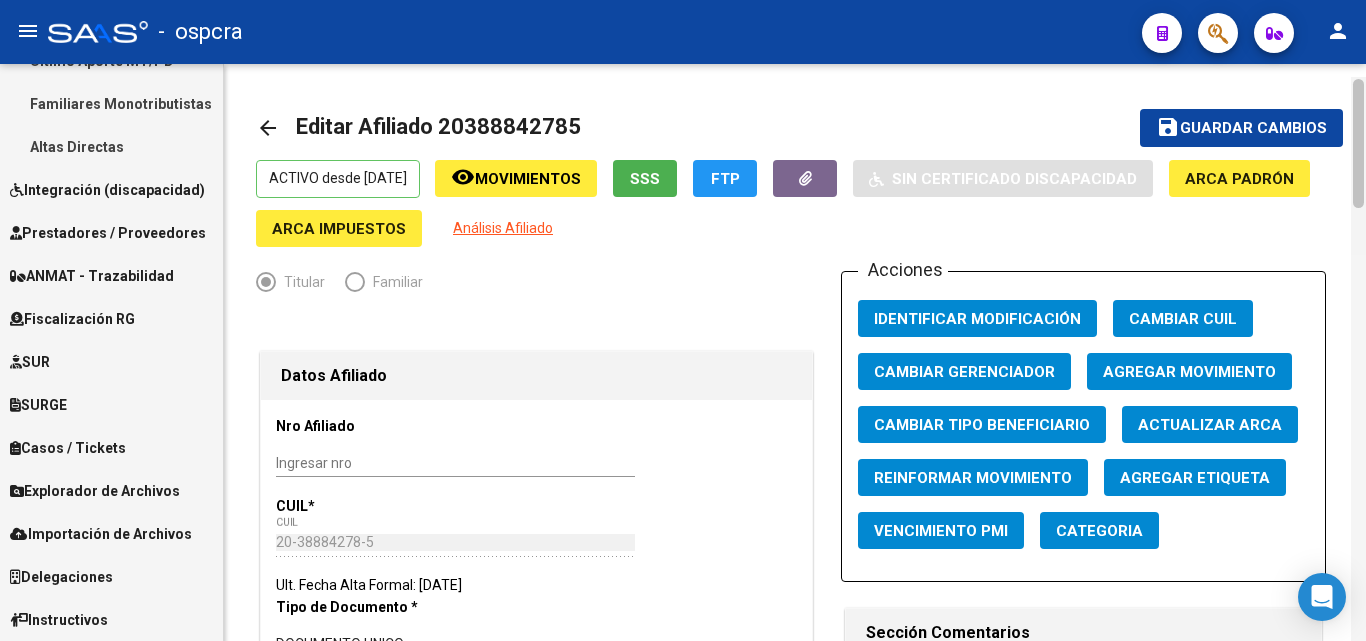 drag, startPoint x: 1358, startPoint y: 535, endPoint x: 1365, endPoint y: 68, distance: 467.05246 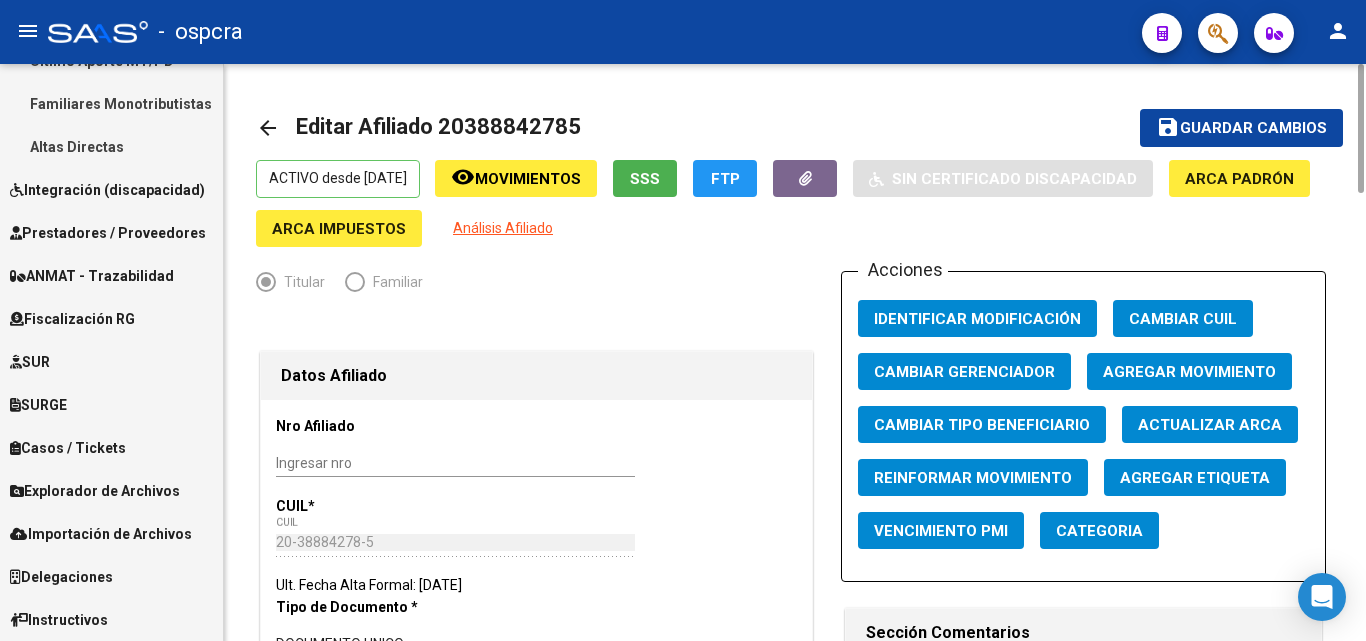 click on "Movimientos" 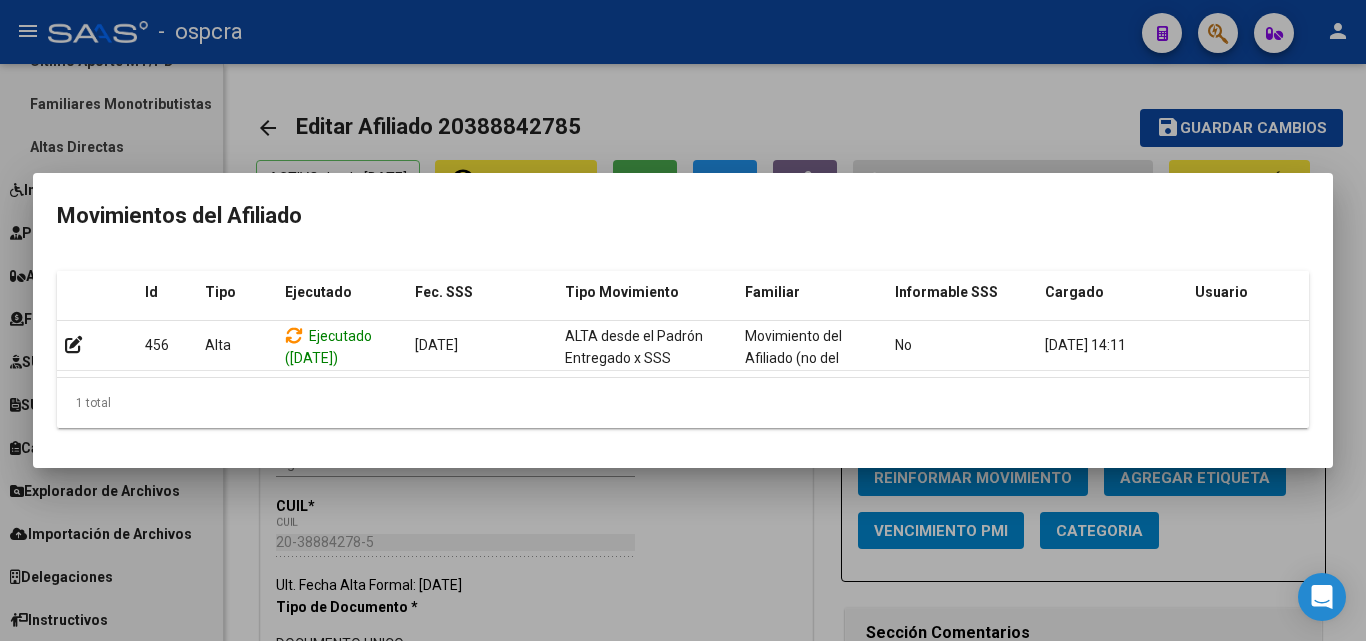 click at bounding box center [683, 320] 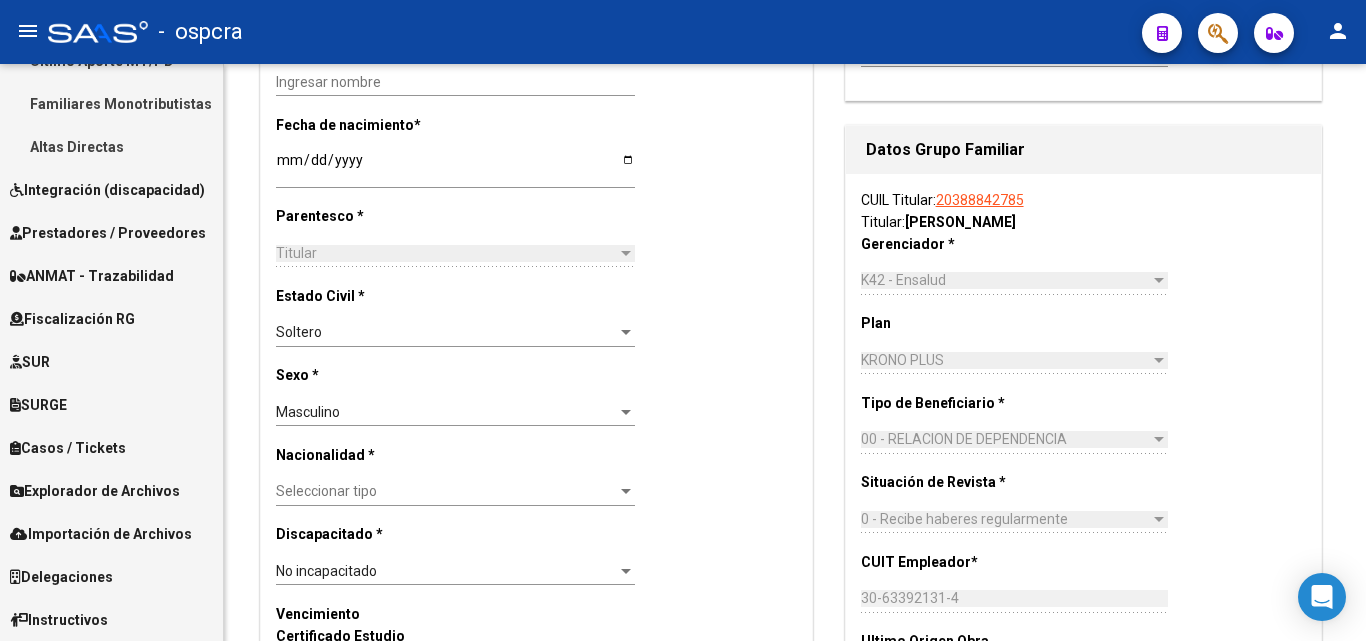 scroll, scrollTop: 1200, scrollLeft: 0, axis: vertical 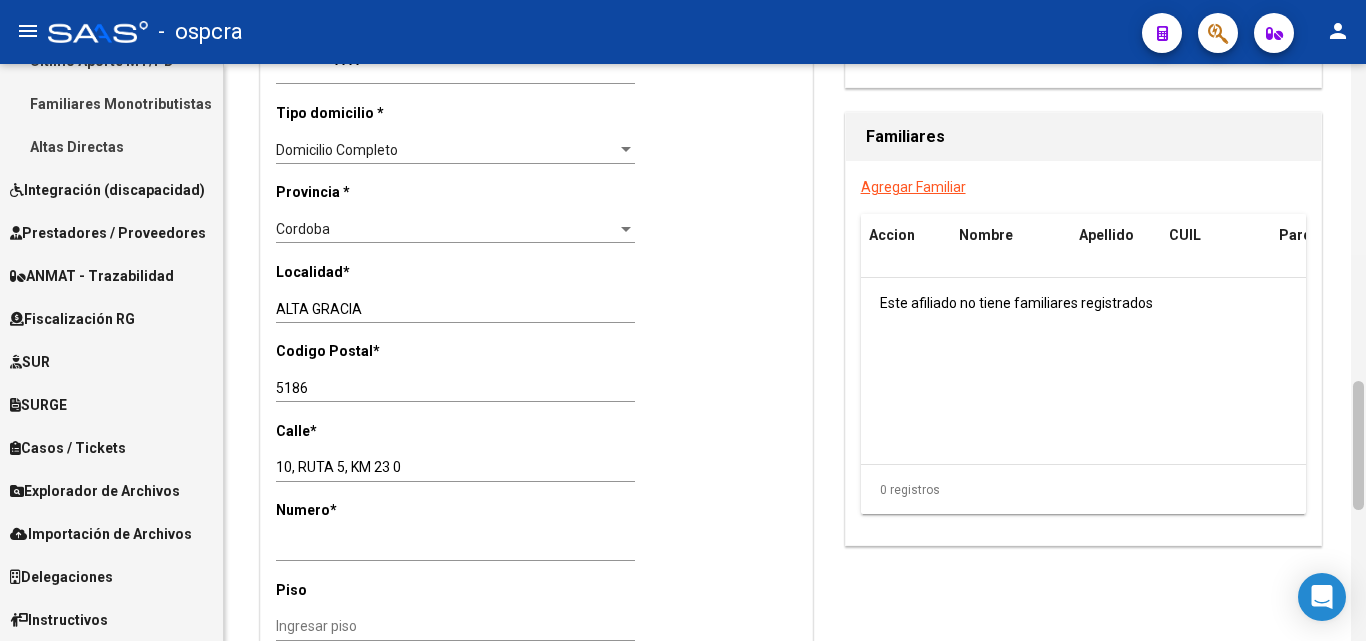 drag, startPoint x: 1363, startPoint y: 373, endPoint x: 1365, endPoint y: 421, distance: 48.04165 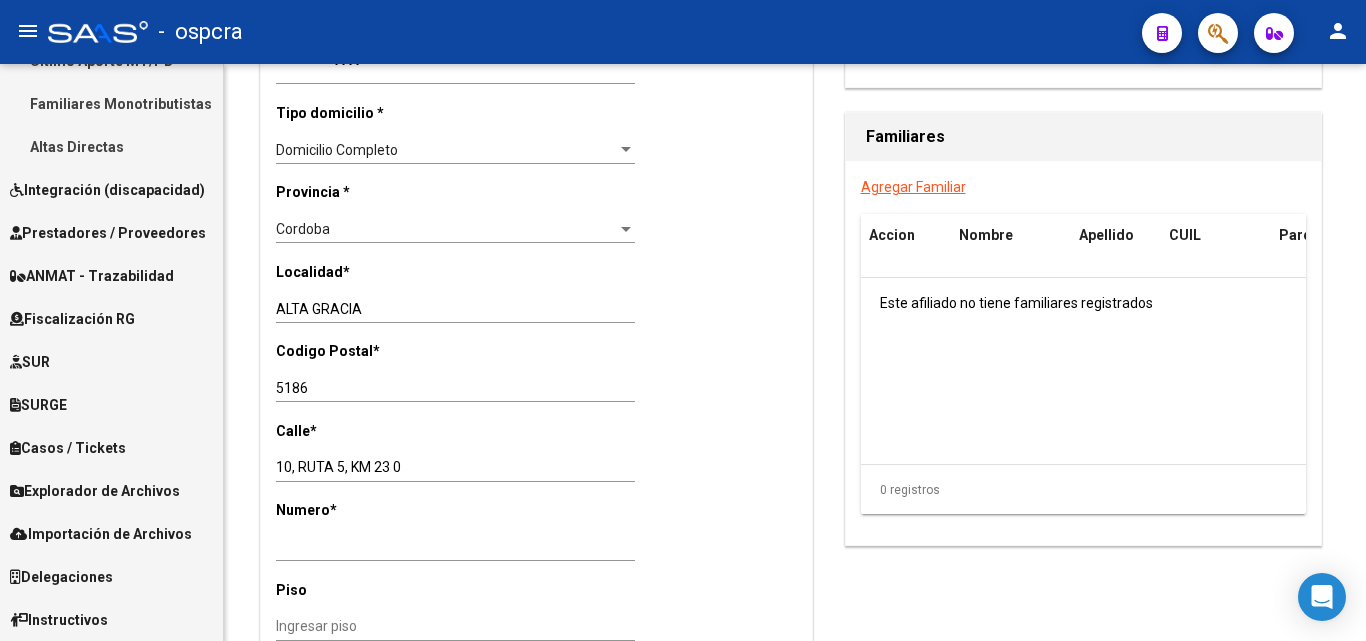 scroll, scrollTop: 1014, scrollLeft: 0, axis: vertical 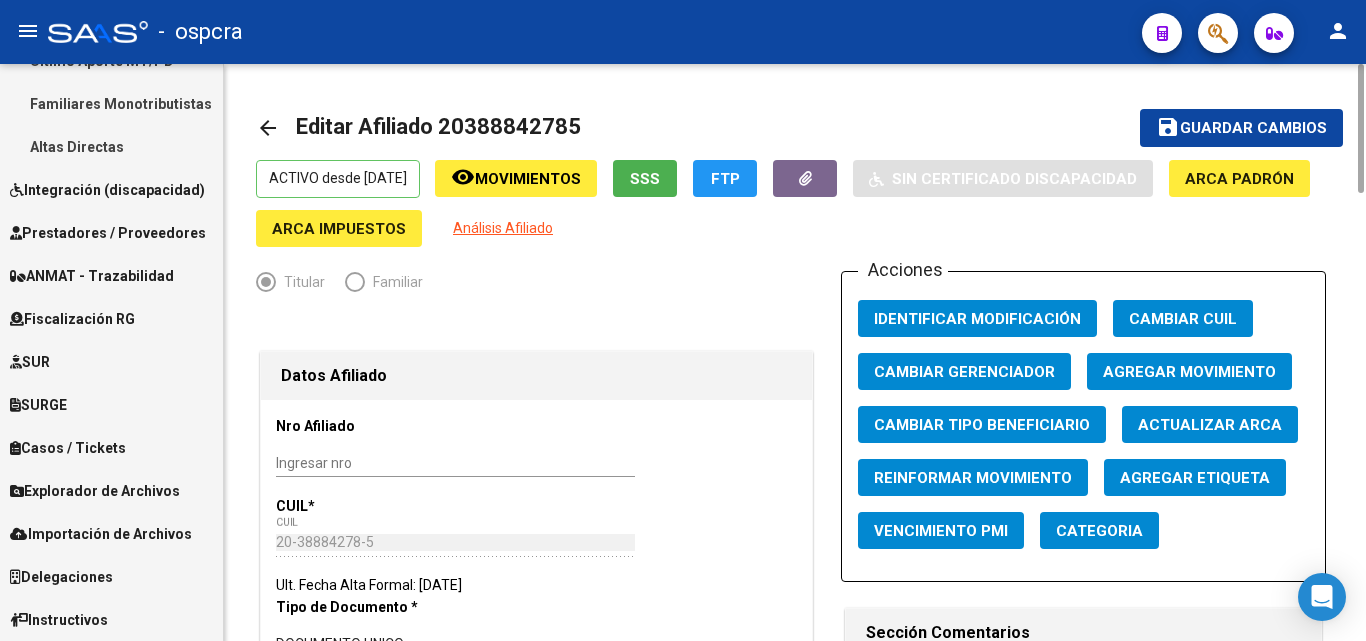 drag, startPoint x: 1362, startPoint y: 343, endPoint x: 1346, endPoint y: -9, distance: 352.36343 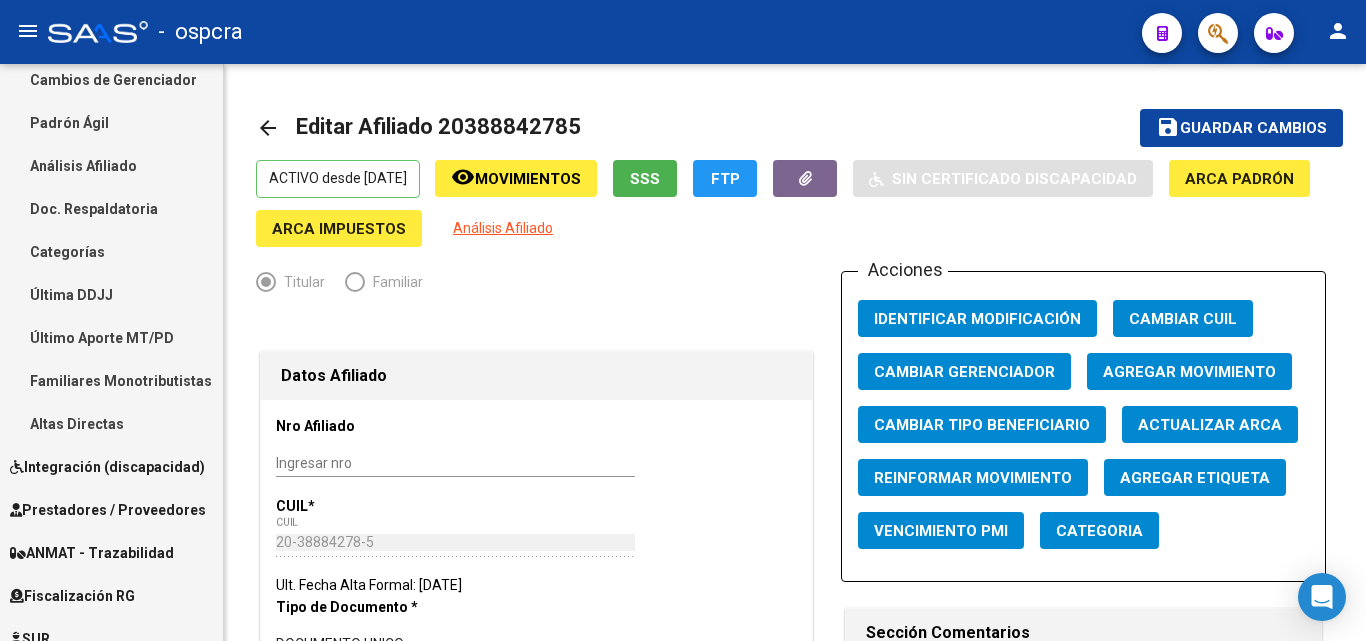 scroll, scrollTop: 0, scrollLeft: 0, axis: both 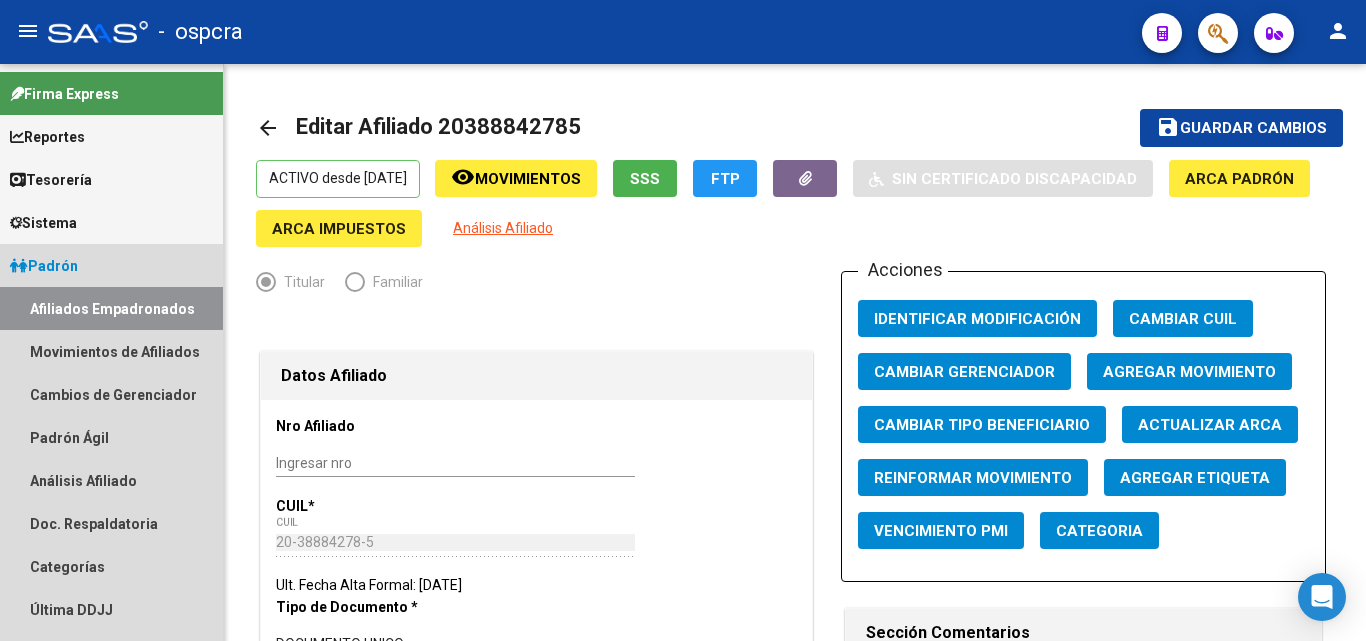 click on "Padrón" at bounding box center [44, 266] 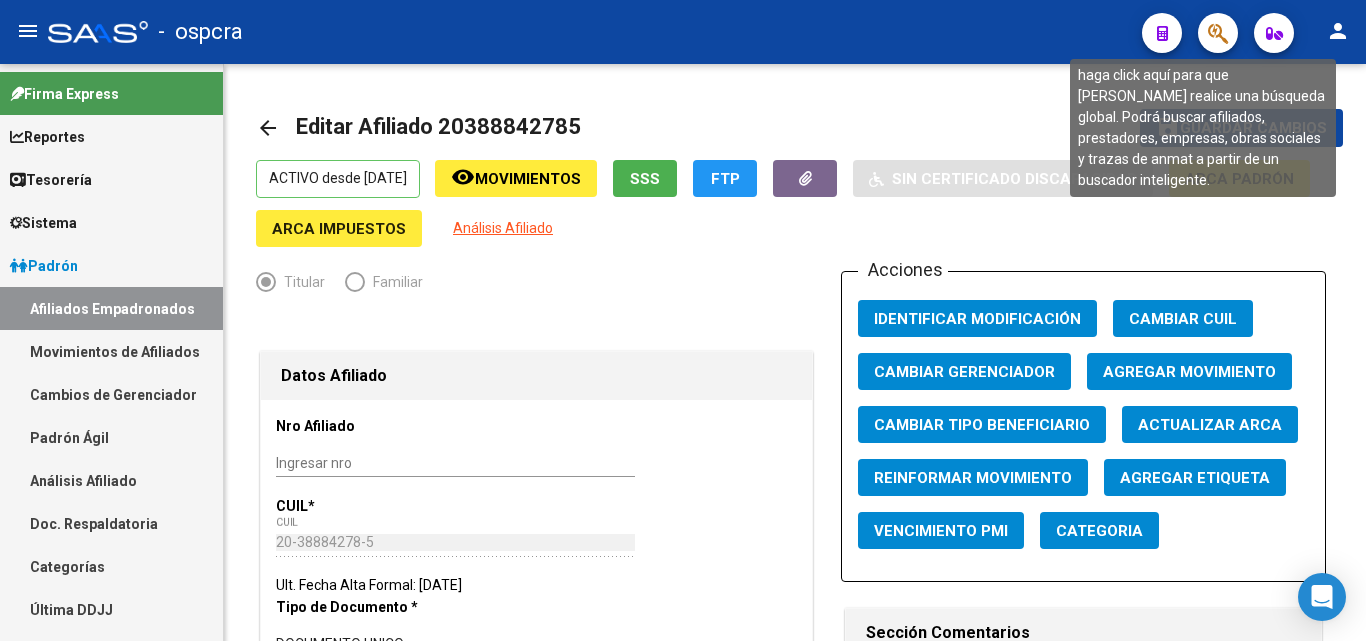 click 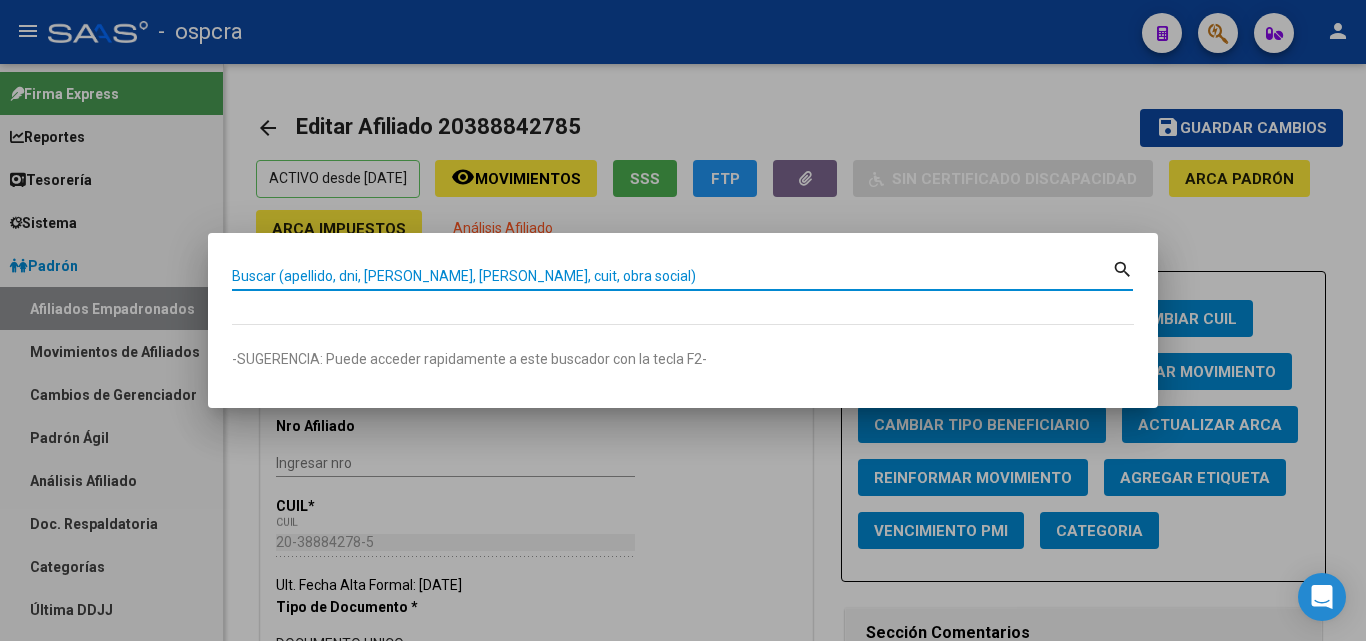 paste on "MERCADO [PERSON_NAME]" 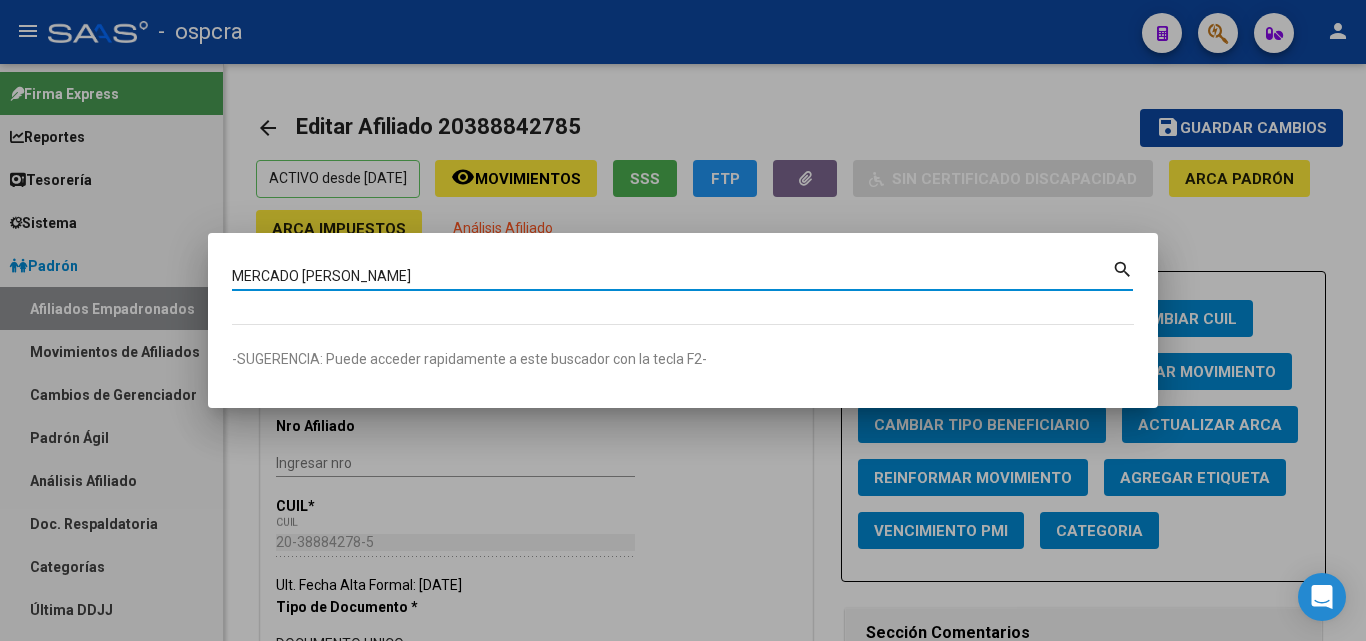 type on "MERCADO [PERSON_NAME]" 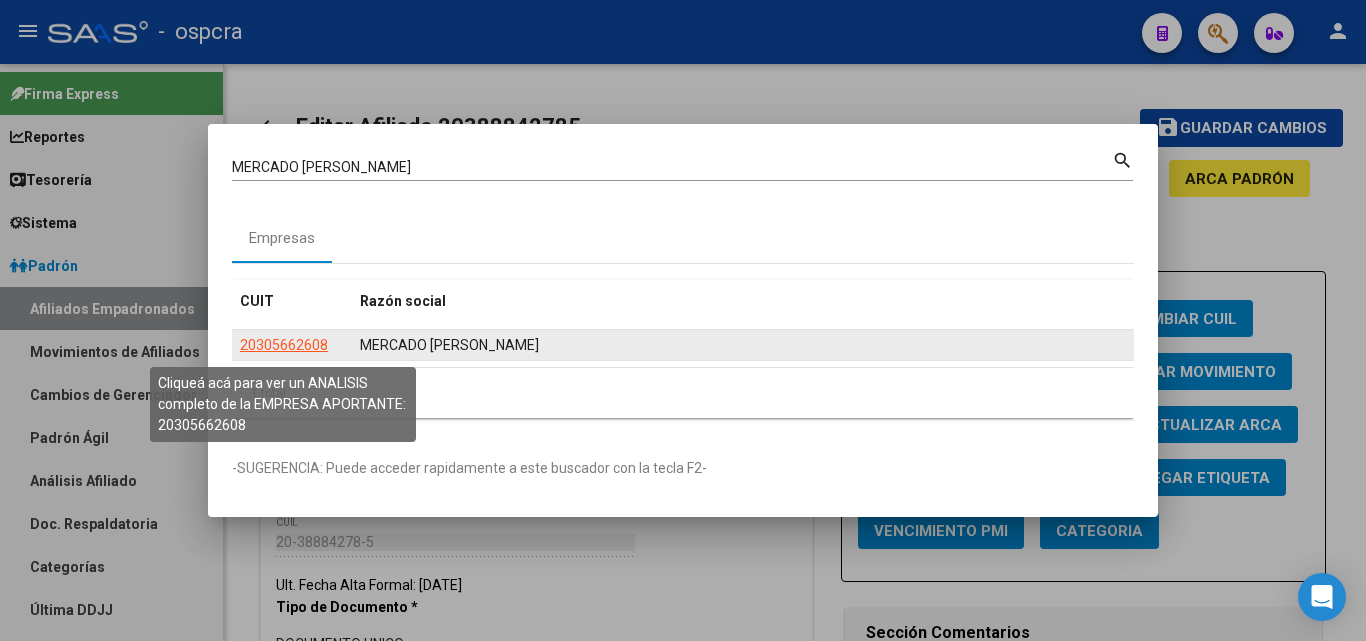 click on "20305662608" 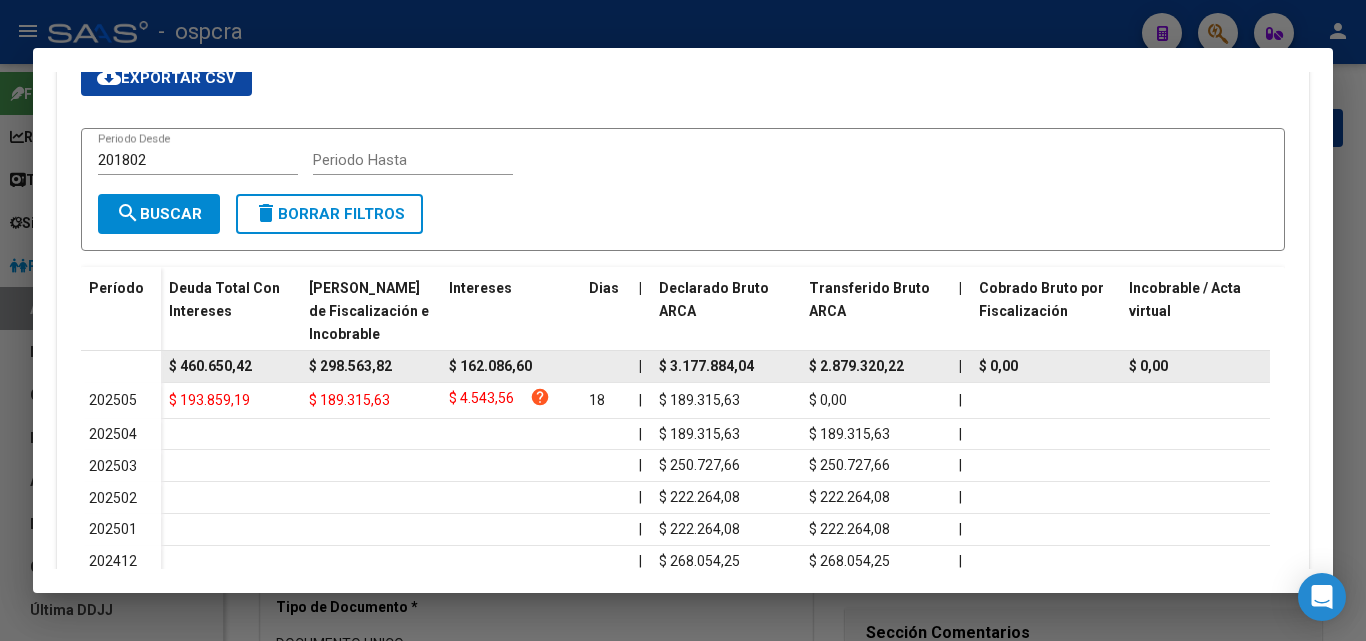 scroll, scrollTop: 400, scrollLeft: 0, axis: vertical 